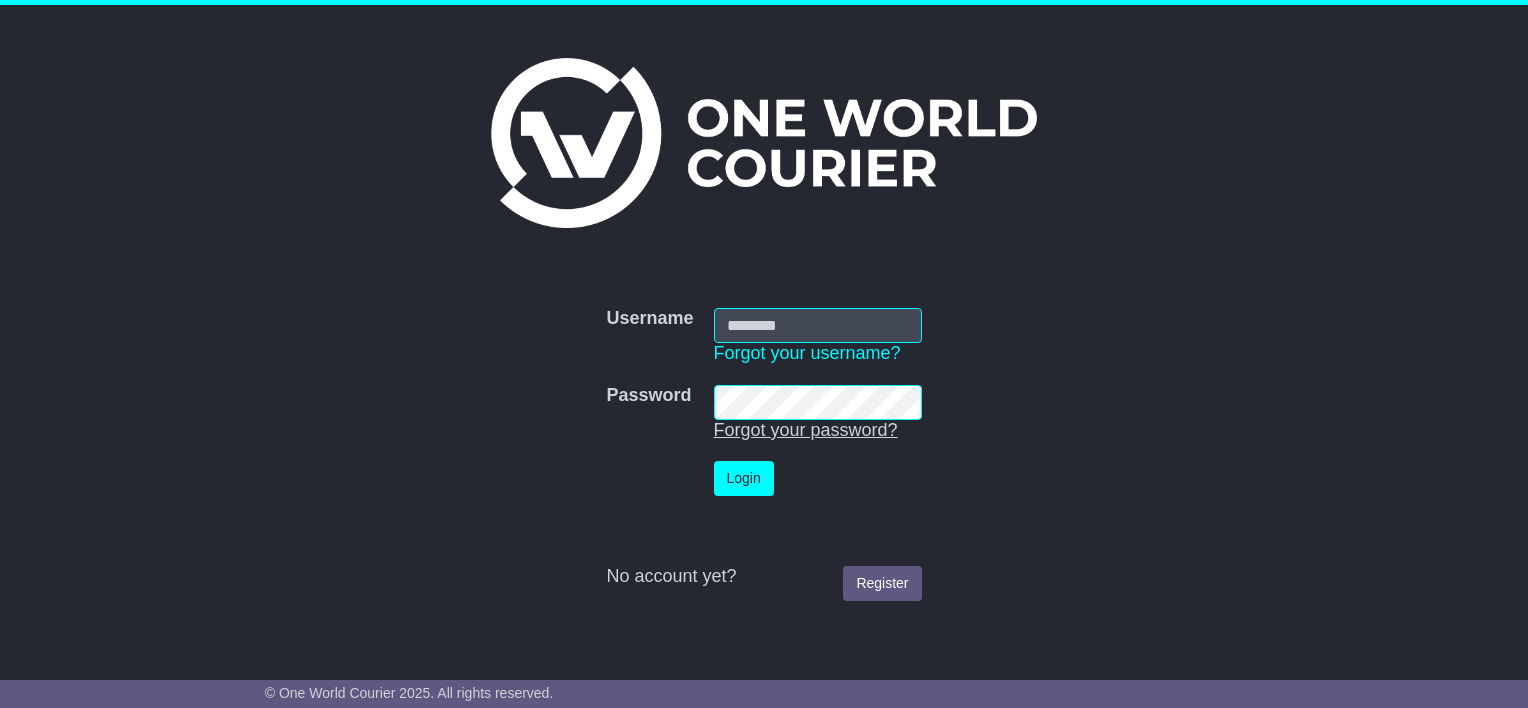 scroll, scrollTop: 0, scrollLeft: 0, axis: both 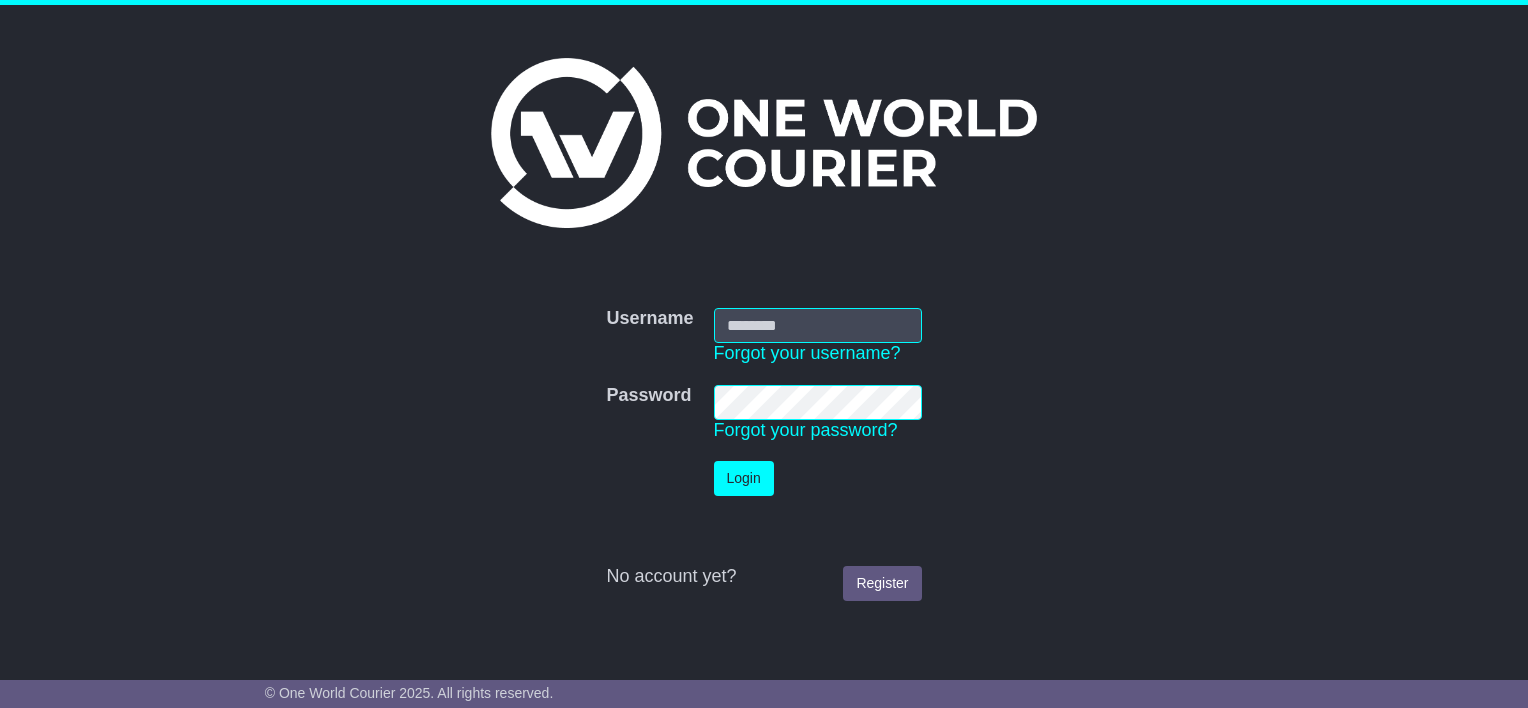 type on "**********" 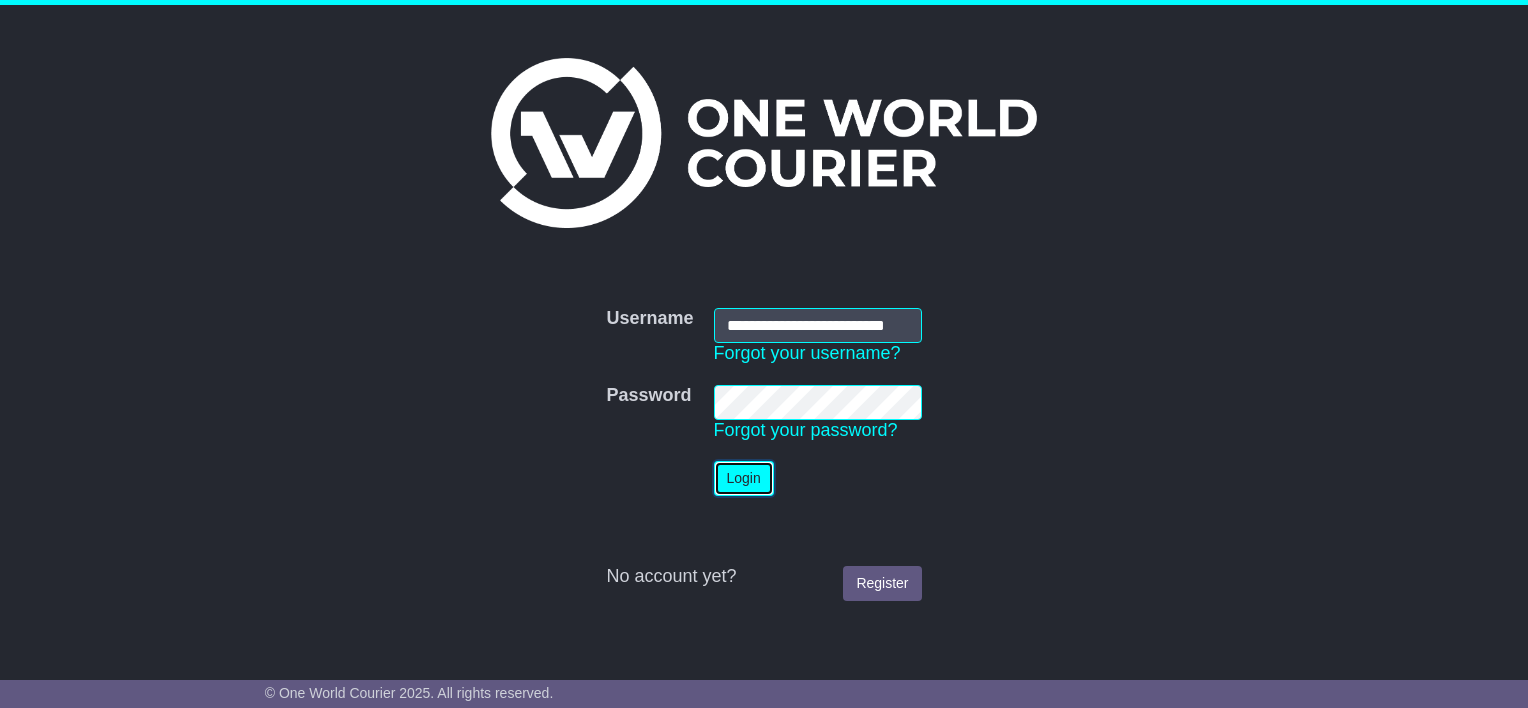 click on "Login" at bounding box center [744, 478] 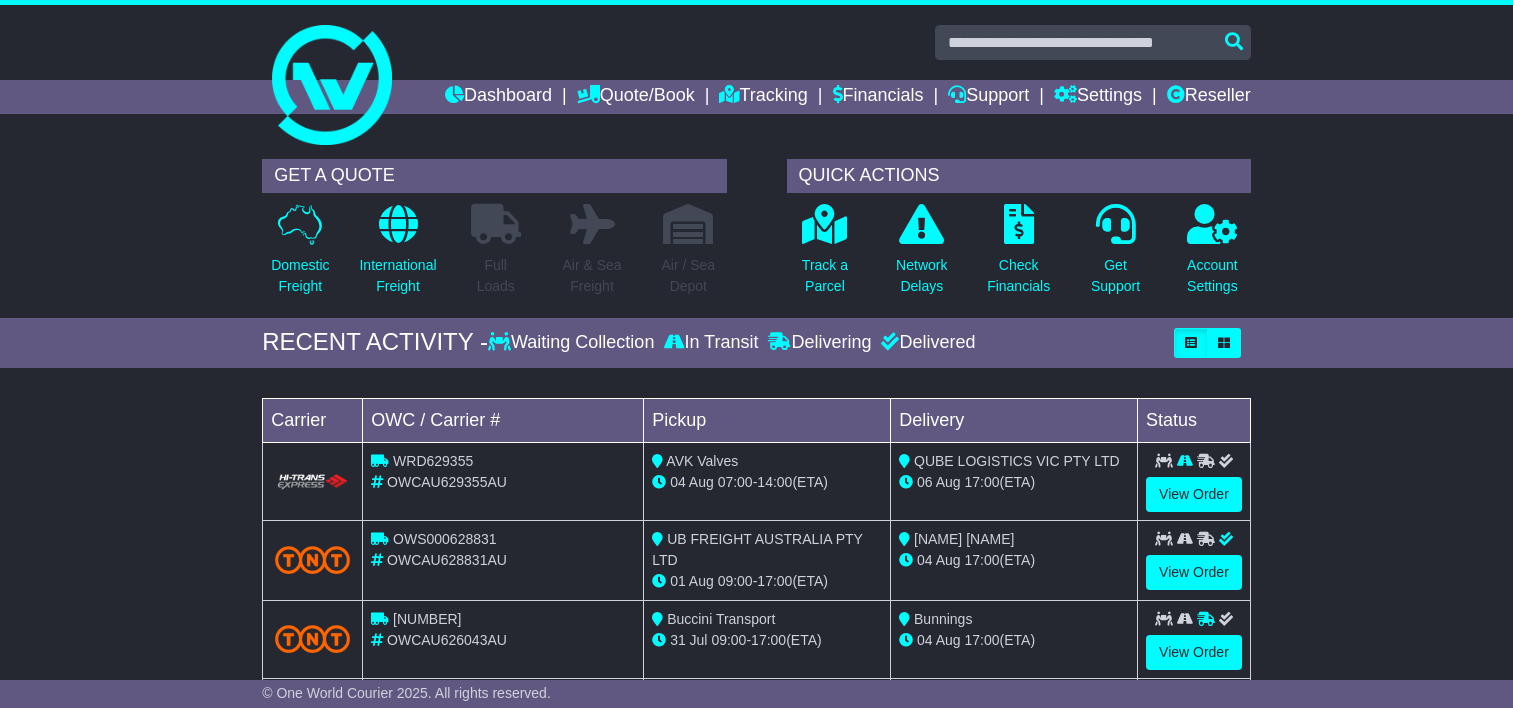 scroll, scrollTop: 0, scrollLeft: 0, axis: both 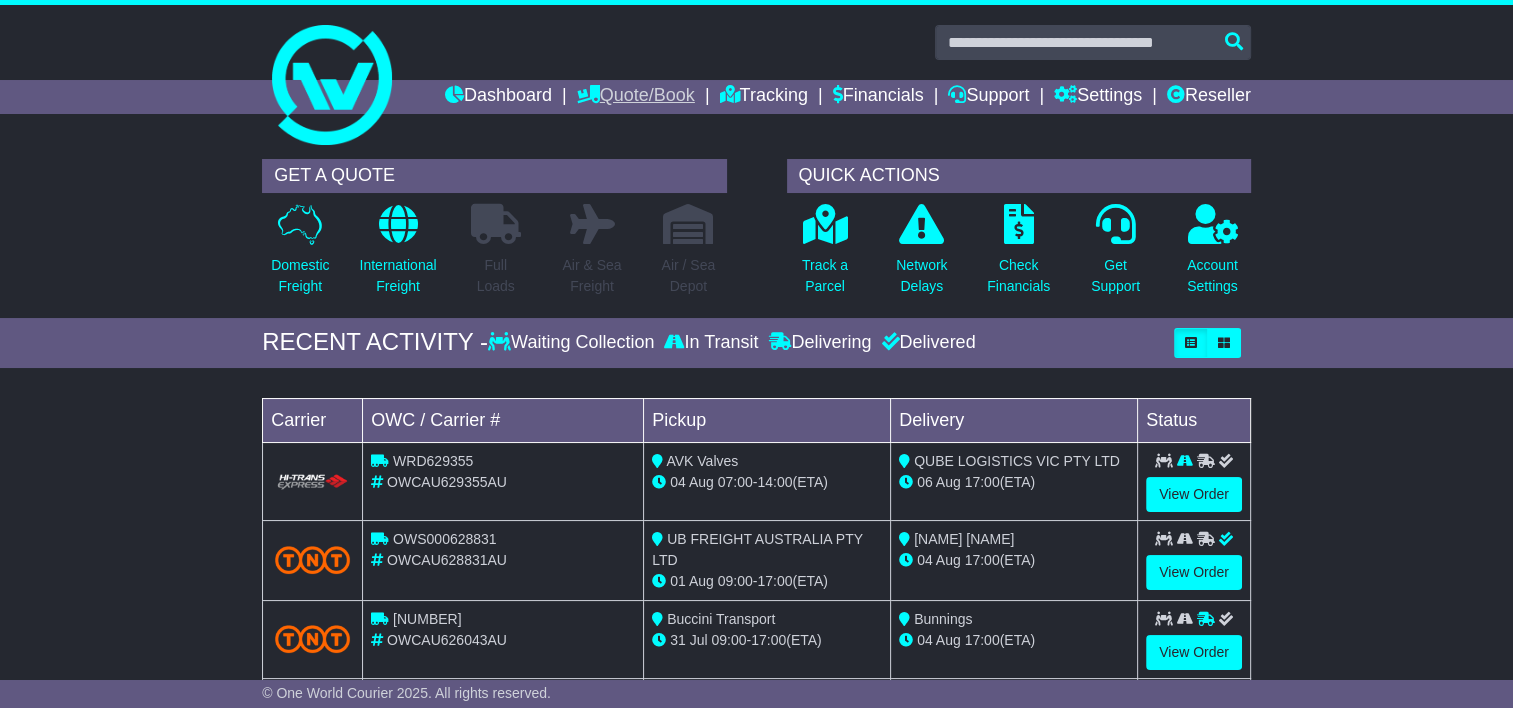 click on "Quote/Book" at bounding box center [636, 97] 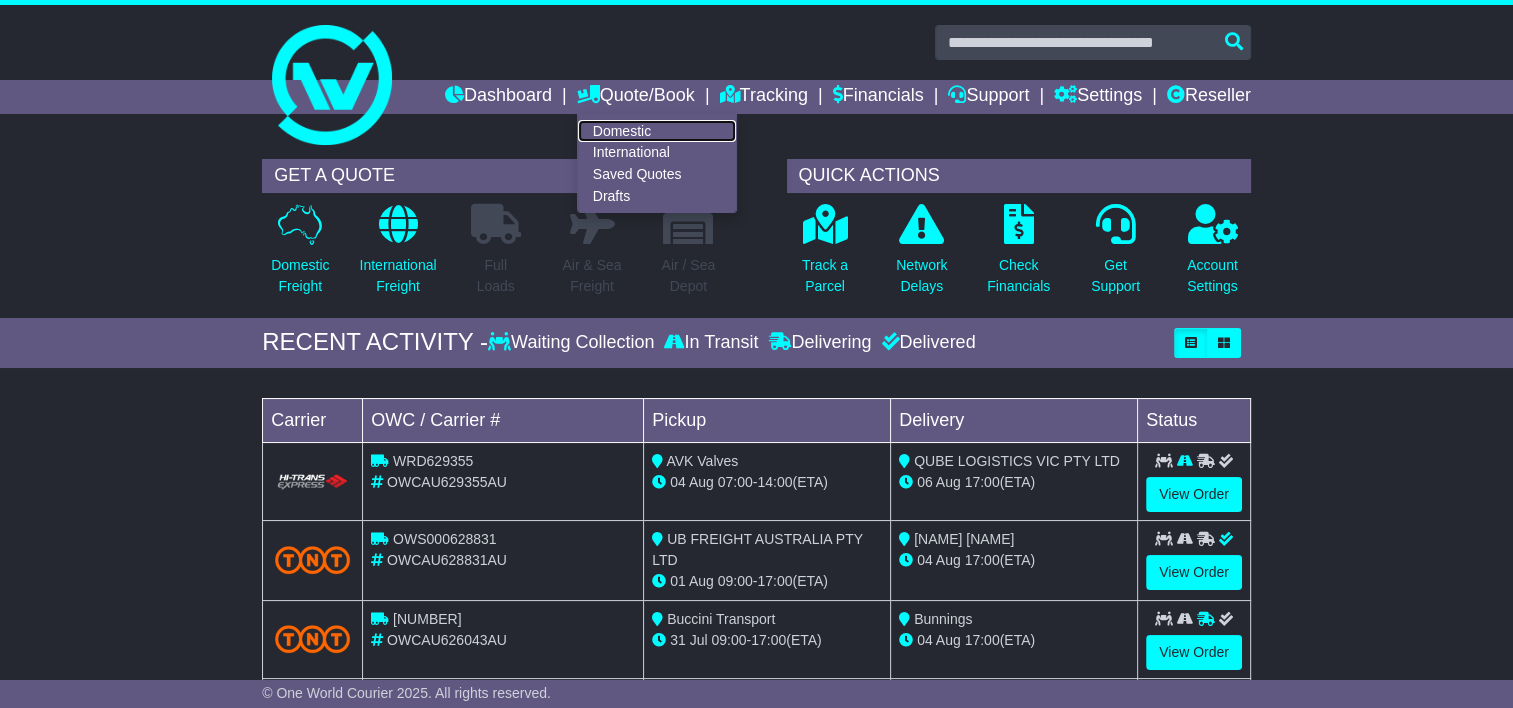click on "Domestic" at bounding box center [657, 131] 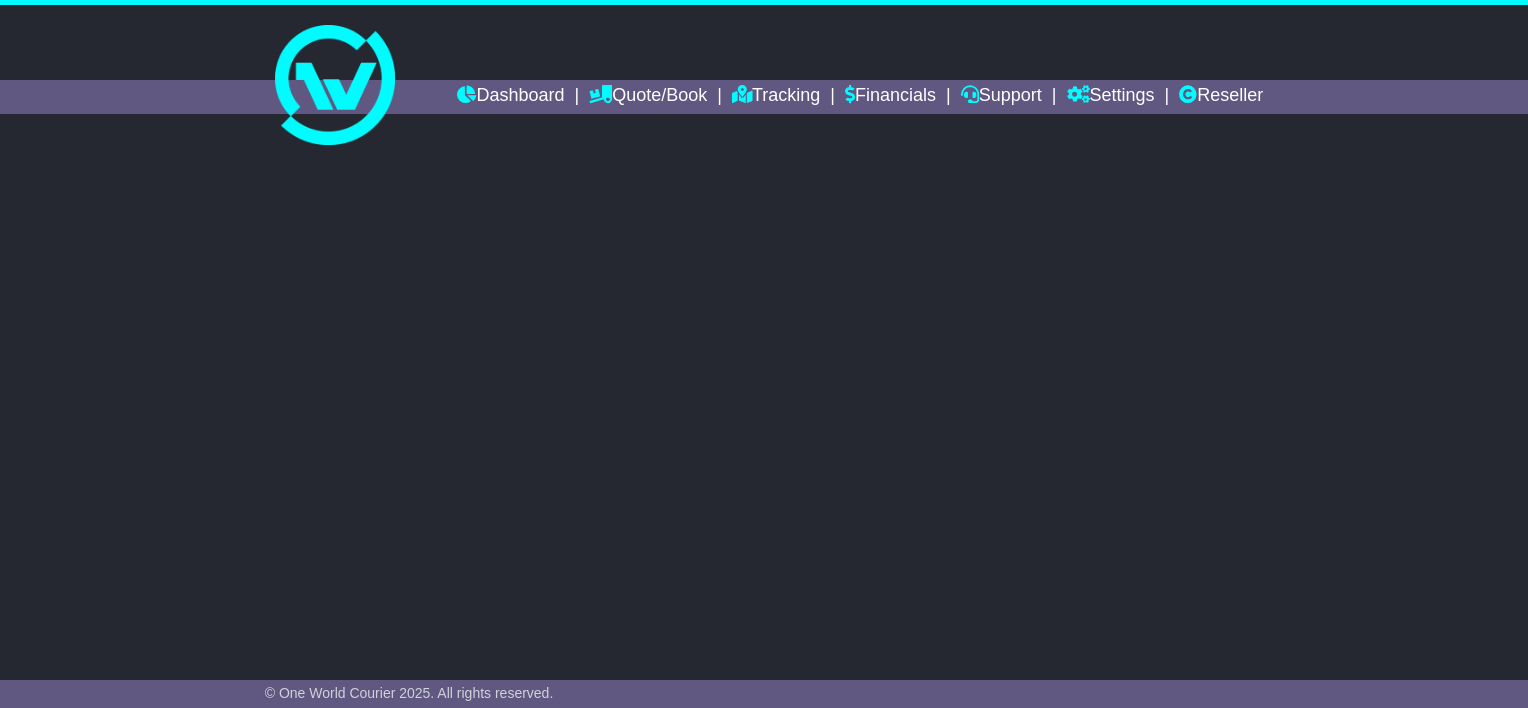 scroll, scrollTop: 0, scrollLeft: 0, axis: both 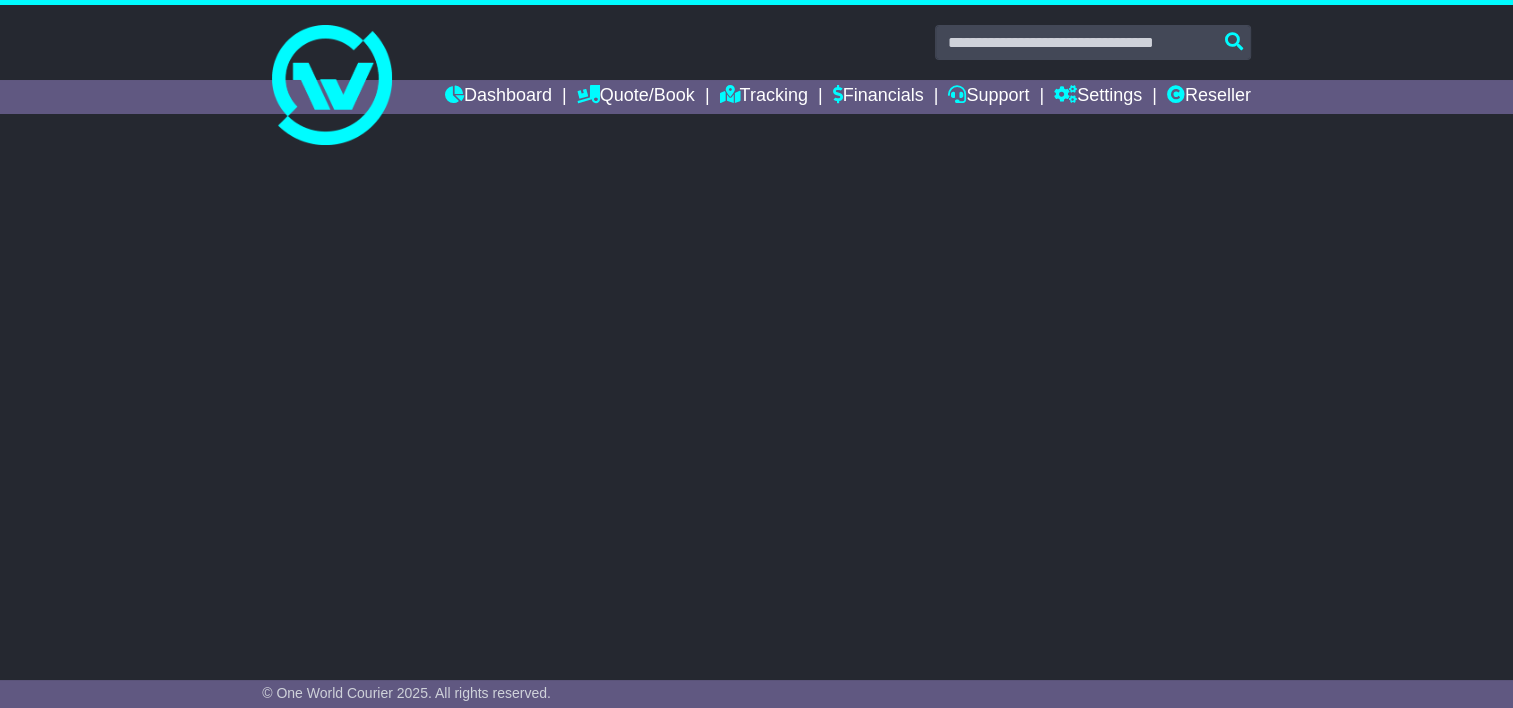 select 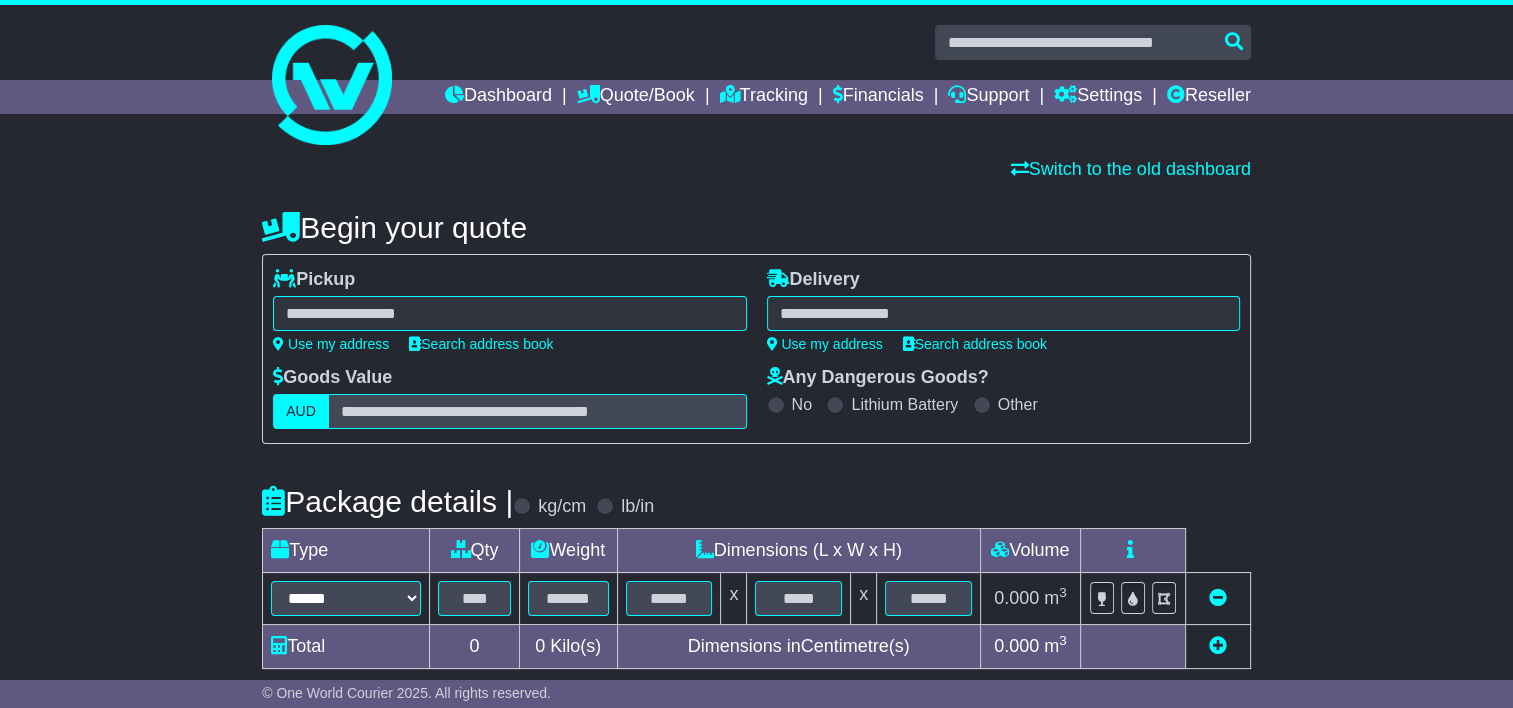 click at bounding box center [509, 313] 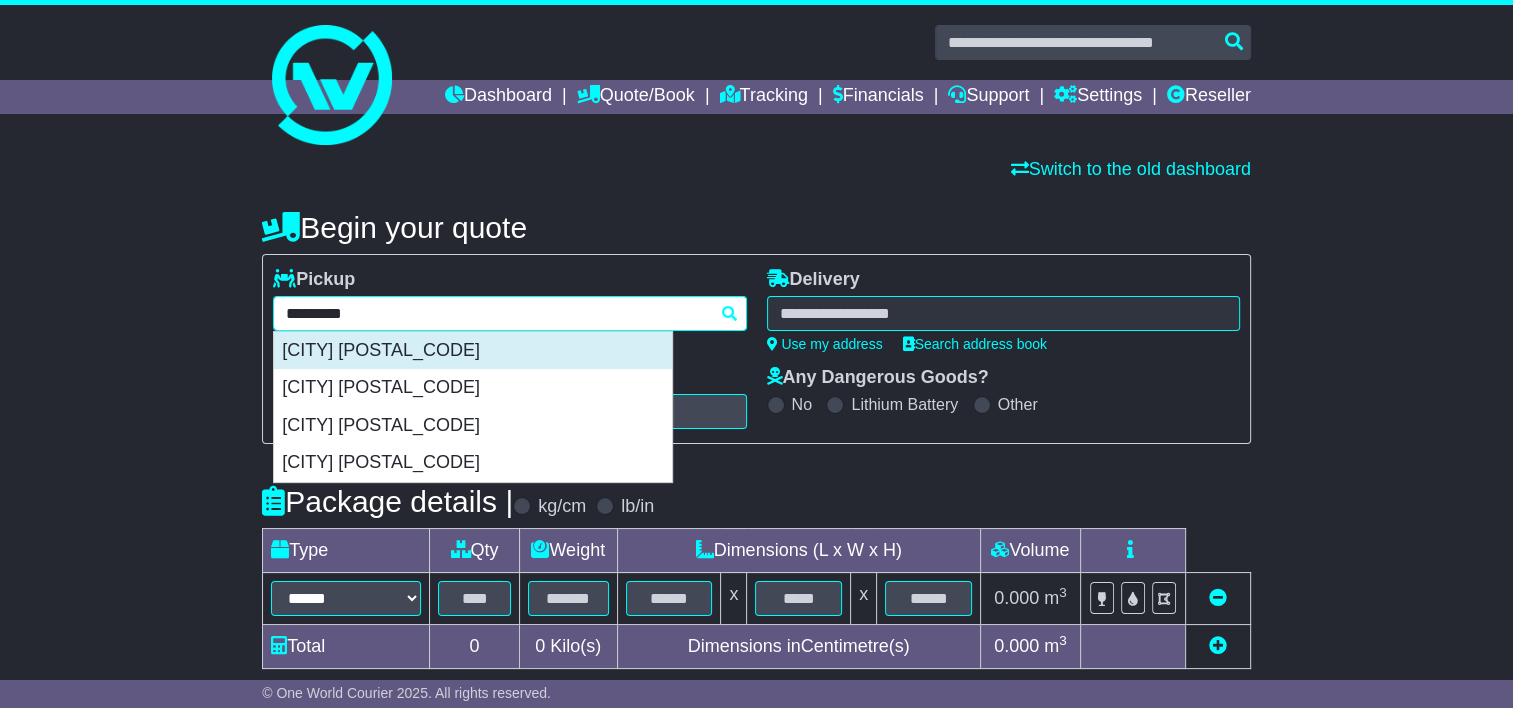 type on "********" 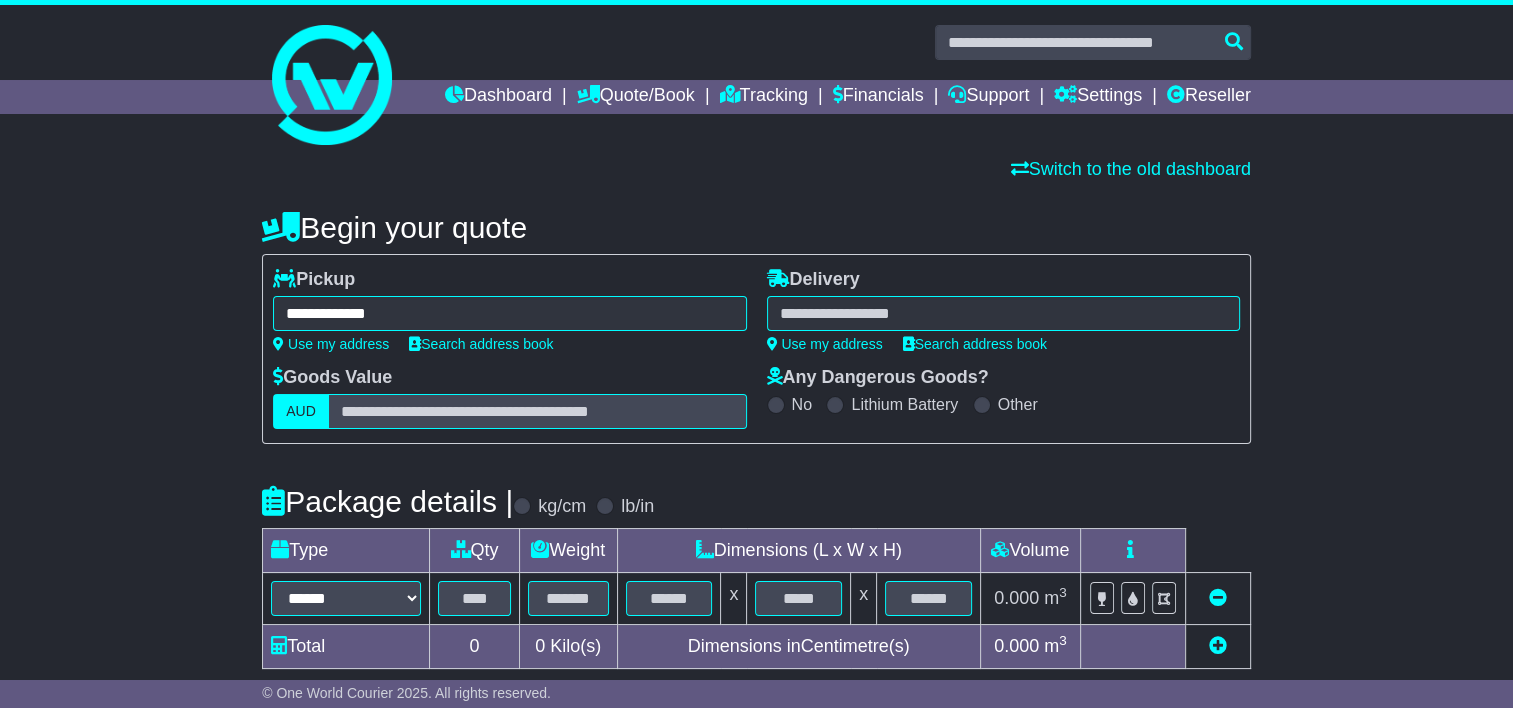 type on "**********" 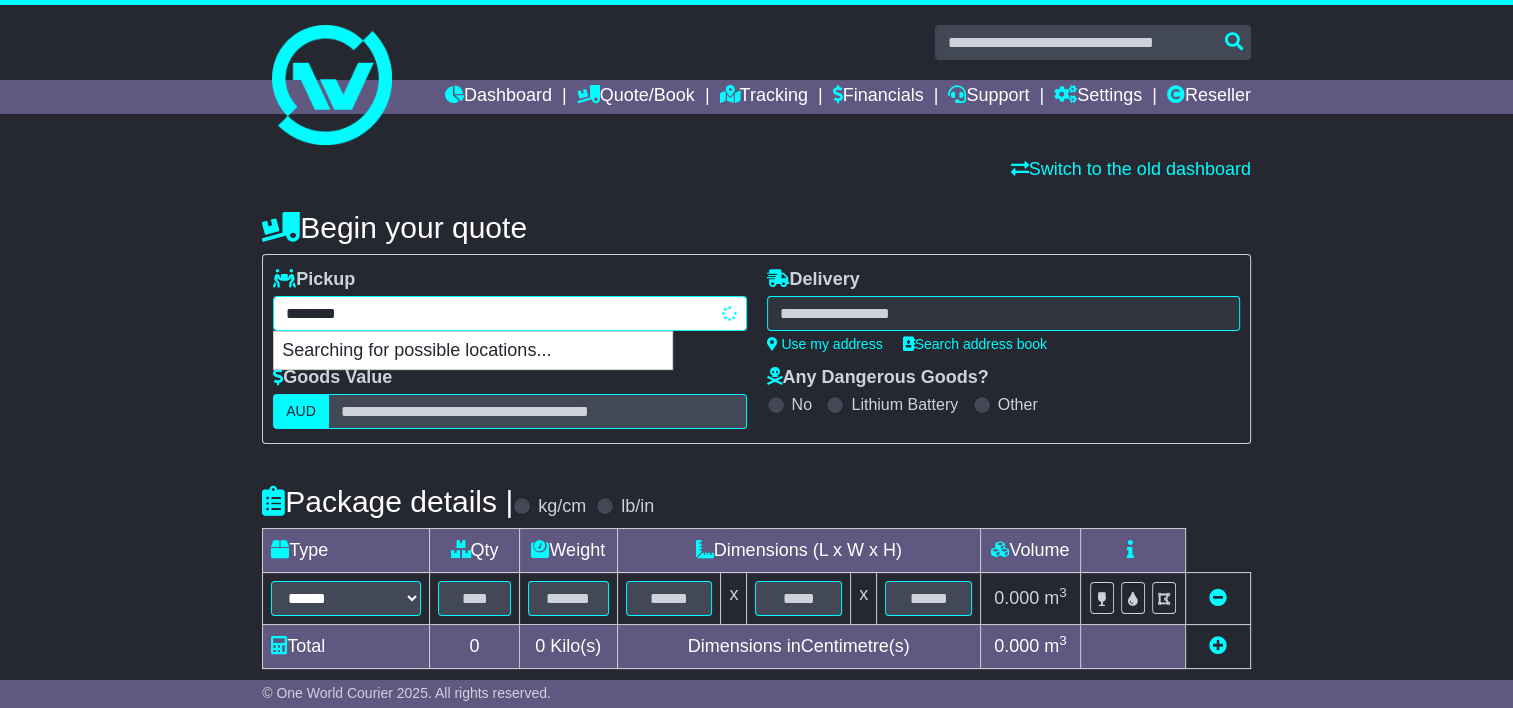 drag, startPoint x: 460, startPoint y: 308, endPoint x: 300, endPoint y: 315, distance: 160.15305 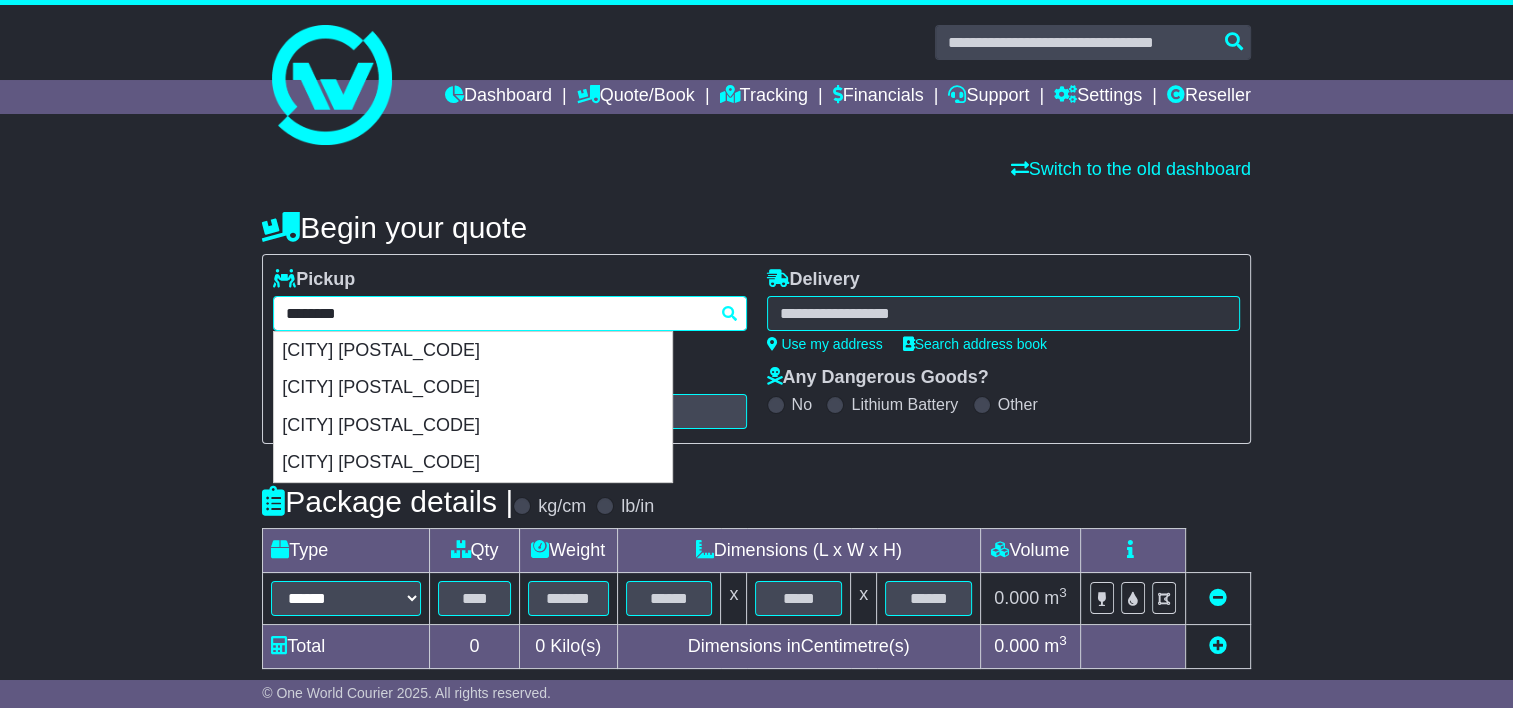 type on "********" 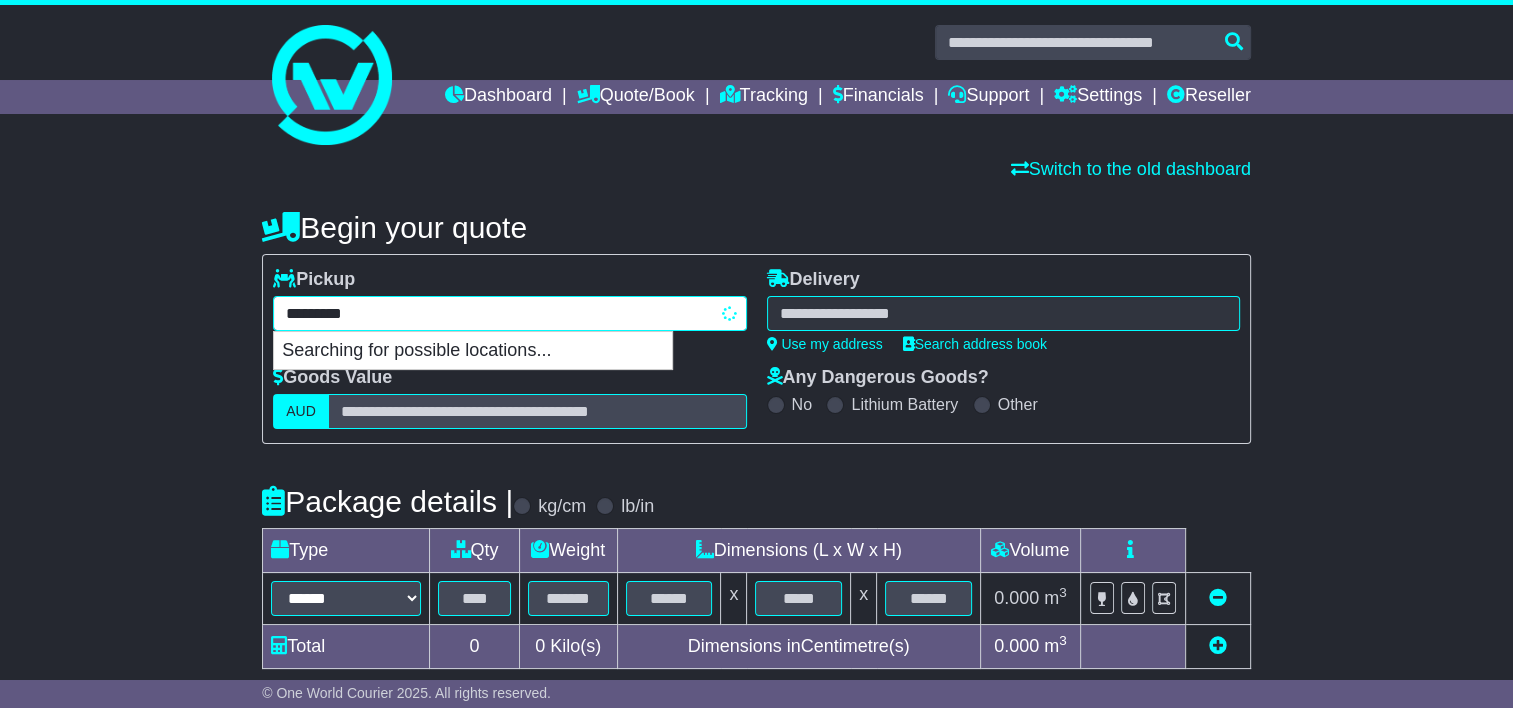 type on "**********" 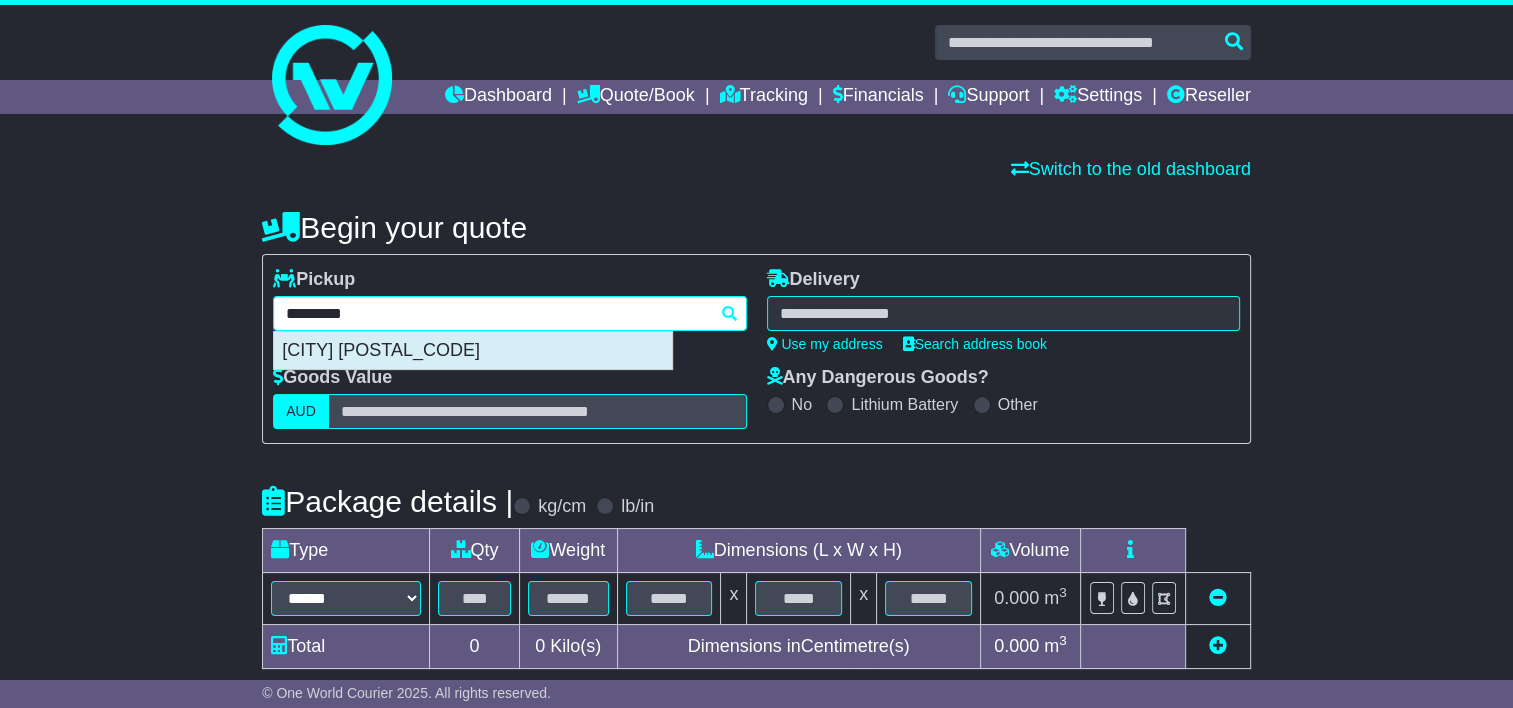 click on "[CITY] [POSTAL_CODE]" at bounding box center [473, 351] 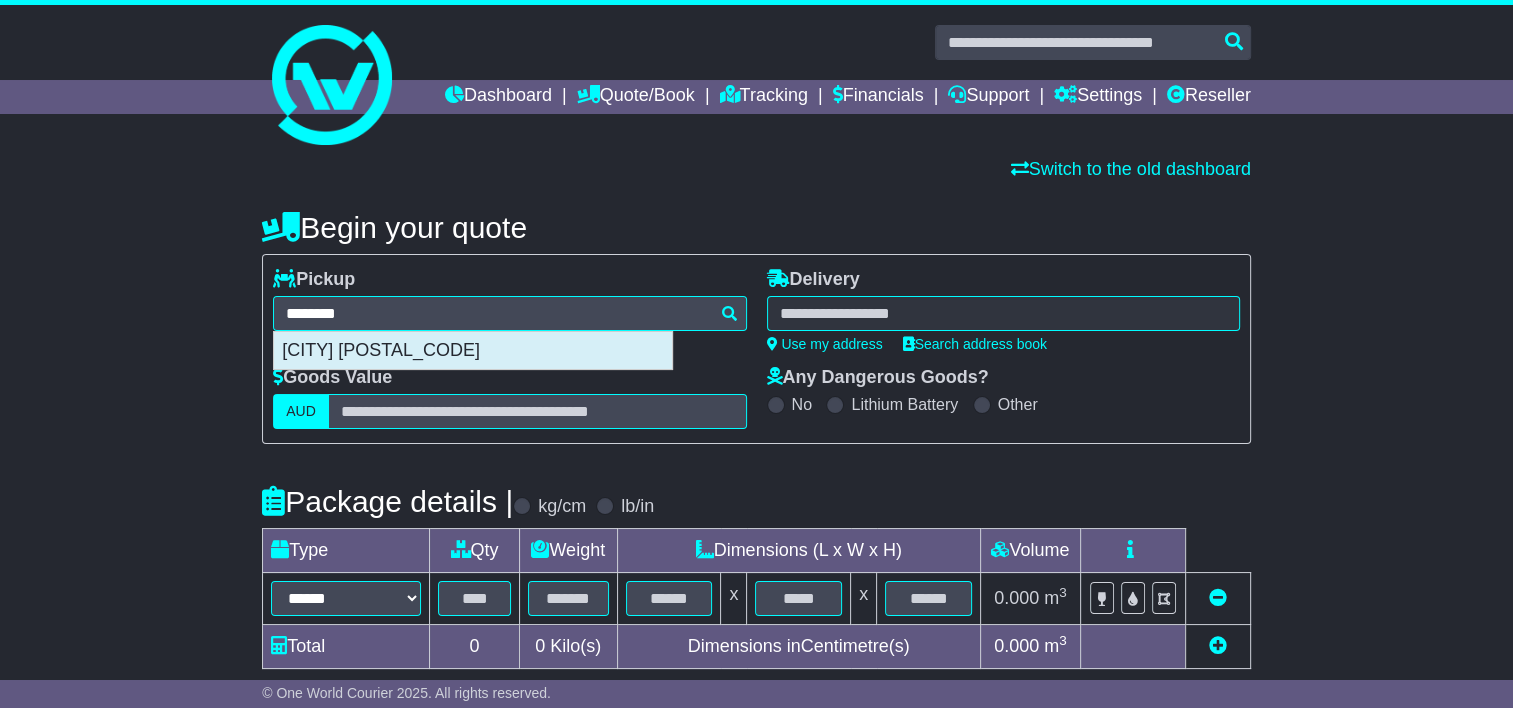 type on "**********" 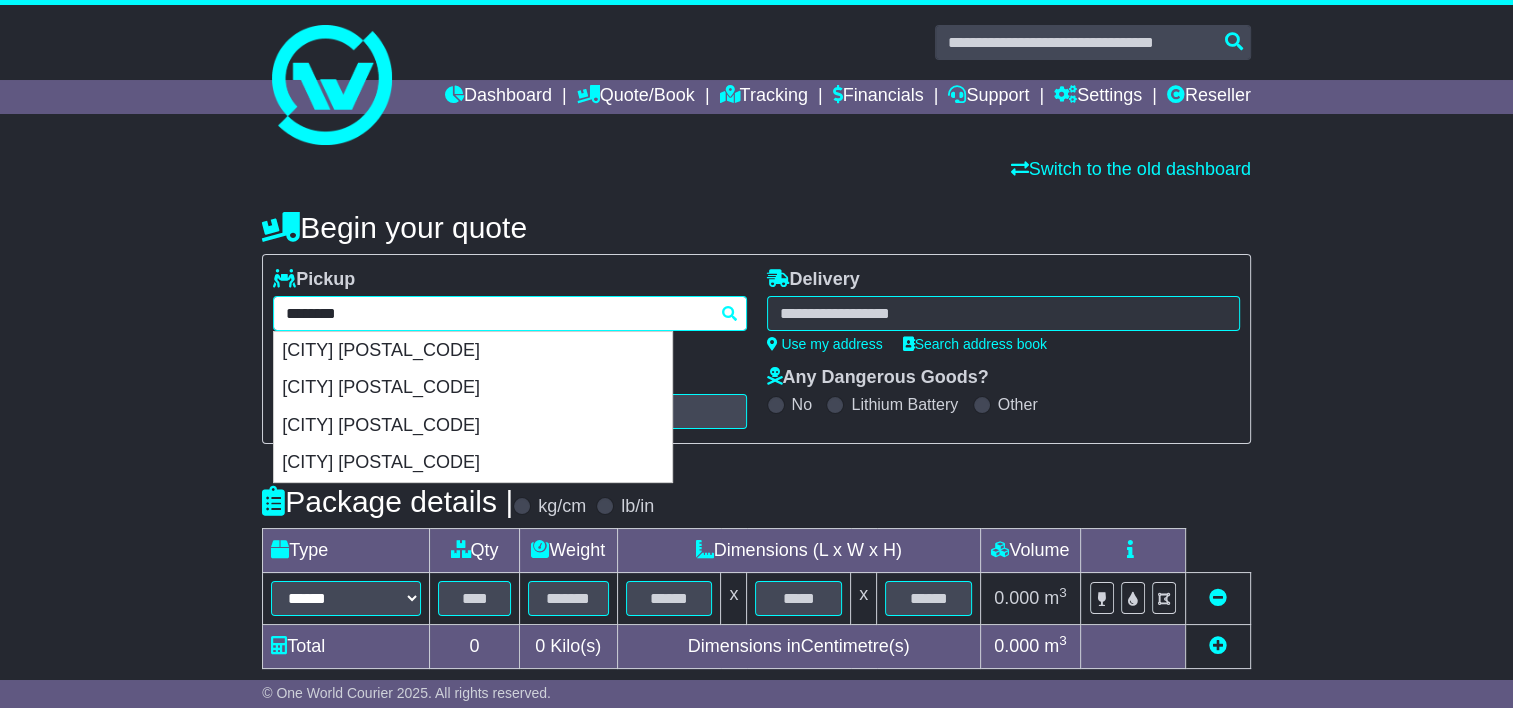 drag, startPoint x: 584, startPoint y: 310, endPoint x: 115, endPoint y: 327, distance: 469.308 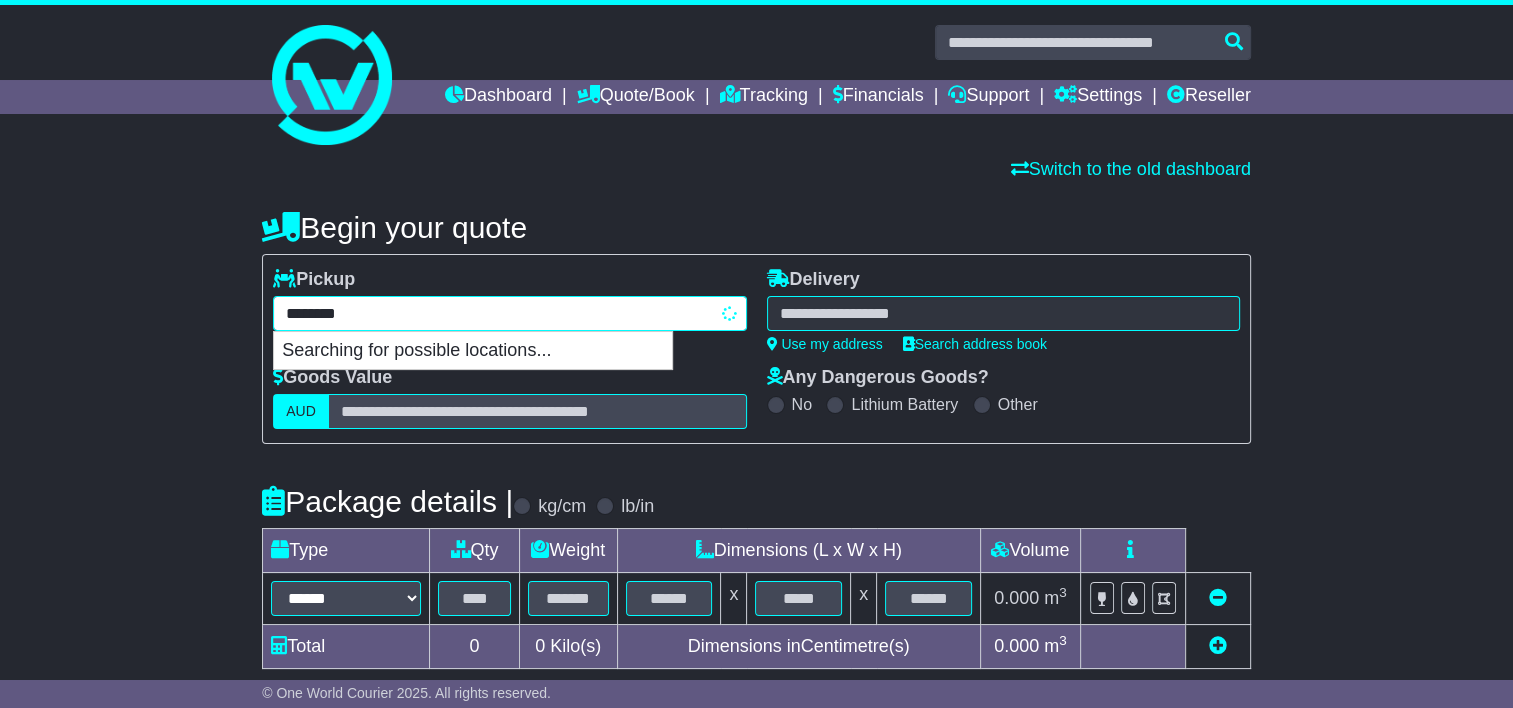 type on "*********" 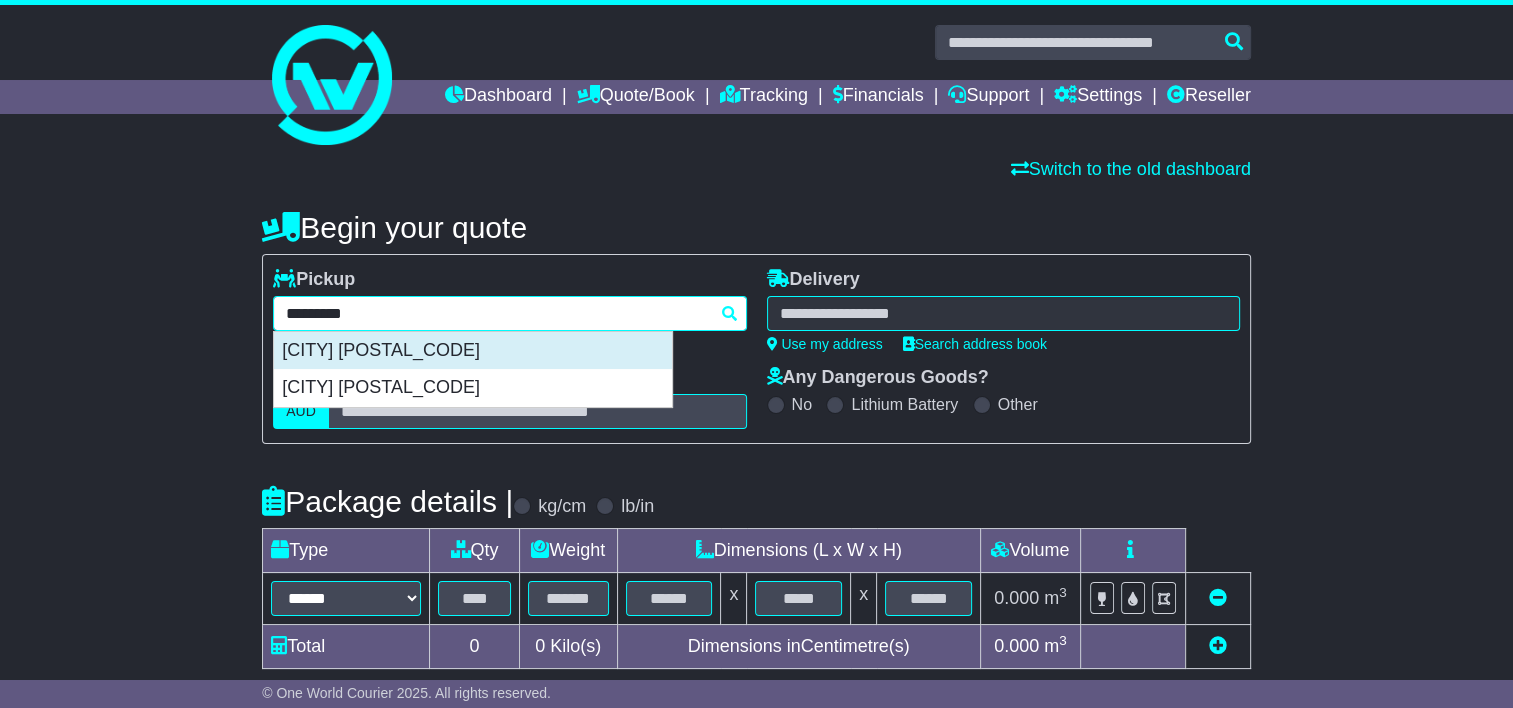 click on "TOTTENHAM 3012" at bounding box center [473, 351] 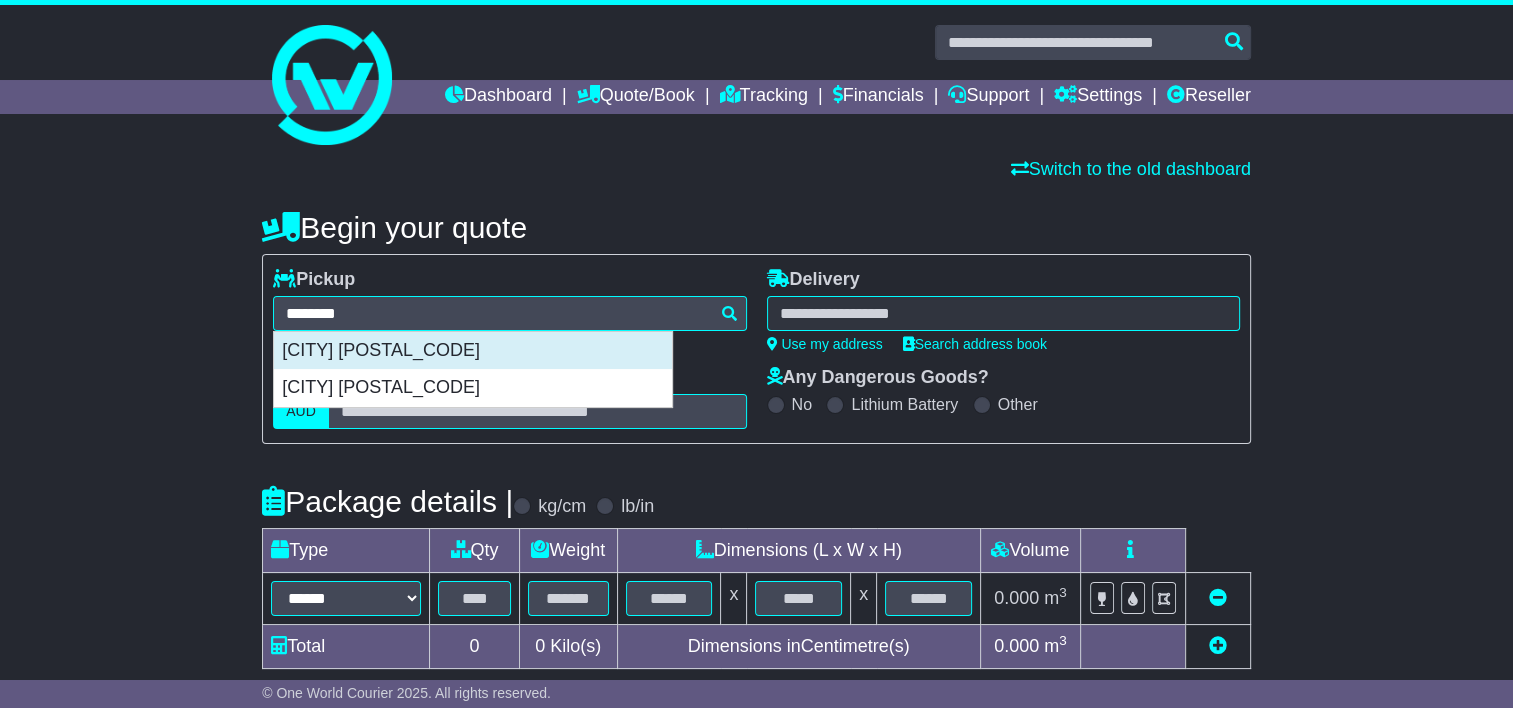 type on "**********" 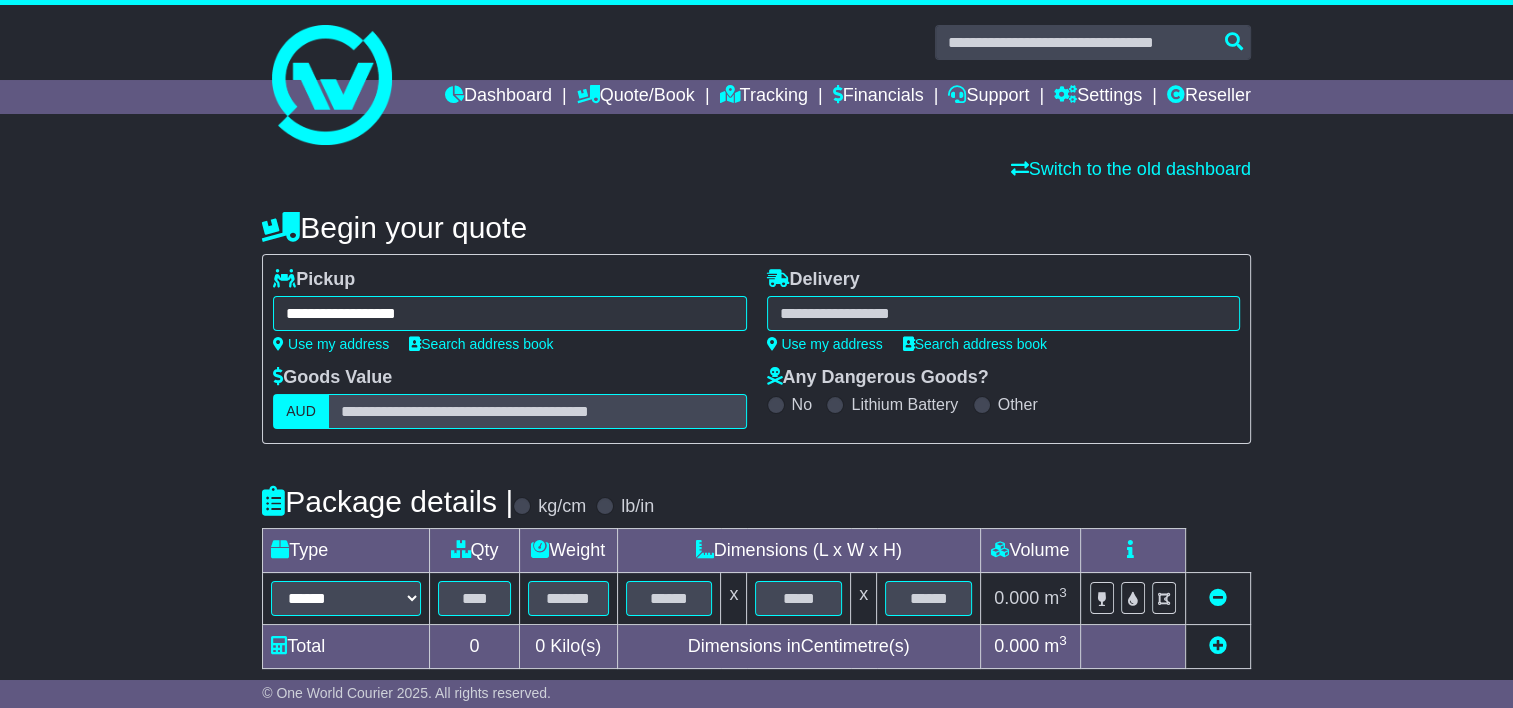 click at bounding box center (1003, 313) 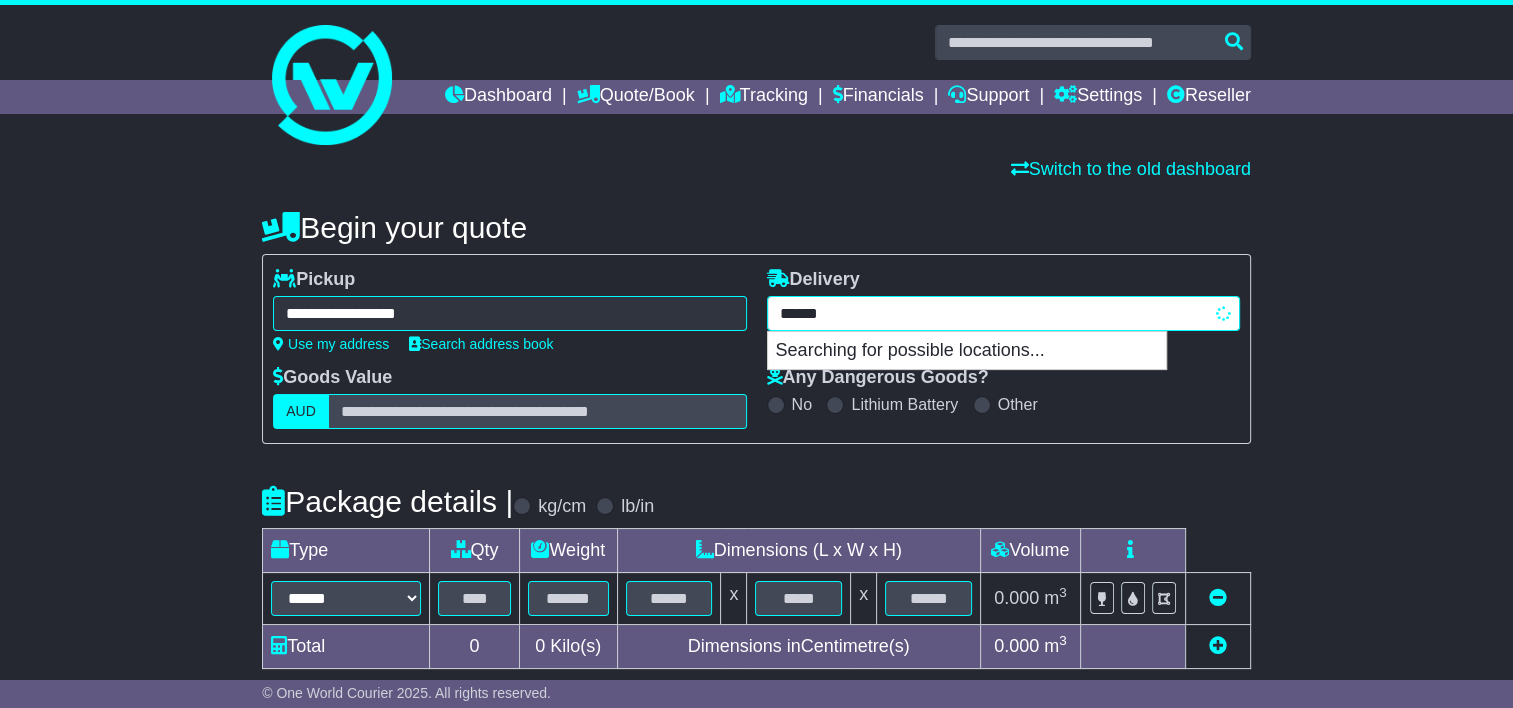 type on "*******" 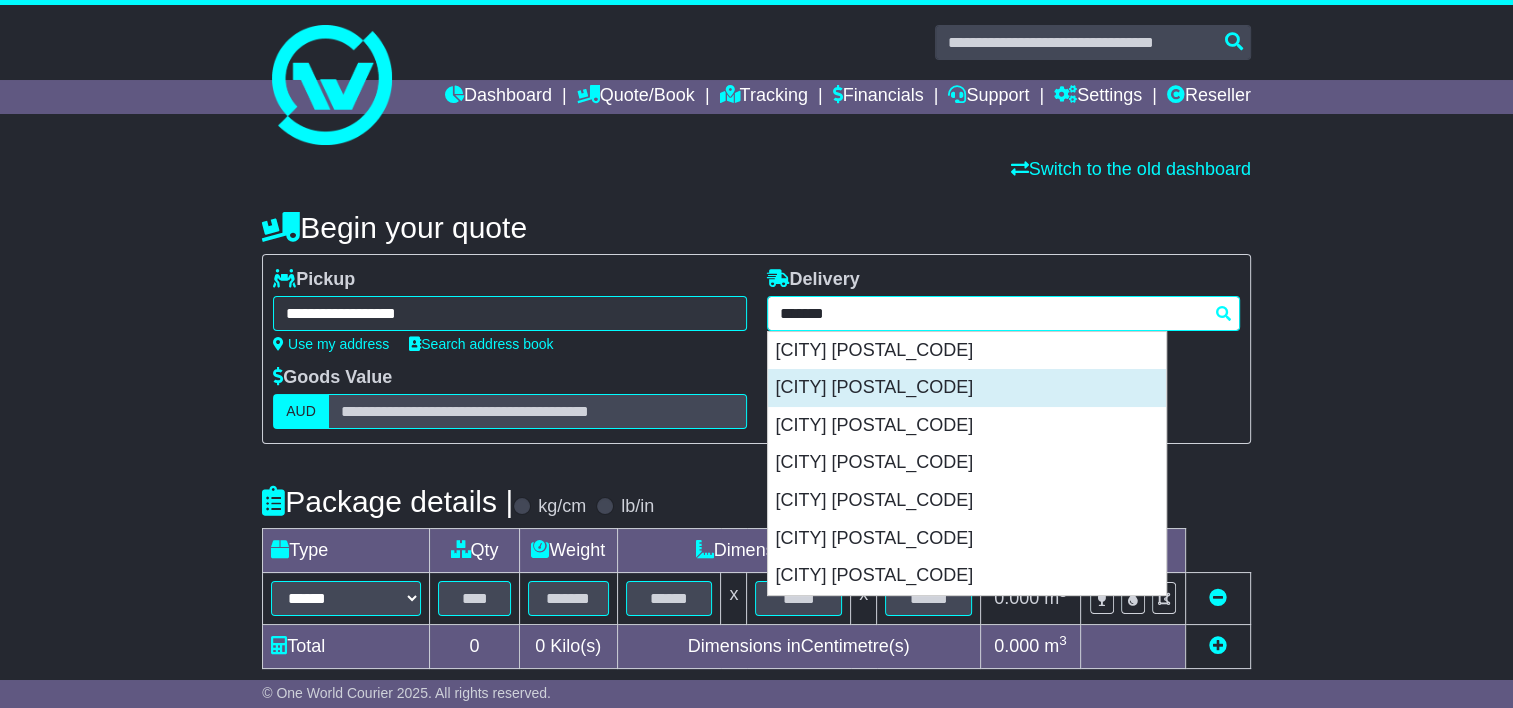 click on "BENDIGO 3550" at bounding box center [967, 388] 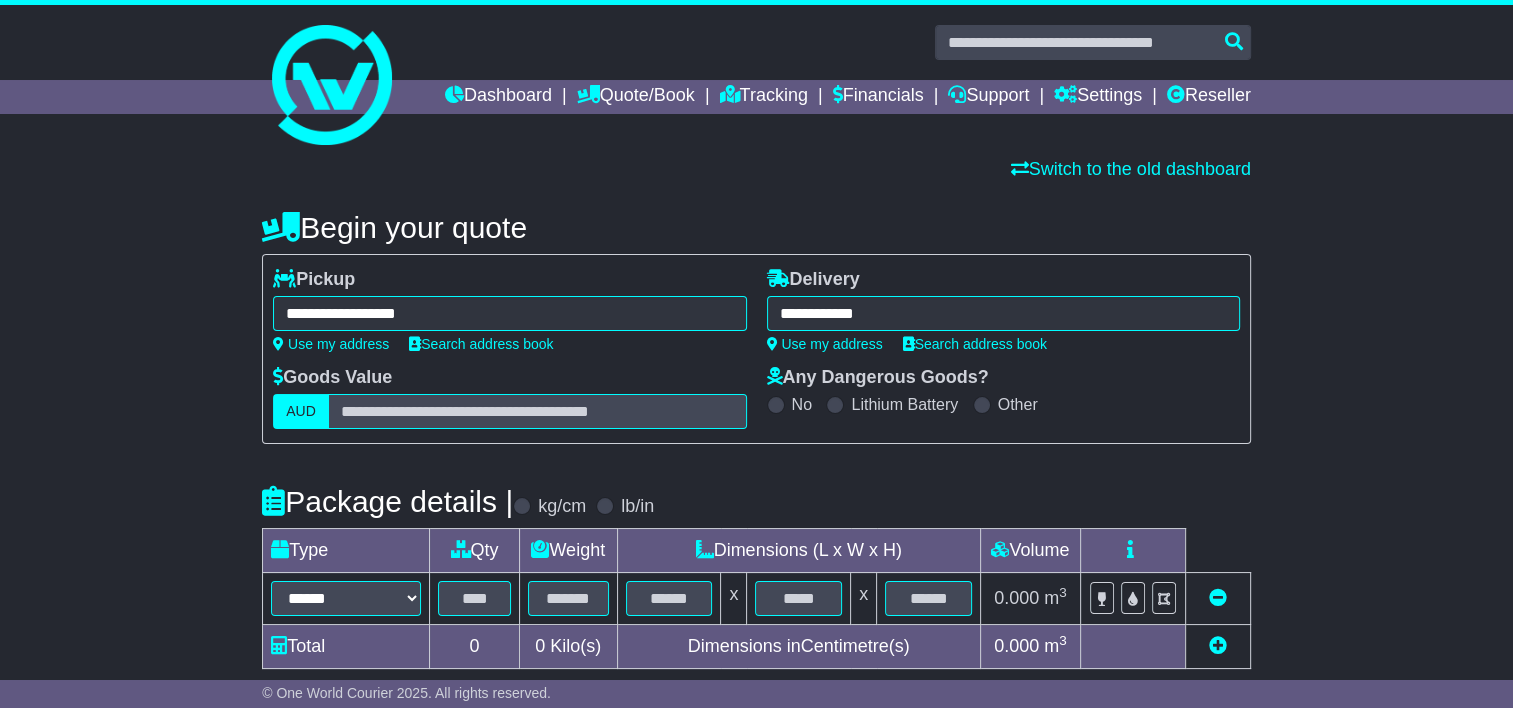 type on "**********" 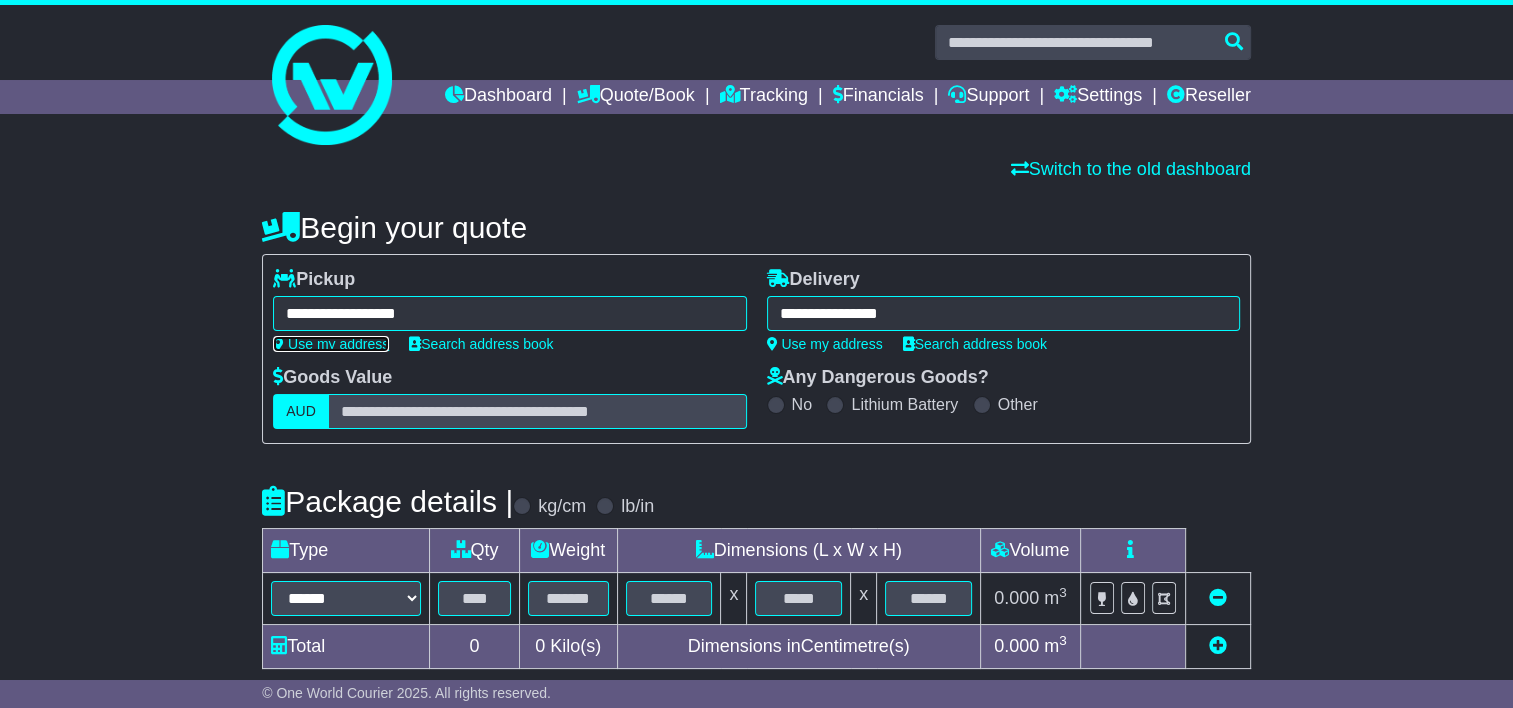 click on "Use my address" at bounding box center [331, 344] 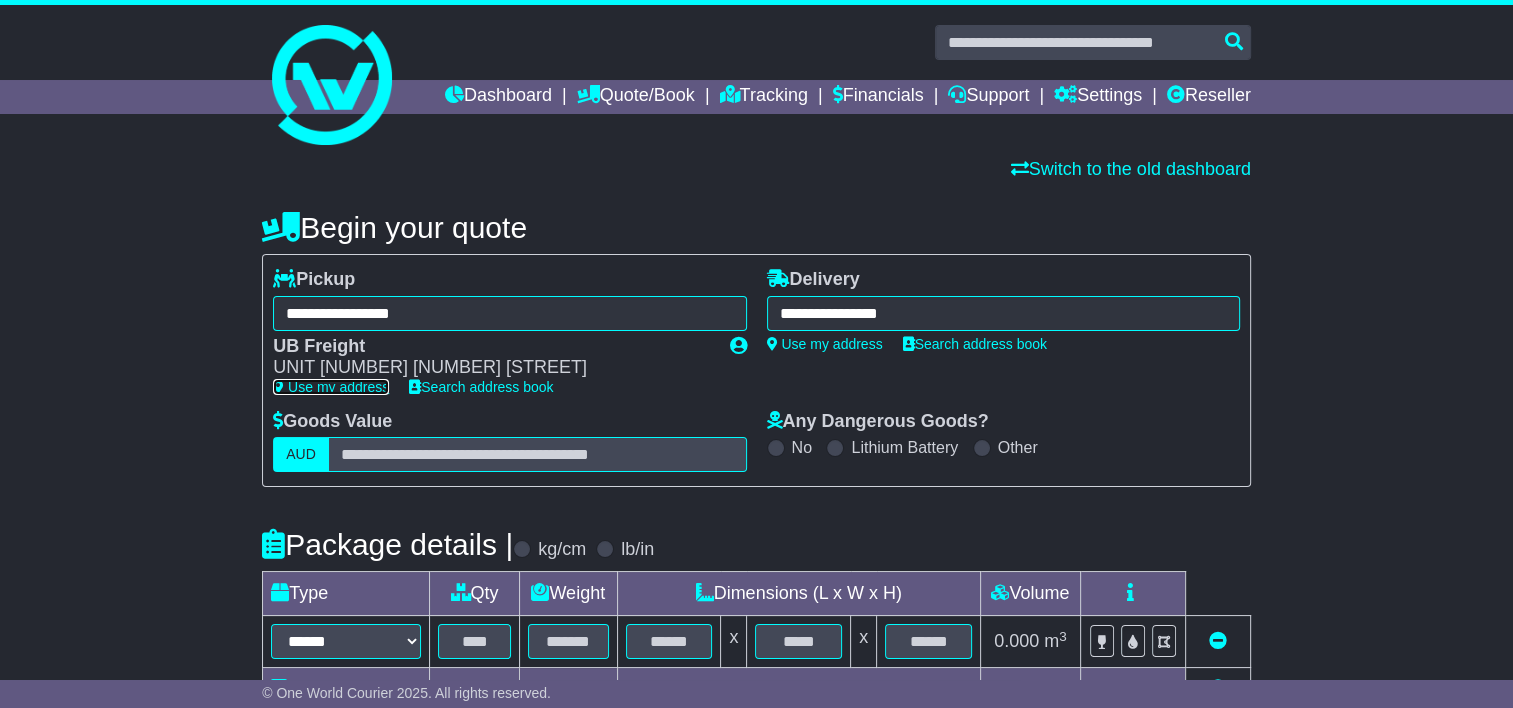 click on "Use my address" at bounding box center (331, 387) 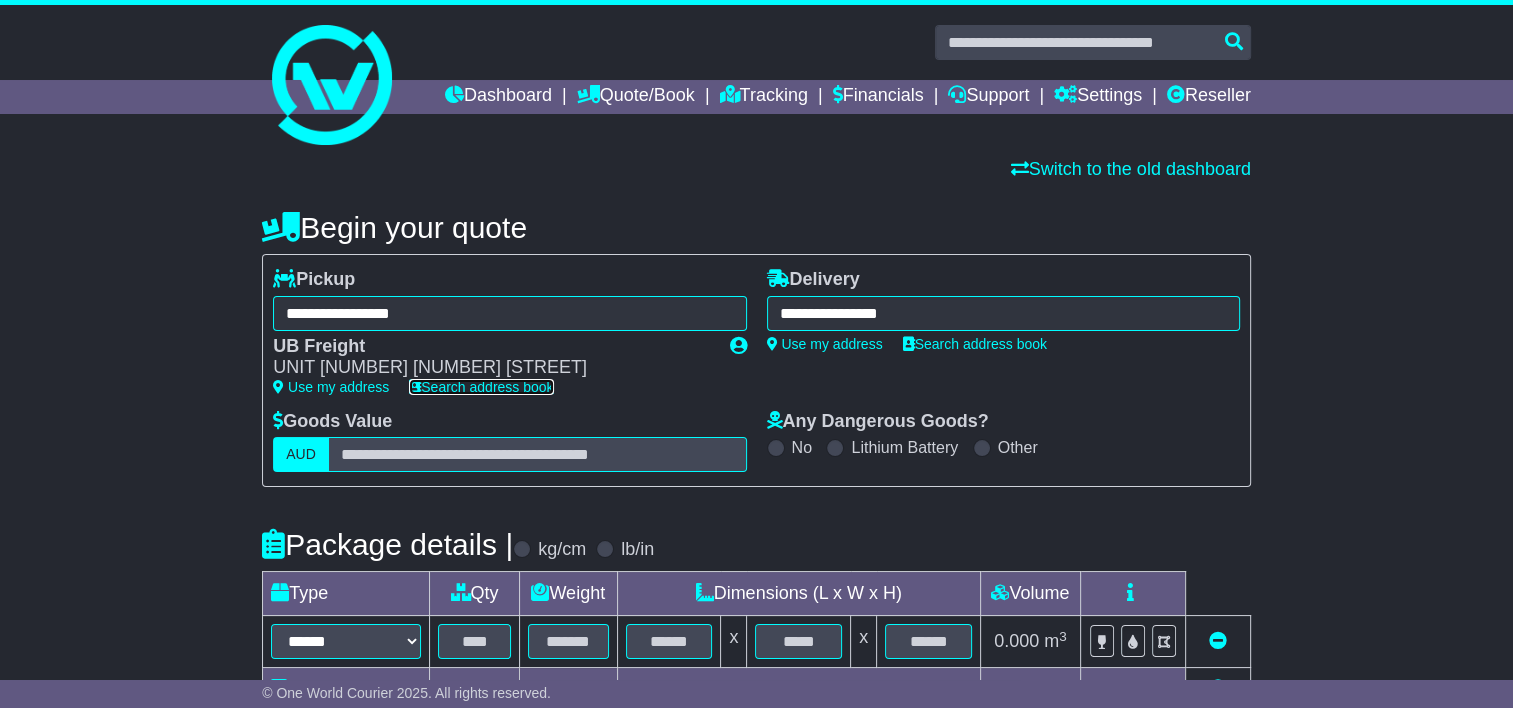 click on "Search address book" at bounding box center (481, 387) 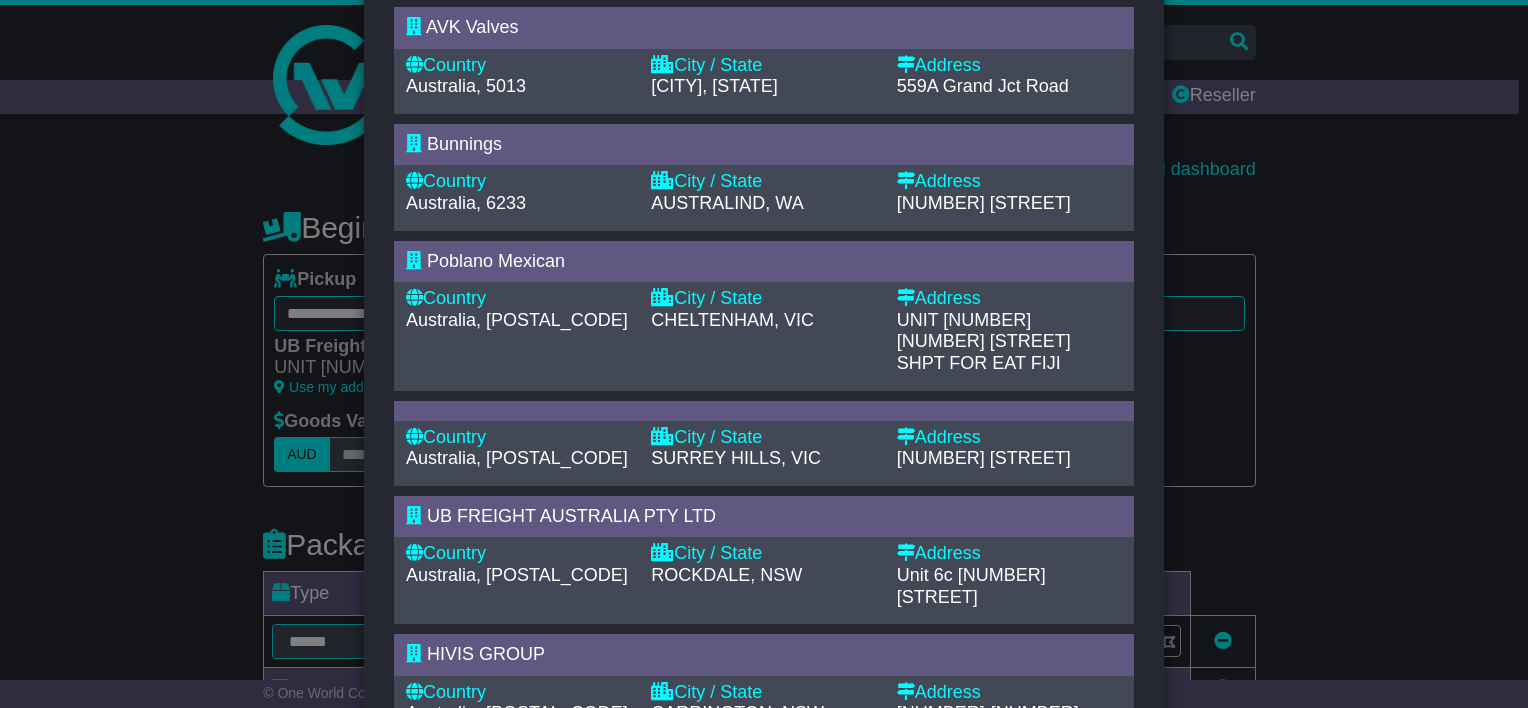 scroll, scrollTop: 0, scrollLeft: 0, axis: both 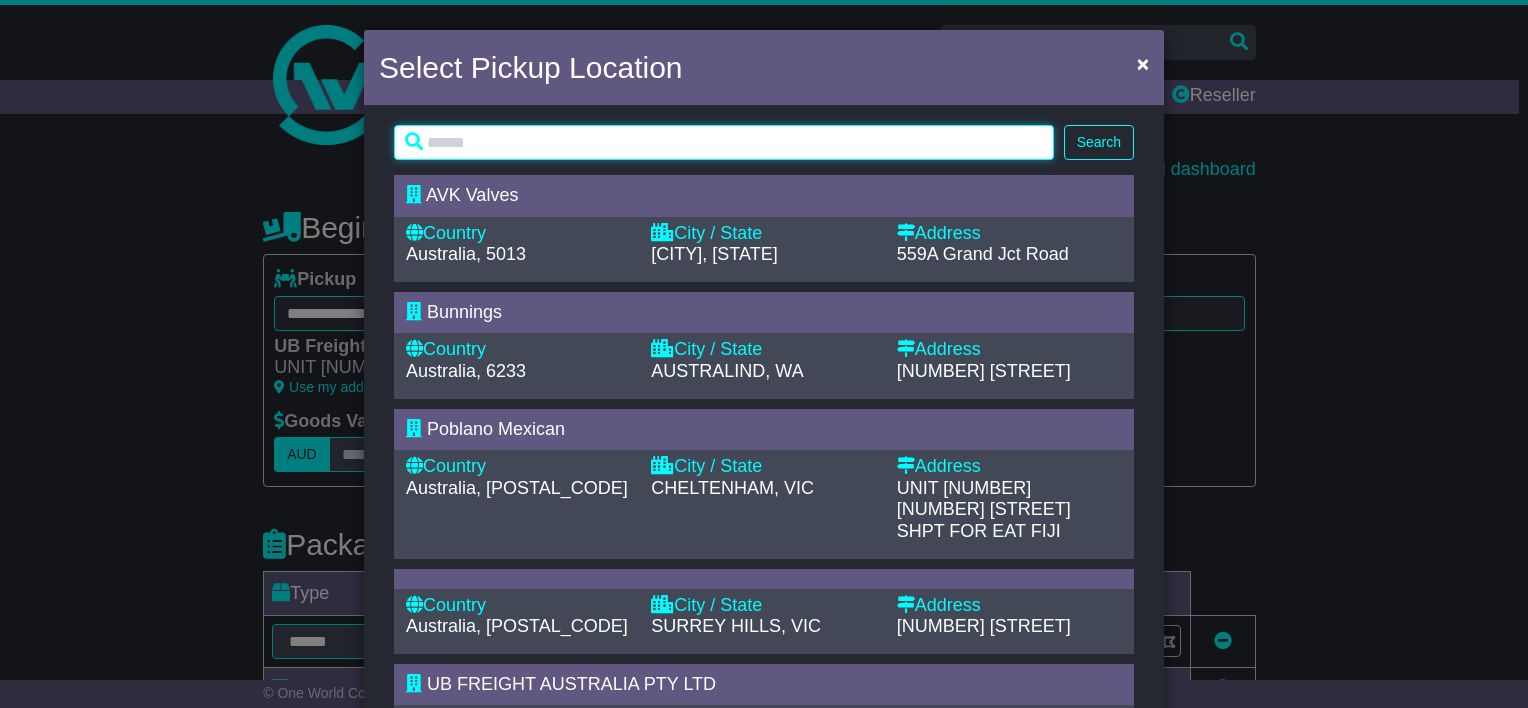 click at bounding box center [724, 142] 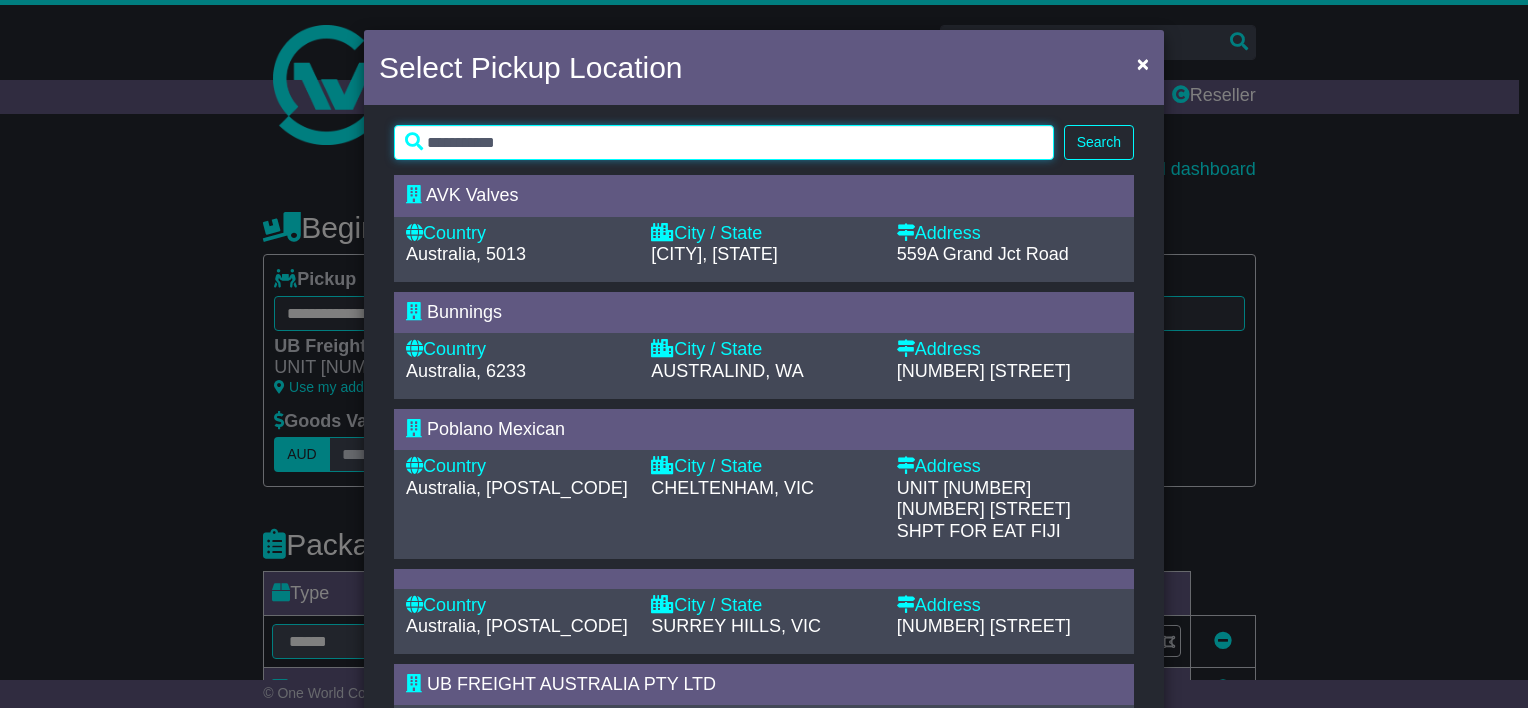 type on "**********" 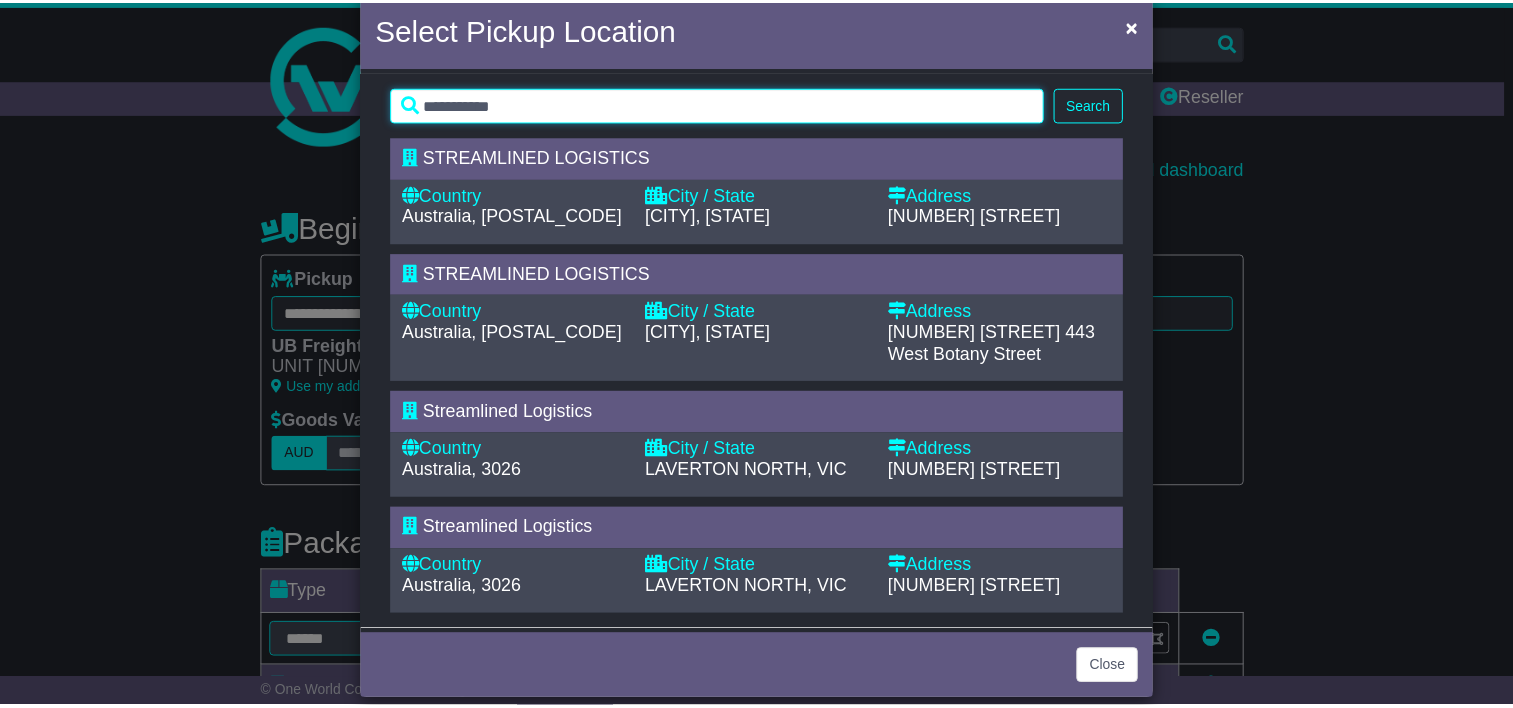 scroll, scrollTop: 60, scrollLeft: 0, axis: vertical 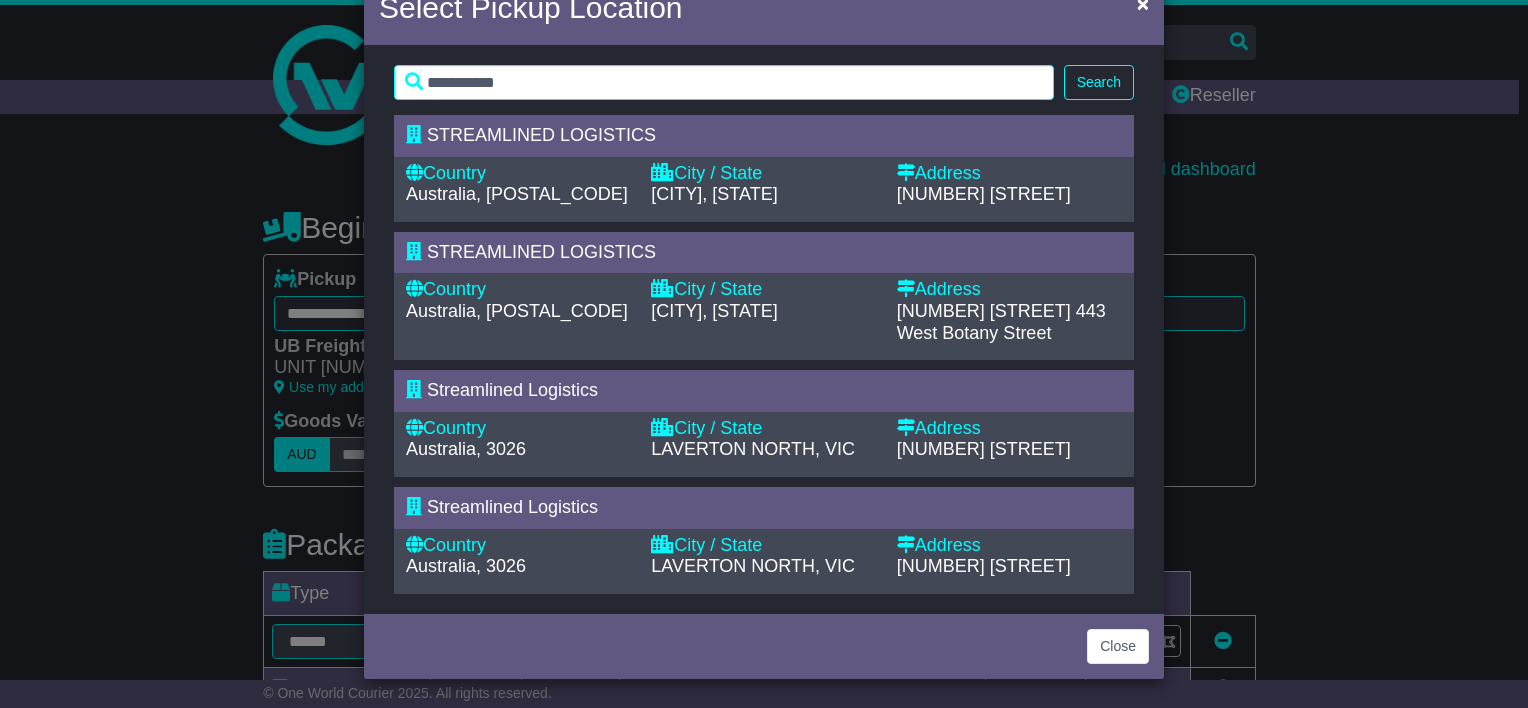 click on "STREAMLINED LOGISTICS" at bounding box center (764, 136) 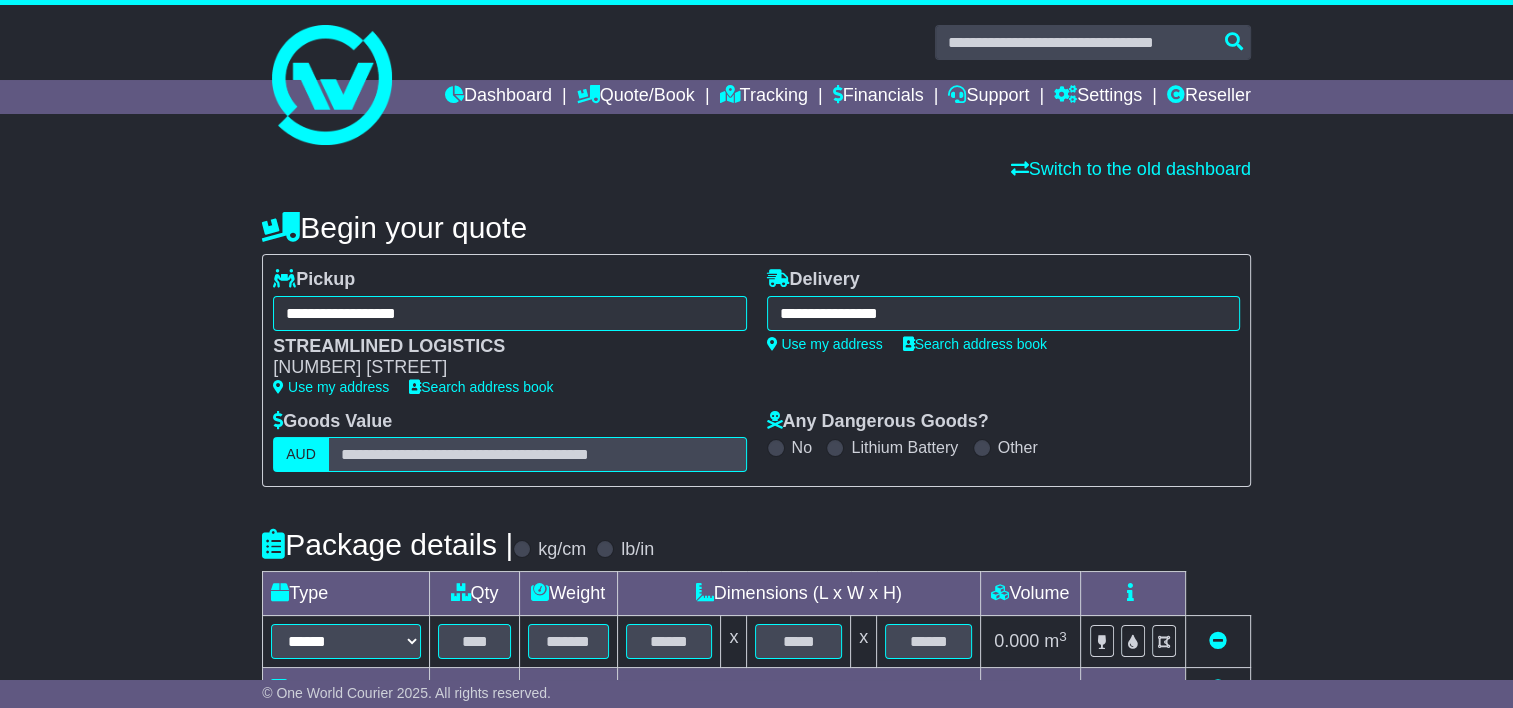 click on "**********" at bounding box center [1003, 313] 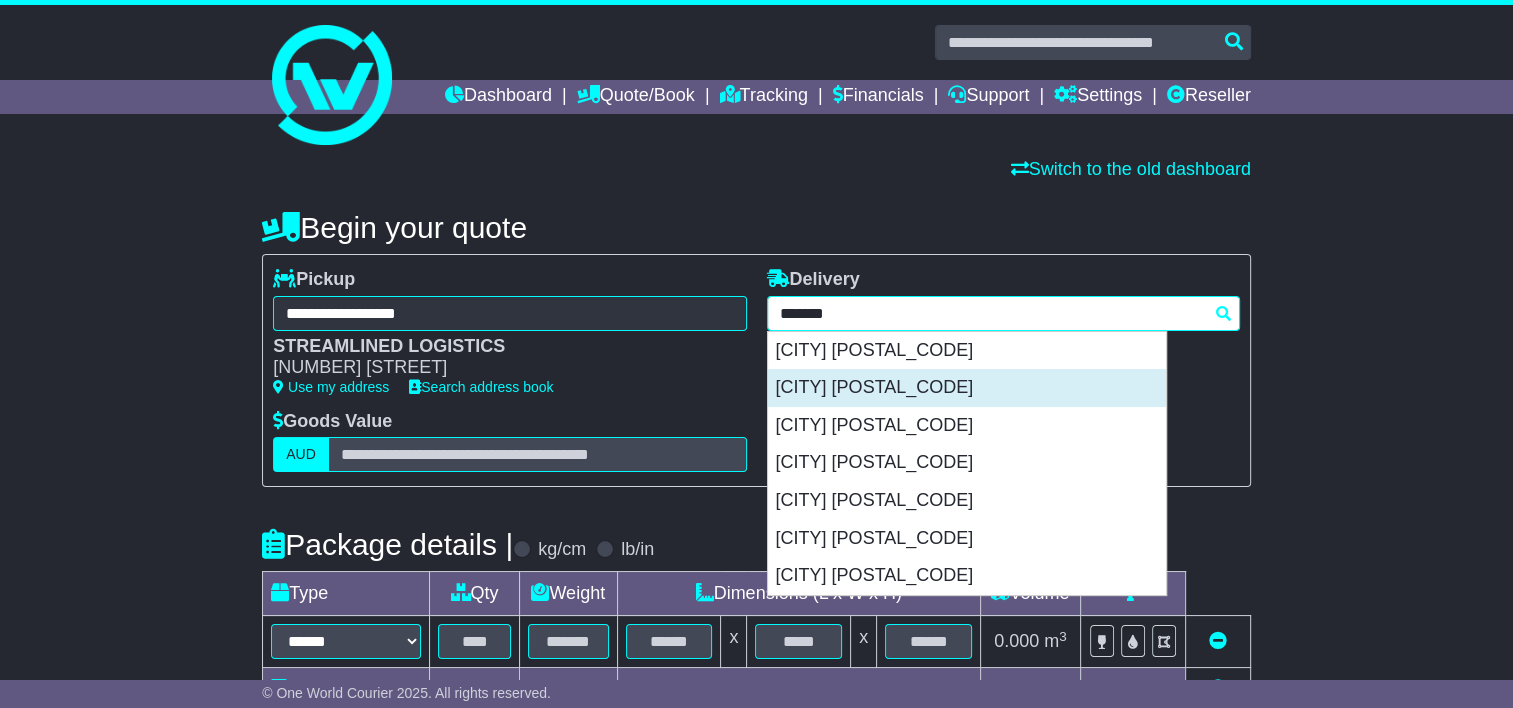 click on "BENDIGO 3550" at bounding box center [967, 388] 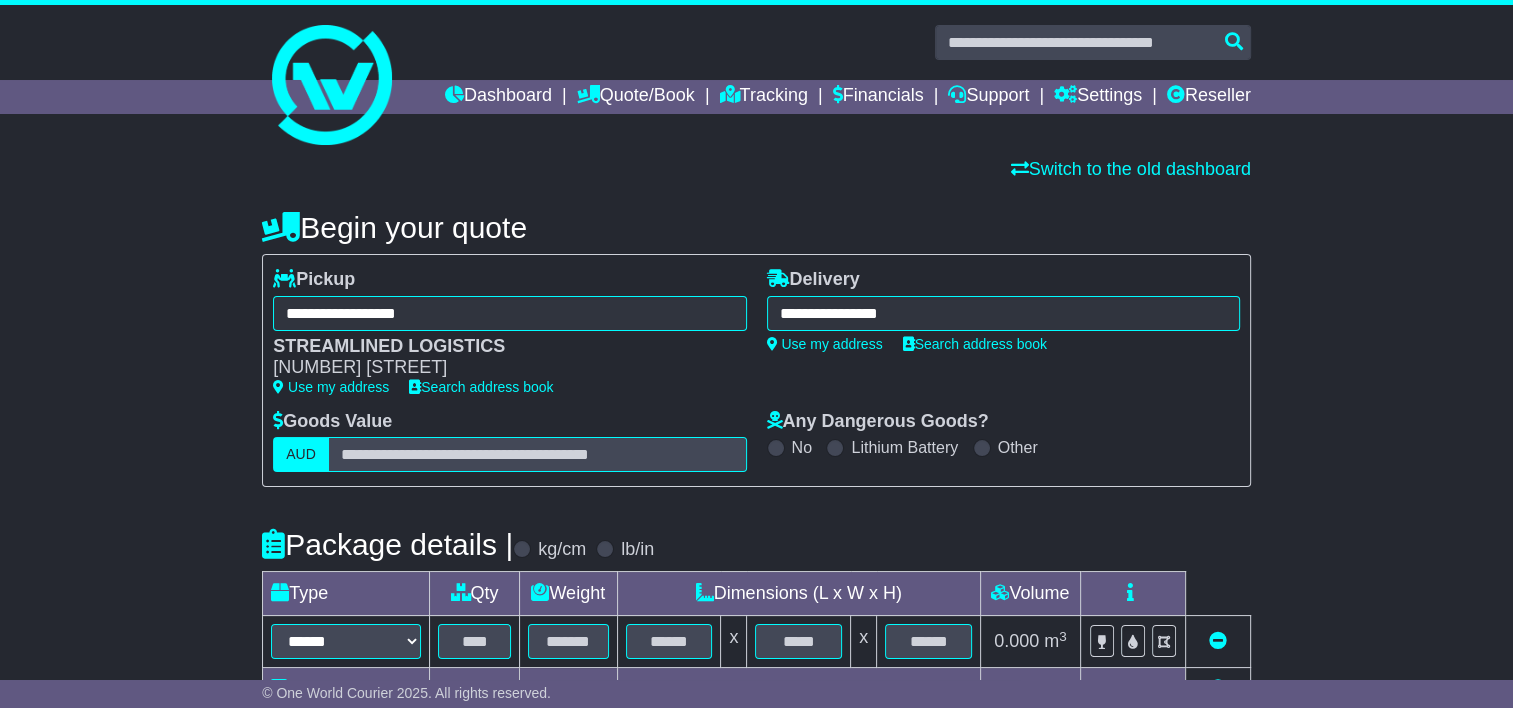 type on "**********" 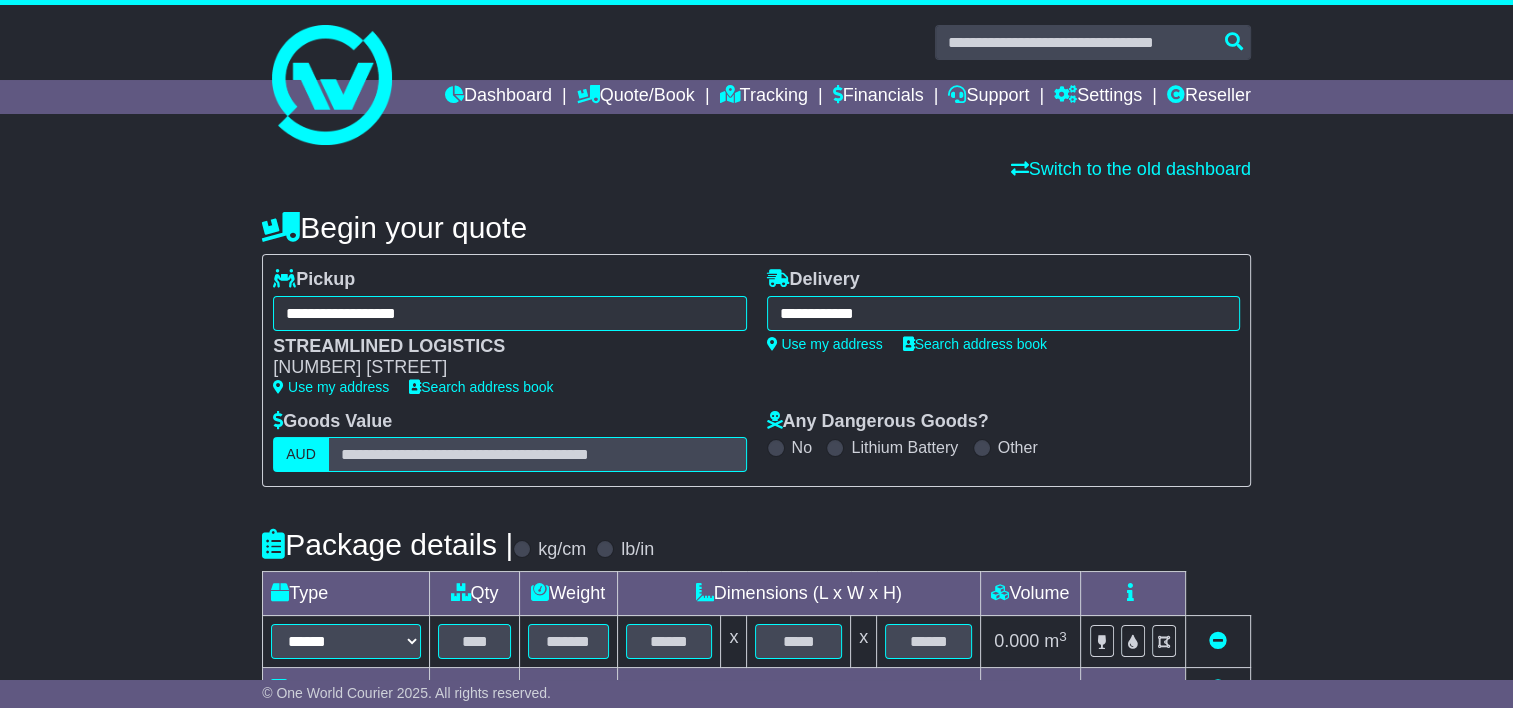 click on "Switch to the old dashboard" at bounding box center (756, 170) 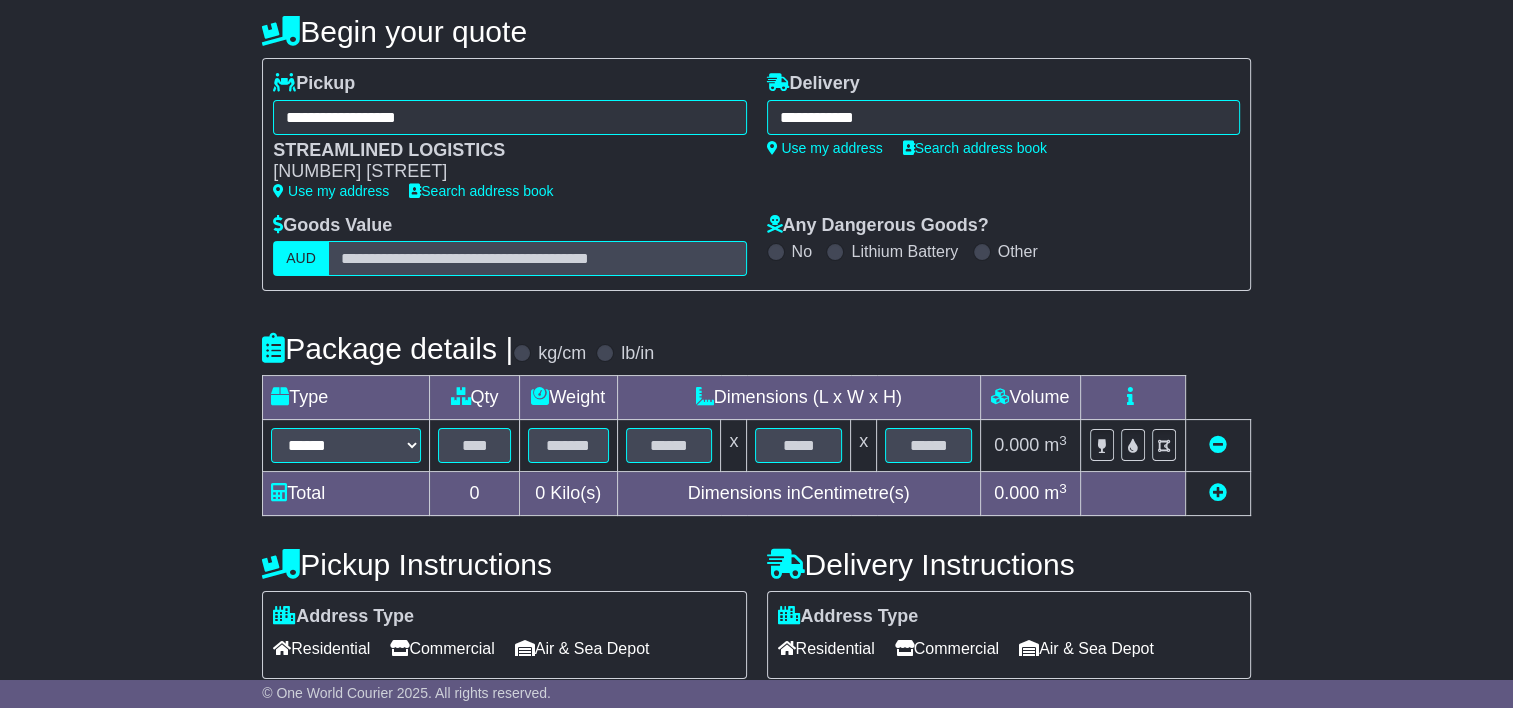 scroll, scrollTop: 200, scrollLeft: 0, axis: vertical 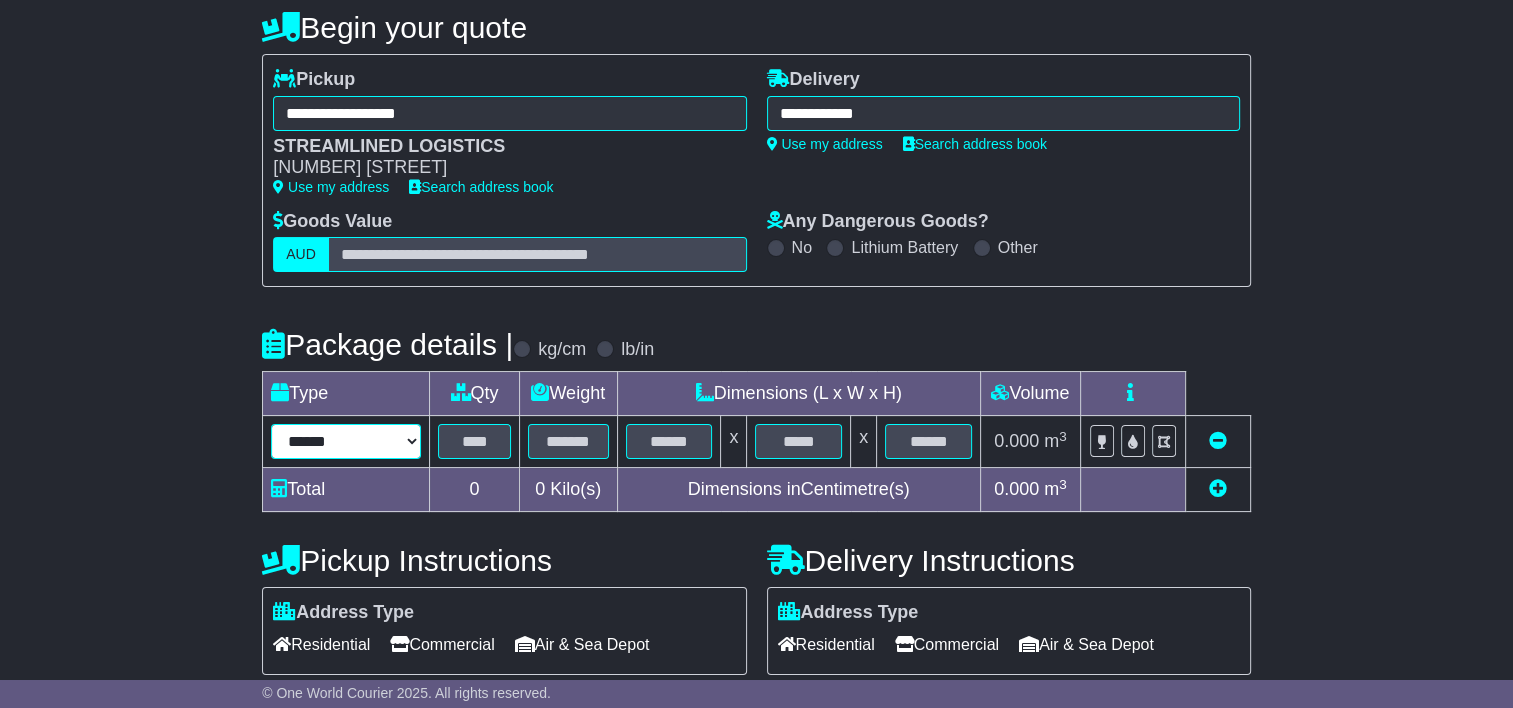 click on "****** ****** *** ******** ***** **** **** ****** *** *******" at bounding box center (346, 441) 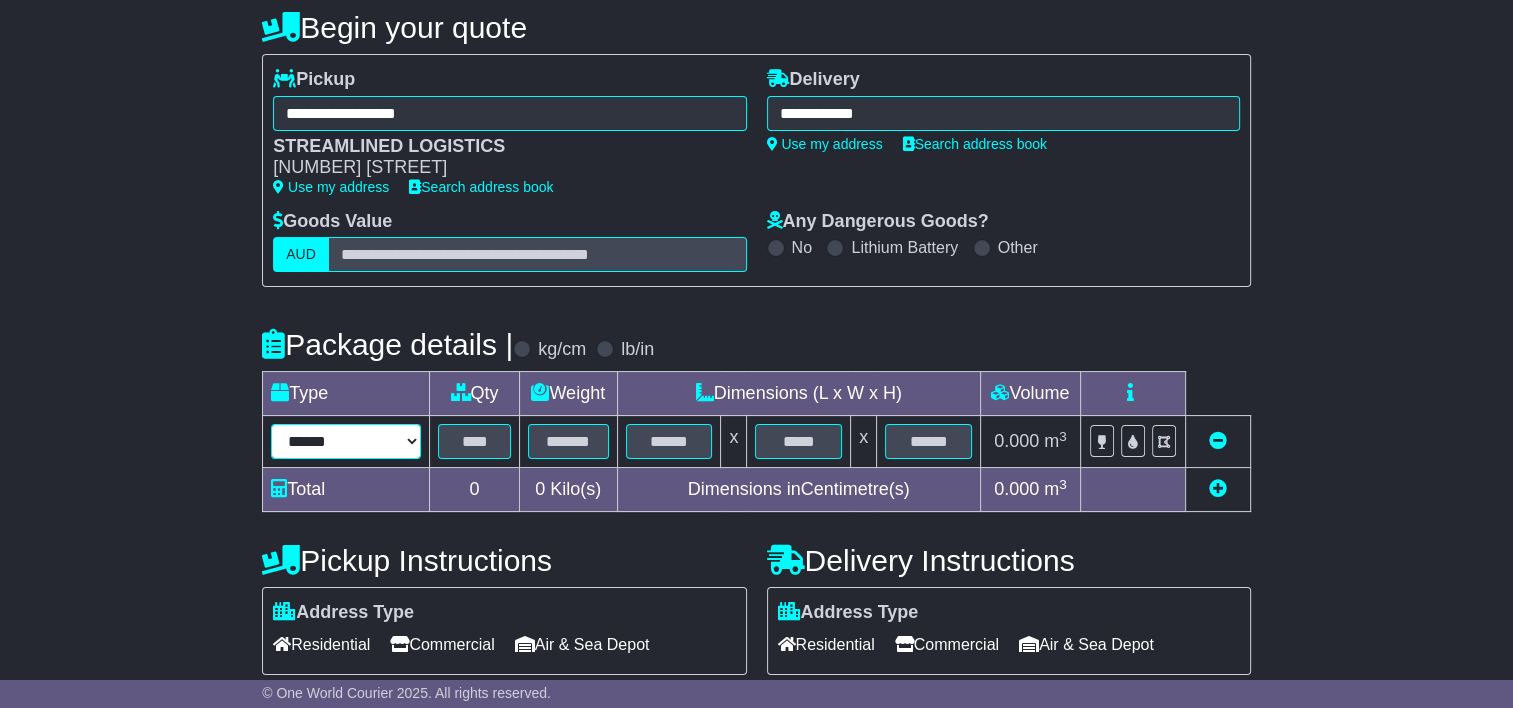 select on "*****" 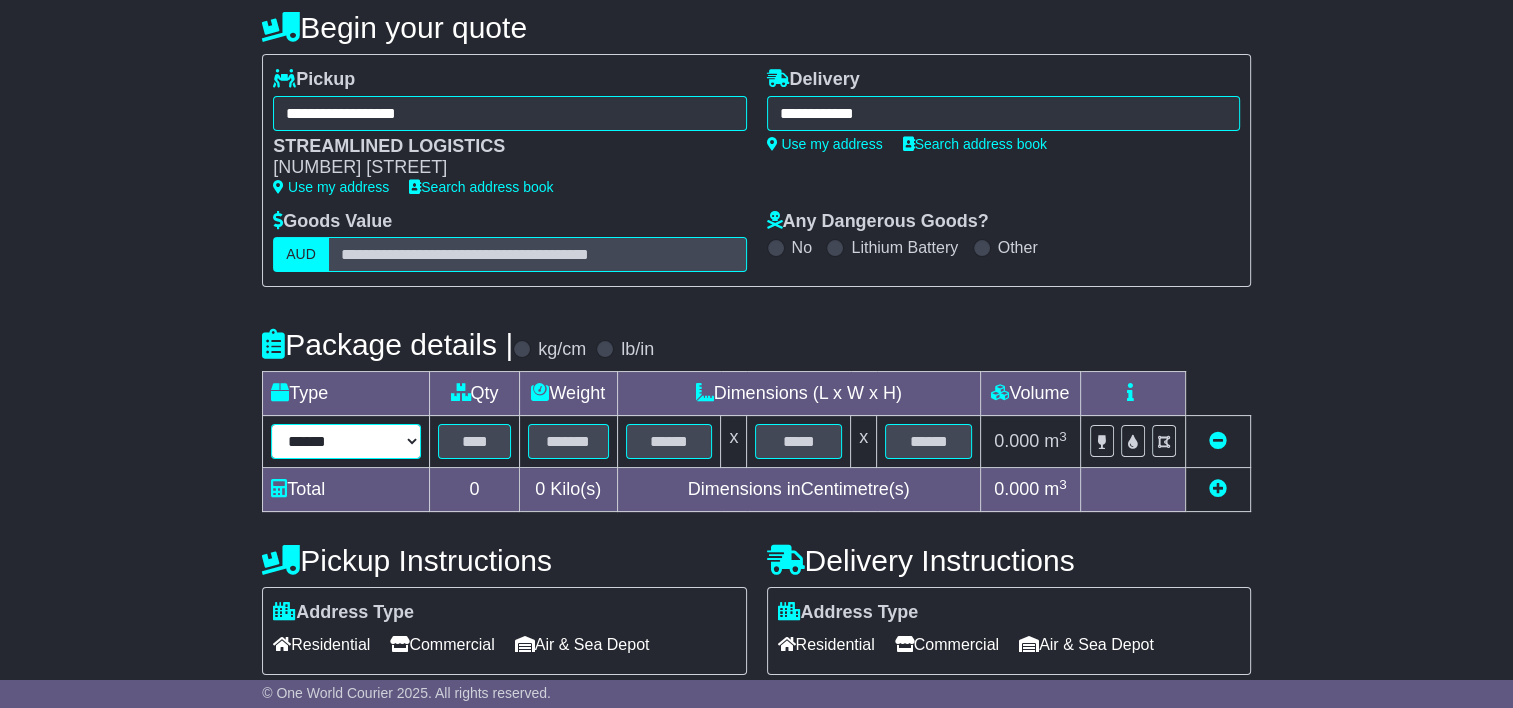 click on "****** ****** *** ******** ***** **** **** ****** *** *******" at bounding box center [346, 441] 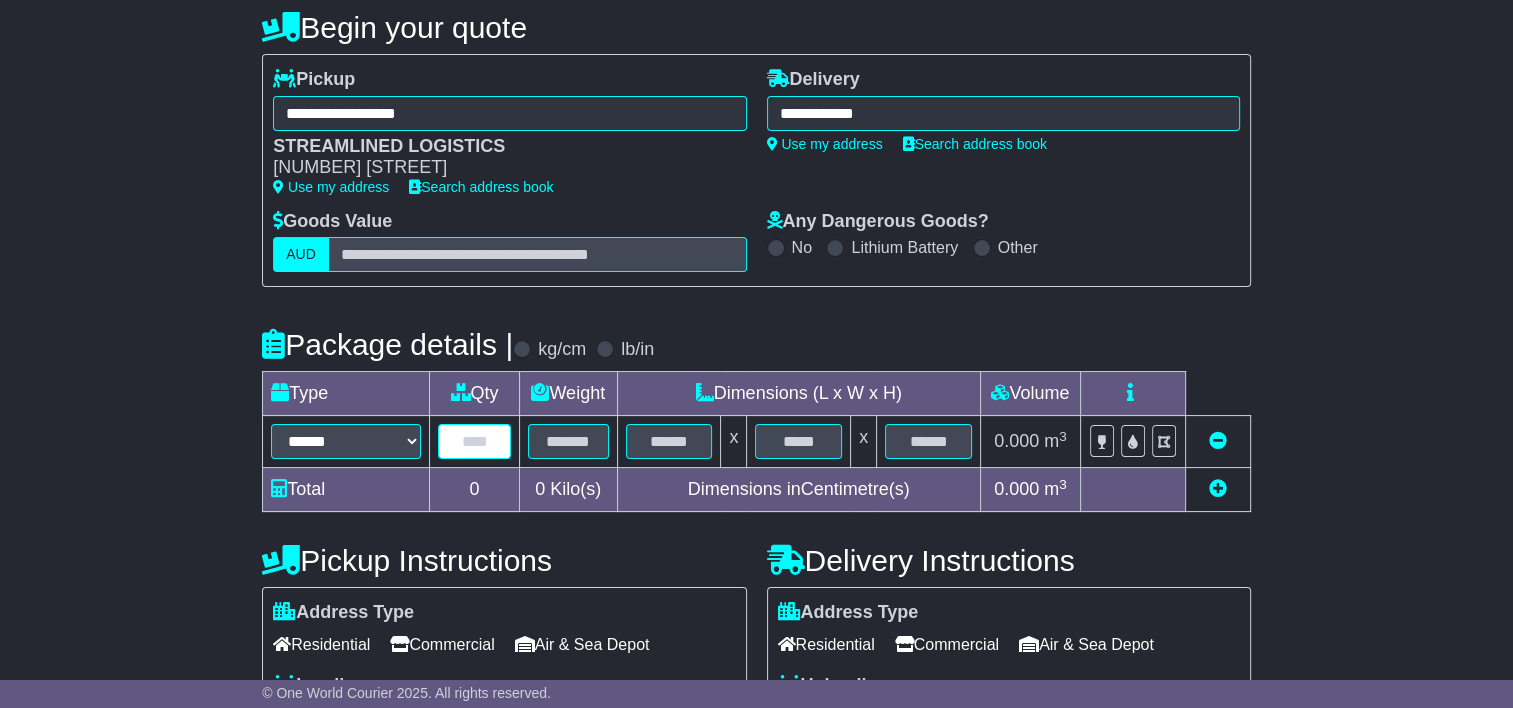 click at bounding box center (474, 441) 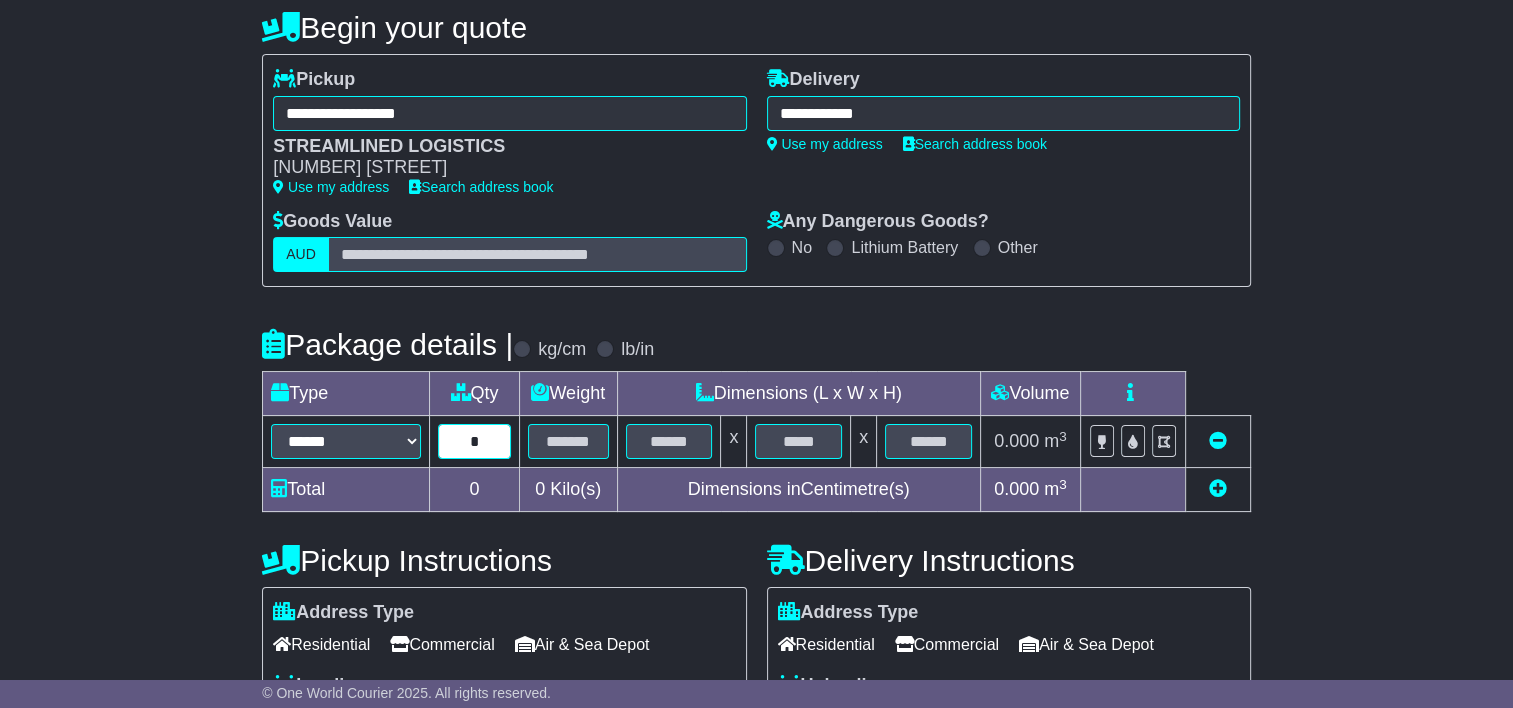 type on "*" 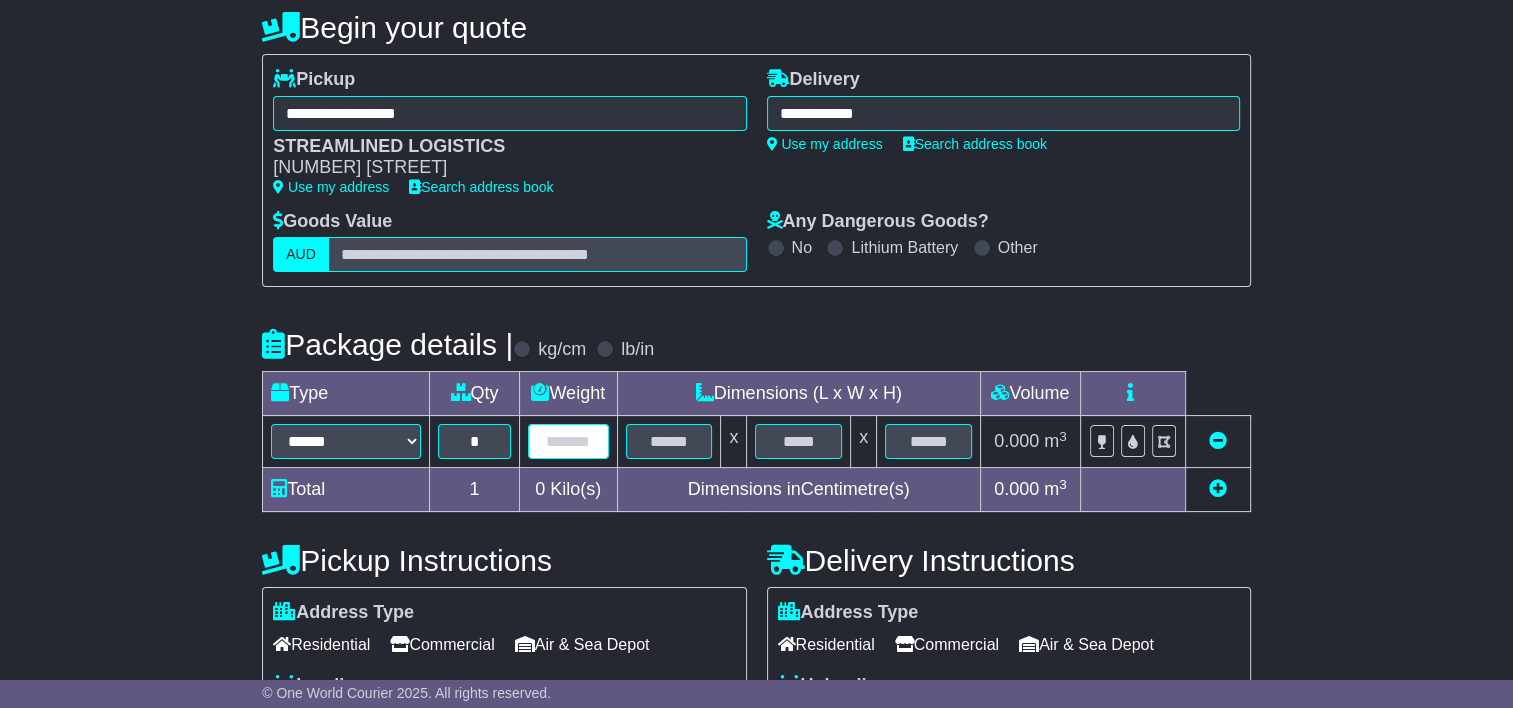click at bounding box center [568, 441] 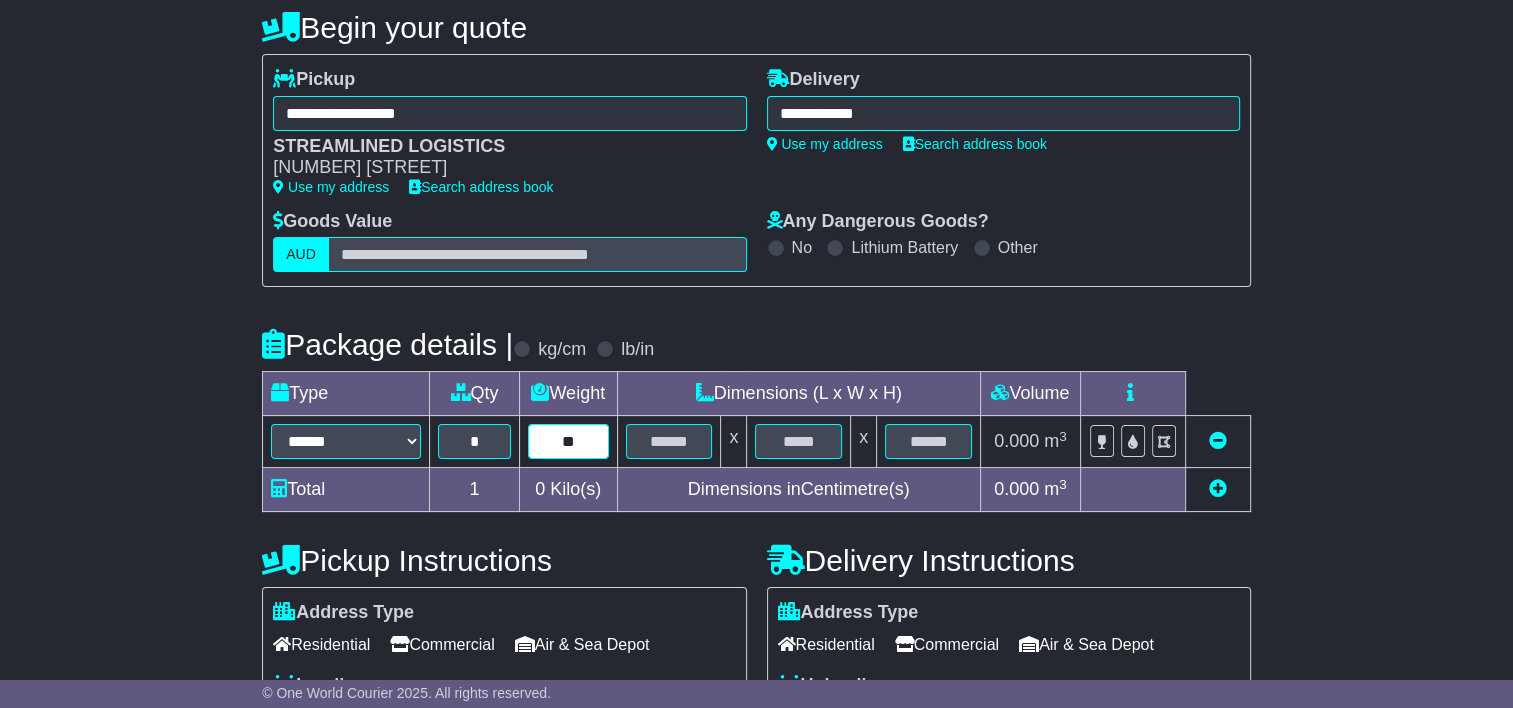 type on "**" 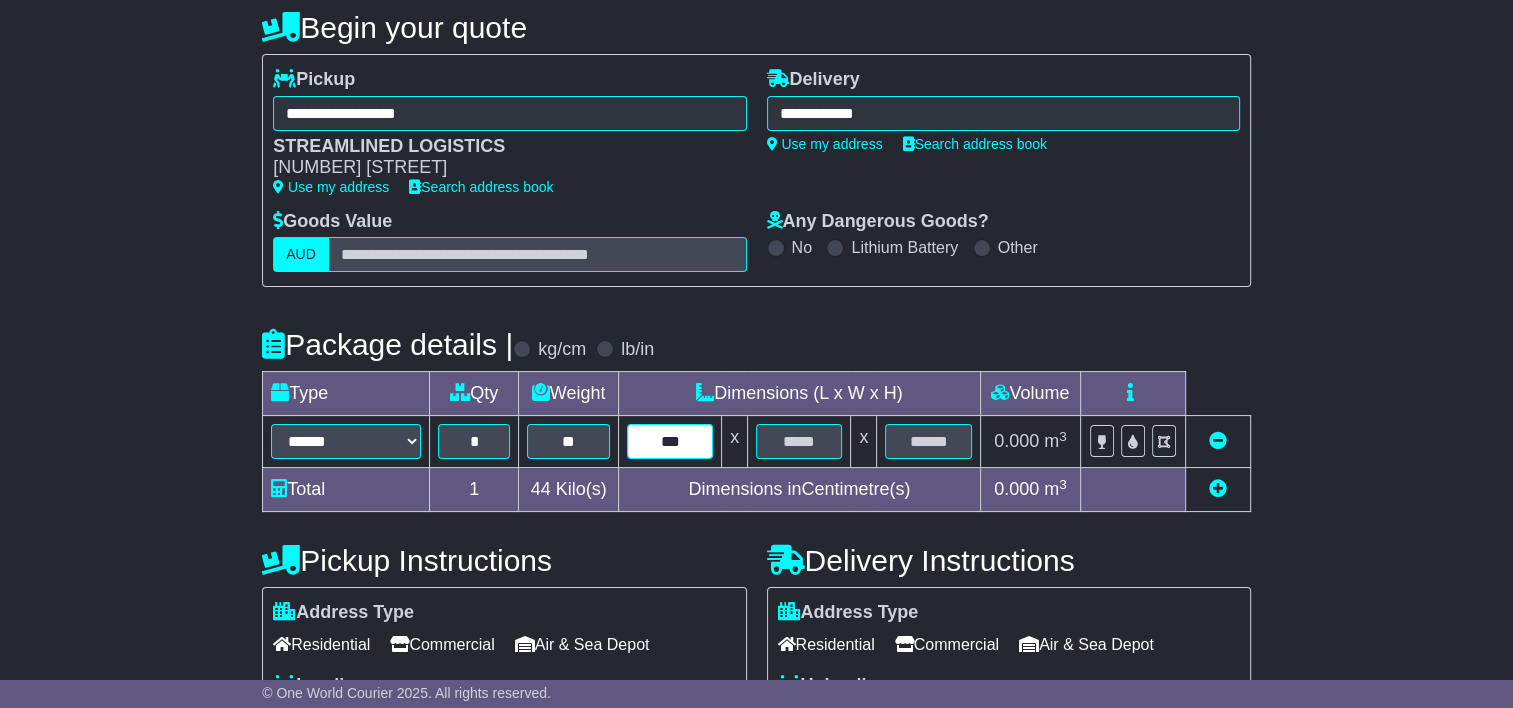type on "***" 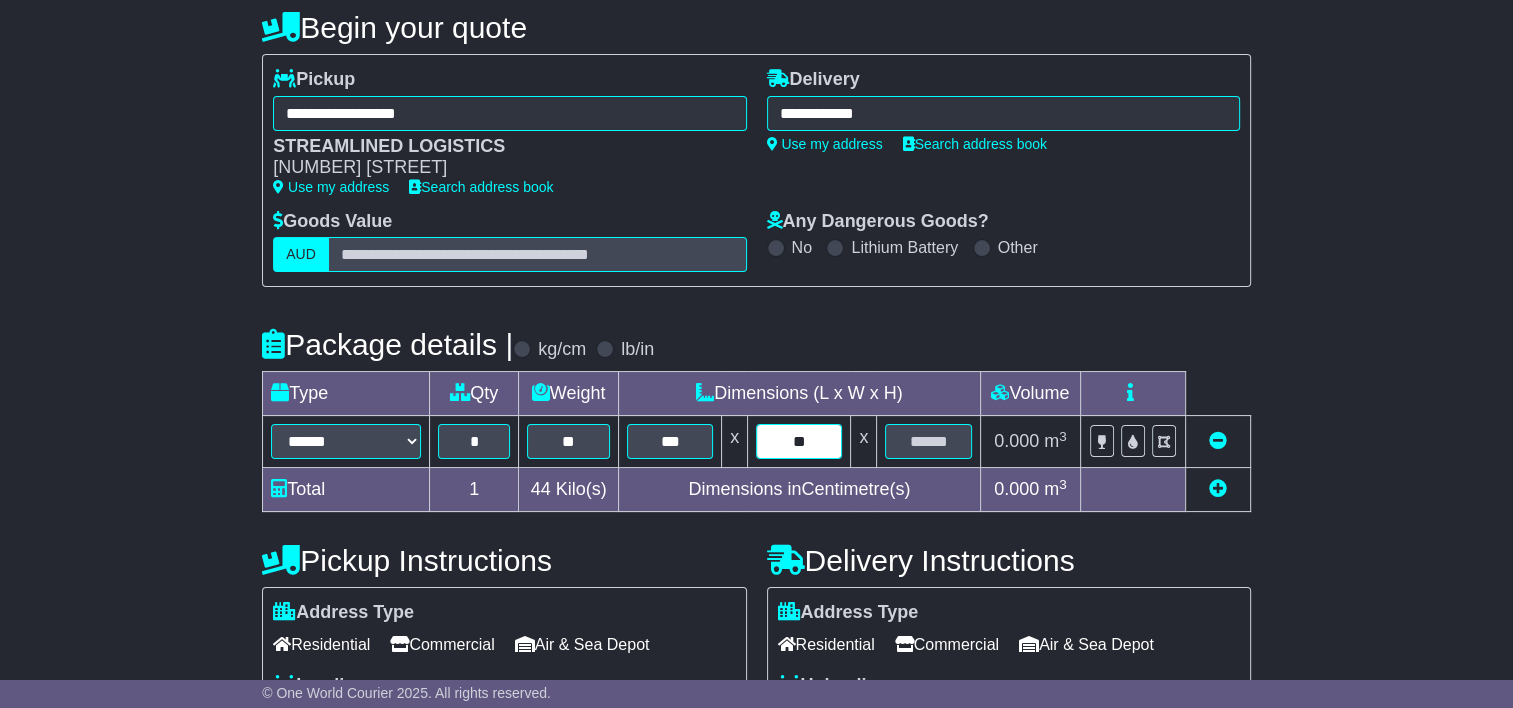 type on "**" 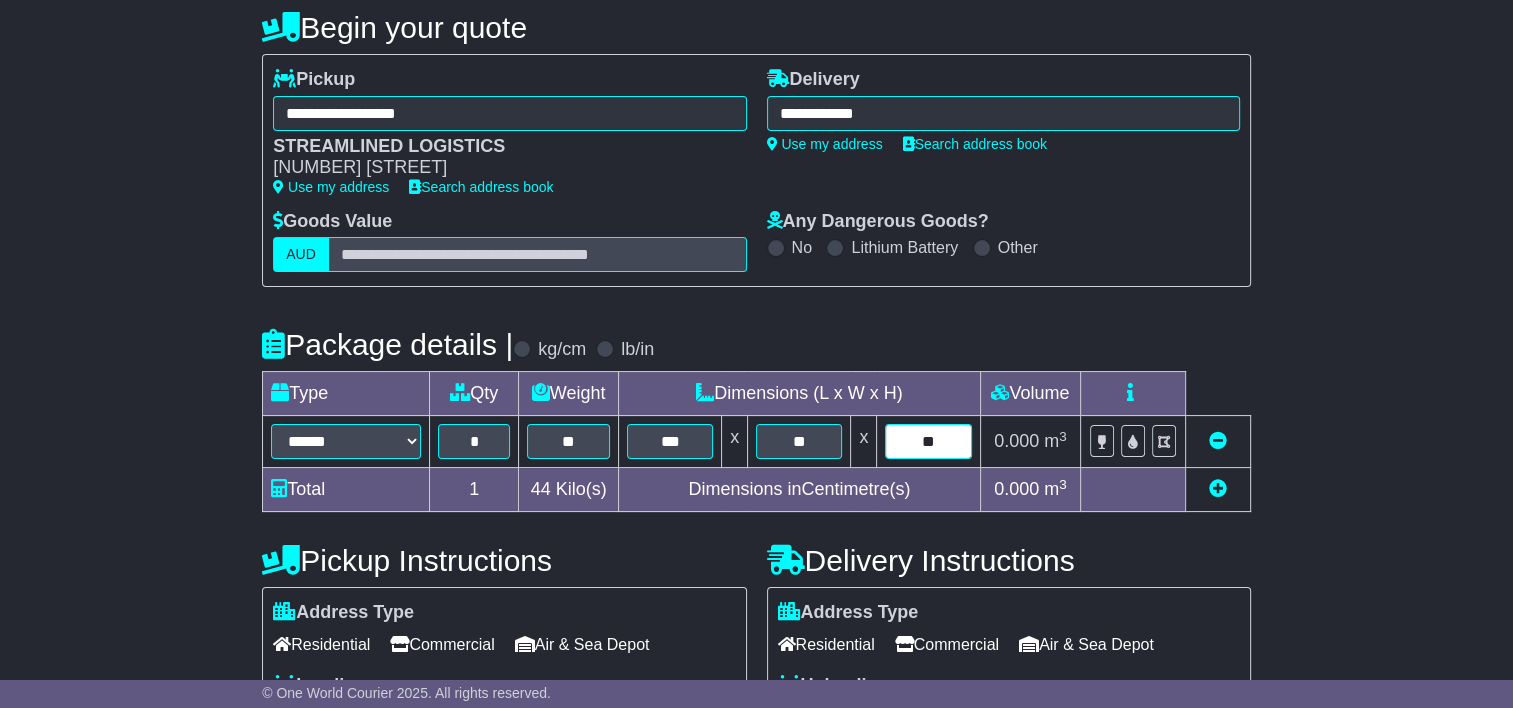 type on "**" 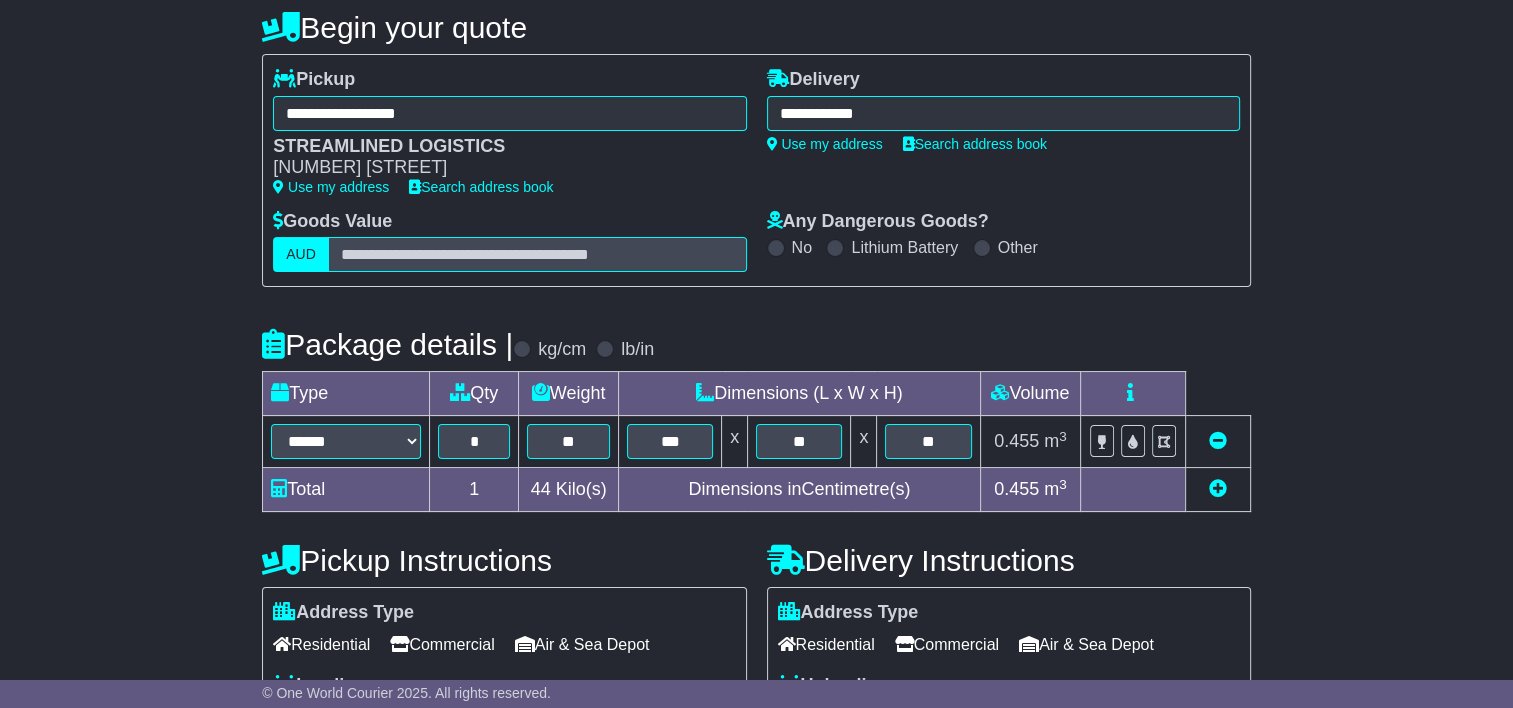 scroll, scrollTop: 565, scrollLeft: 0, axis: vertical 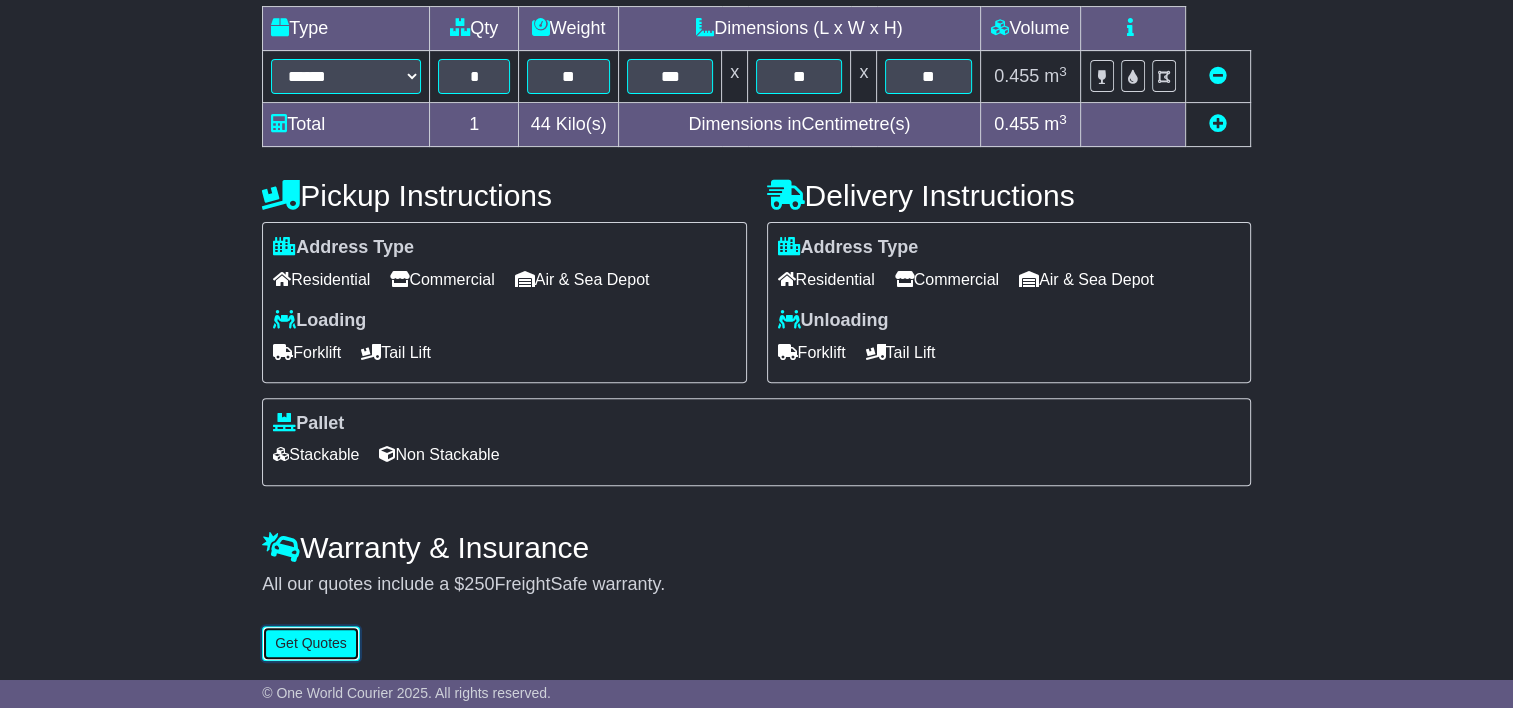 type 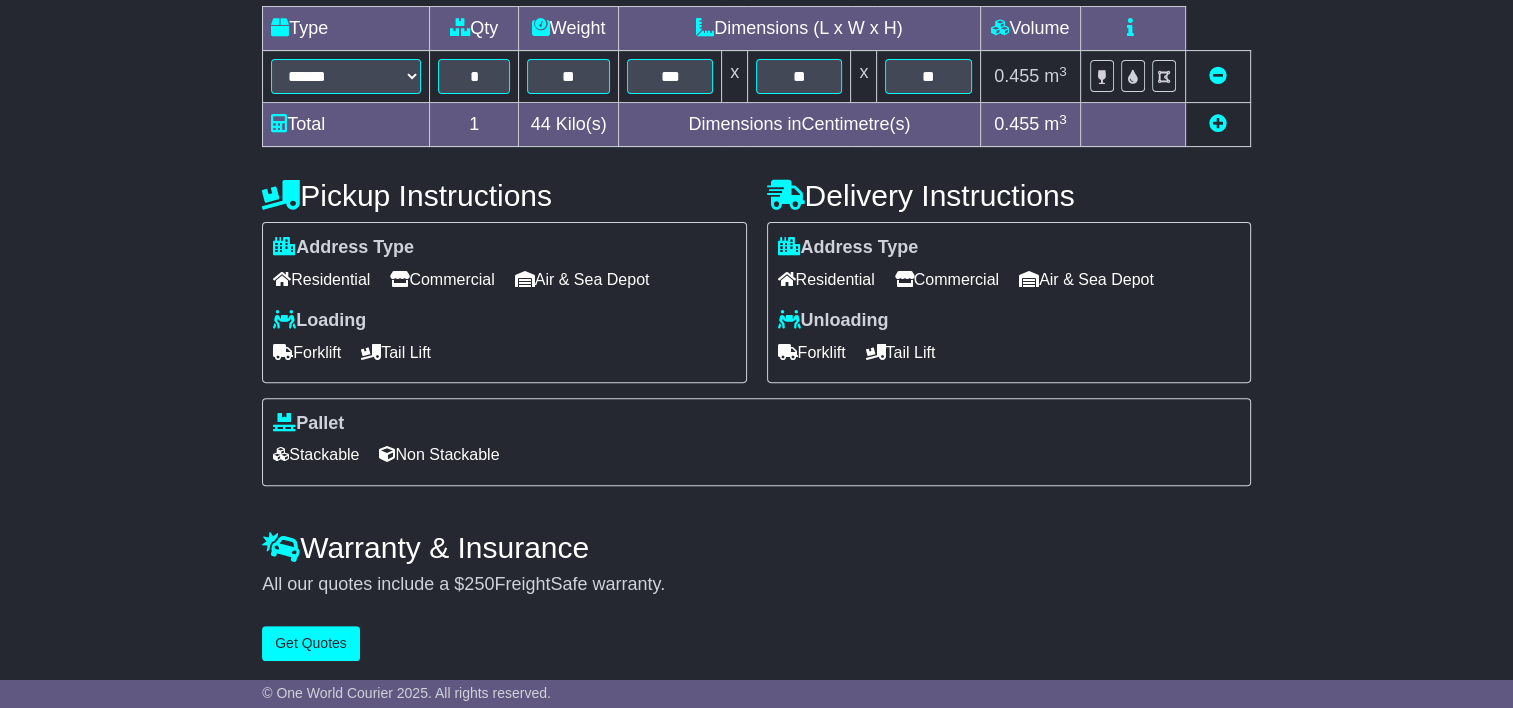 click on "Commercial" at bounding box center [442, 279] 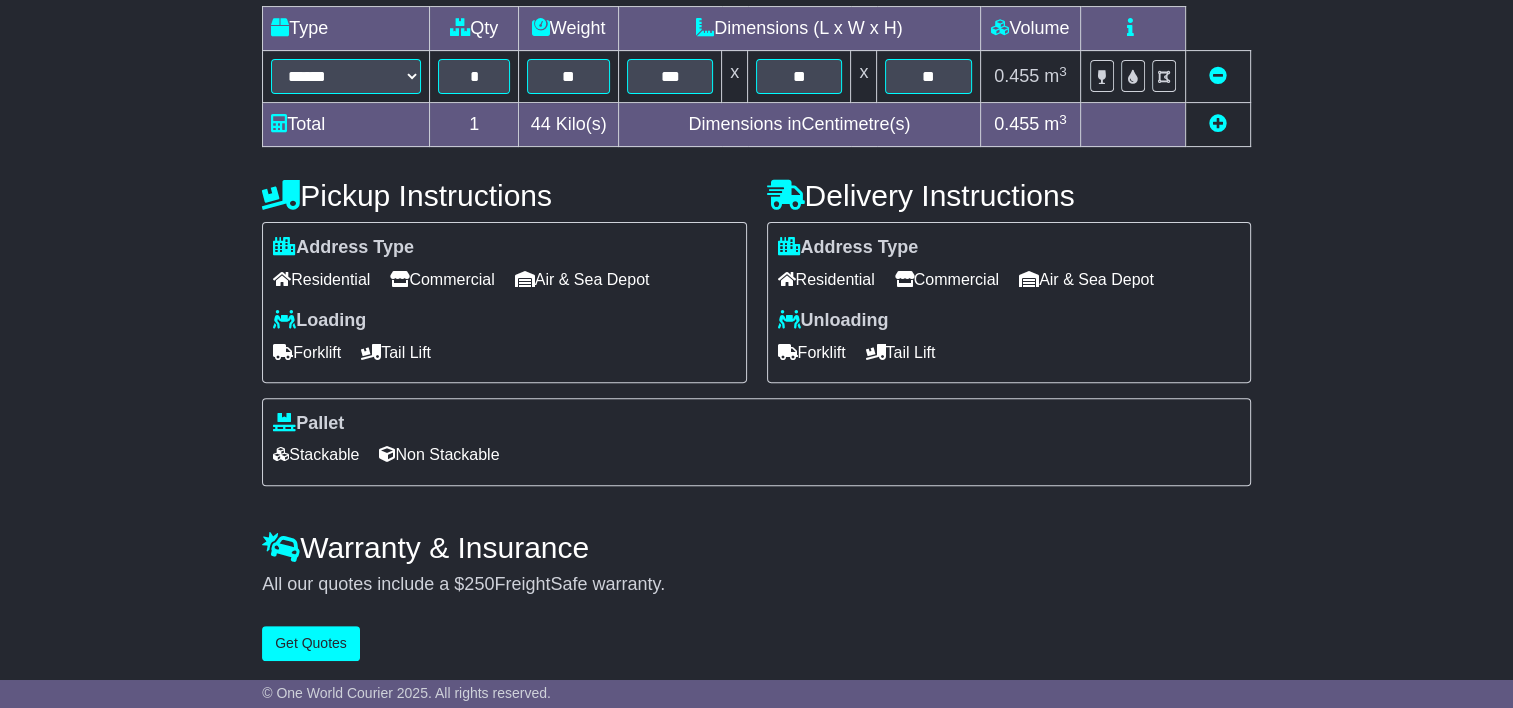 click on "Residential" at bounding box center (826, 279) 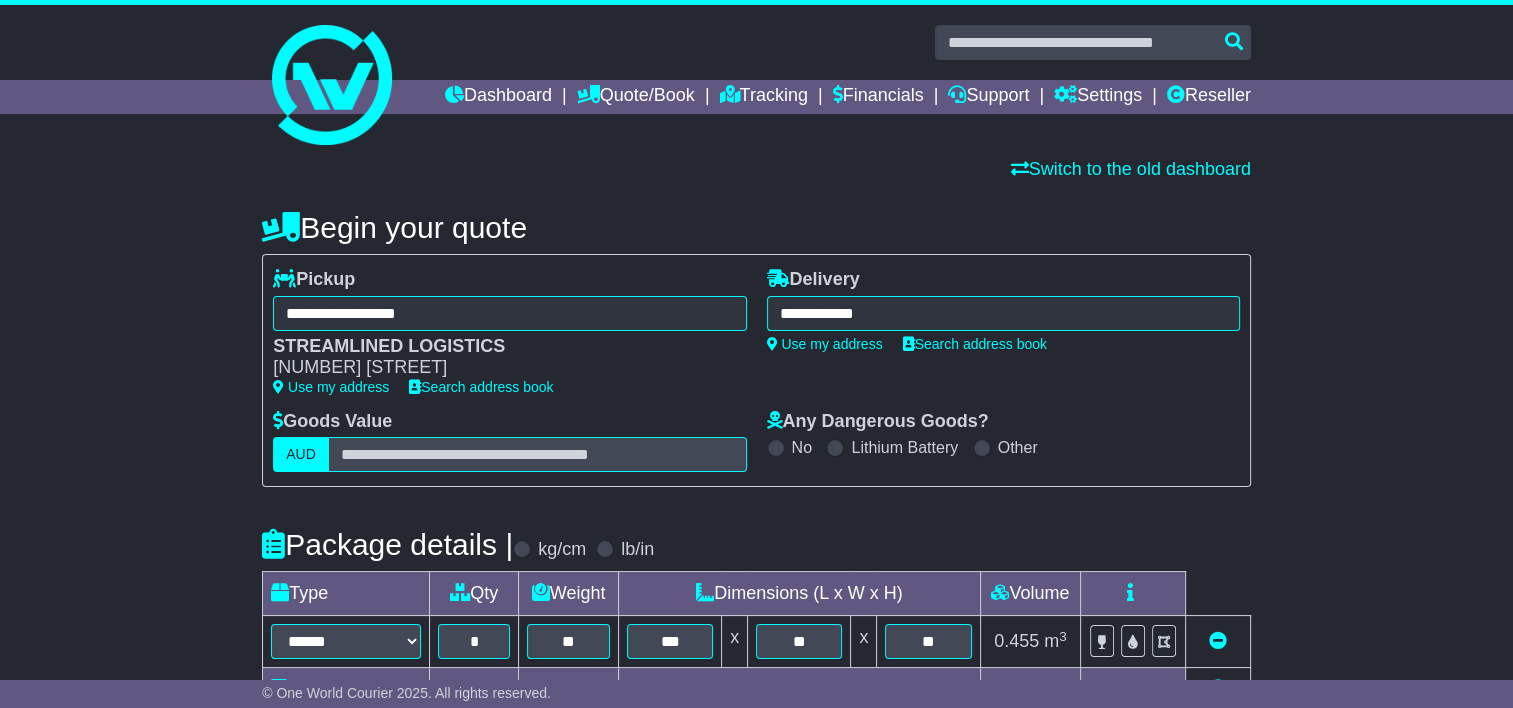 scroll, scrollTop: 570, scrollLeft: 0, axis: vertical 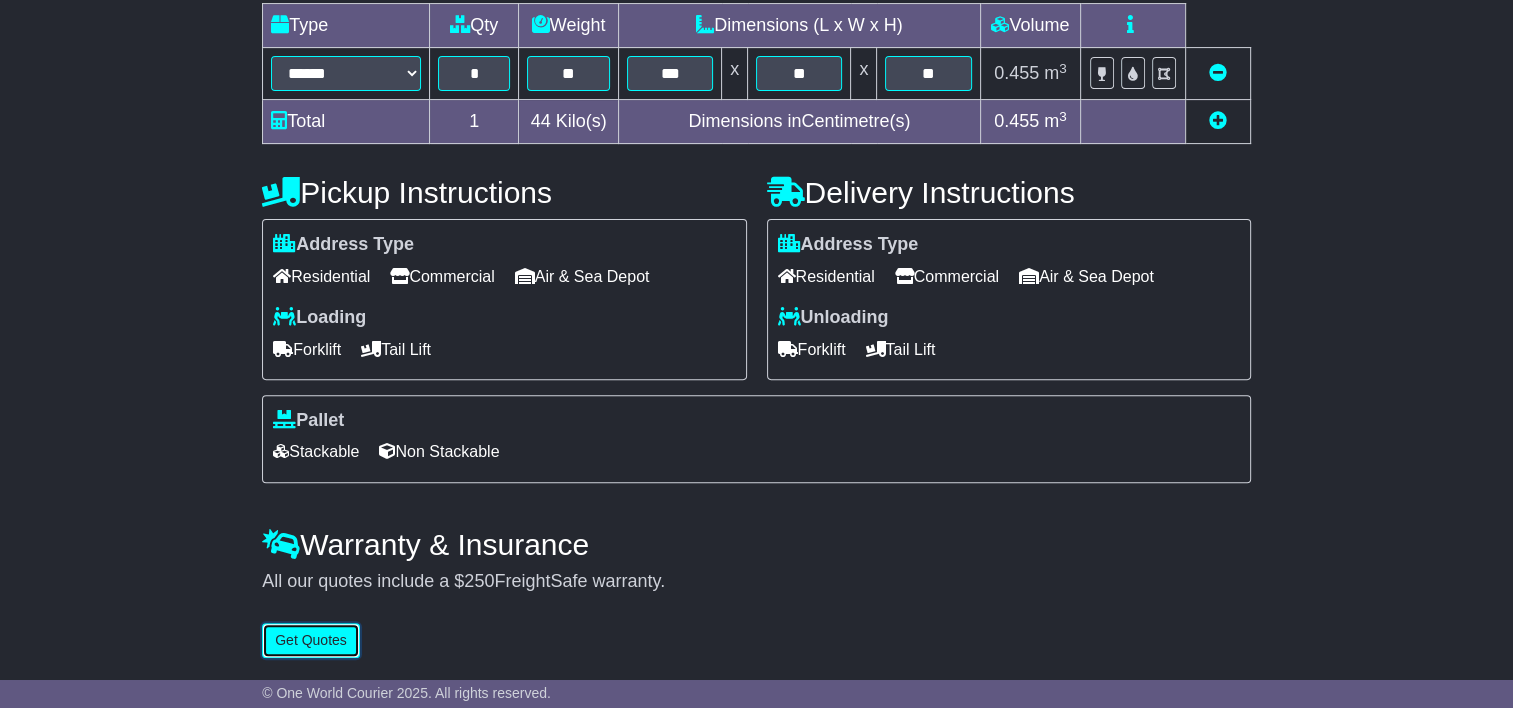 click on "Get Quotes" at bounding box center (311, 640) 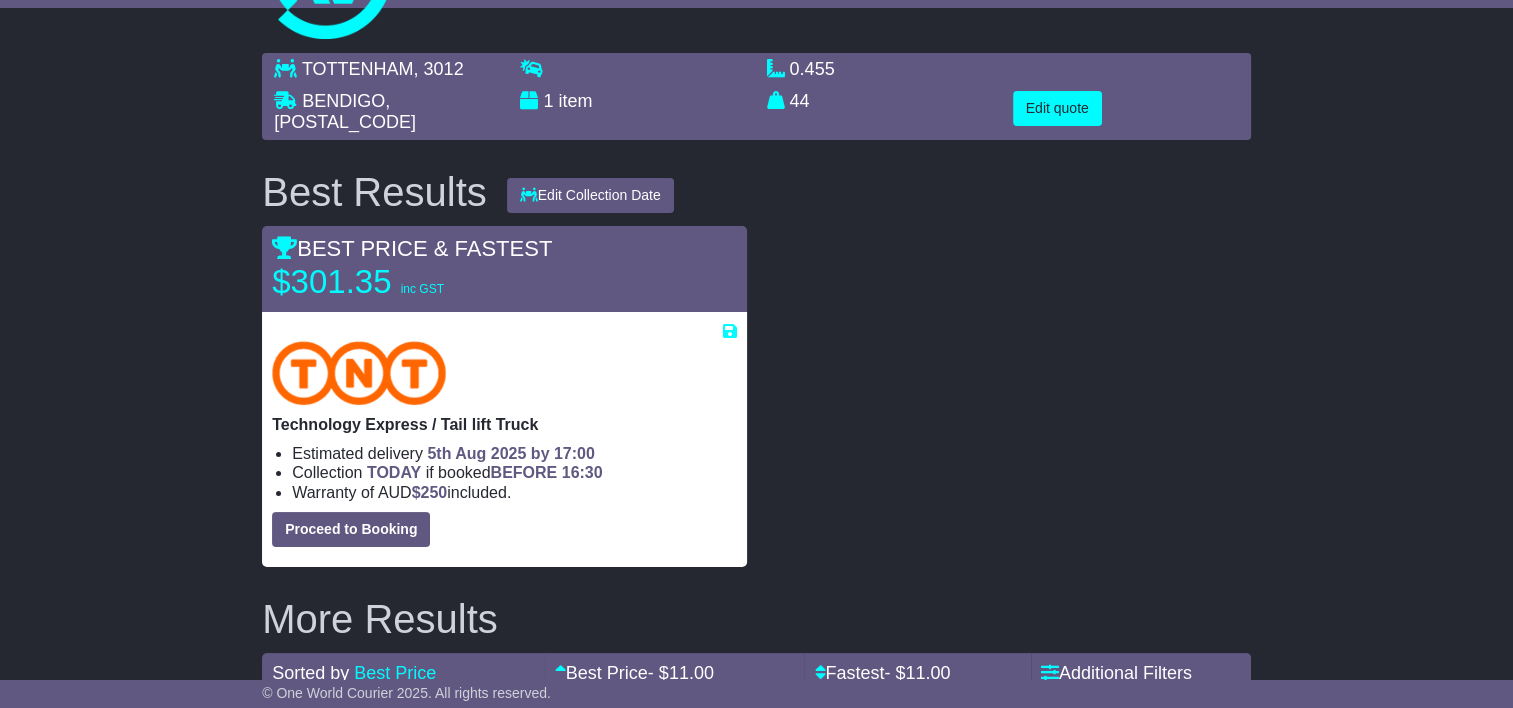 scroll, scrollTop: 0, scrollLeft: 0, axis: both 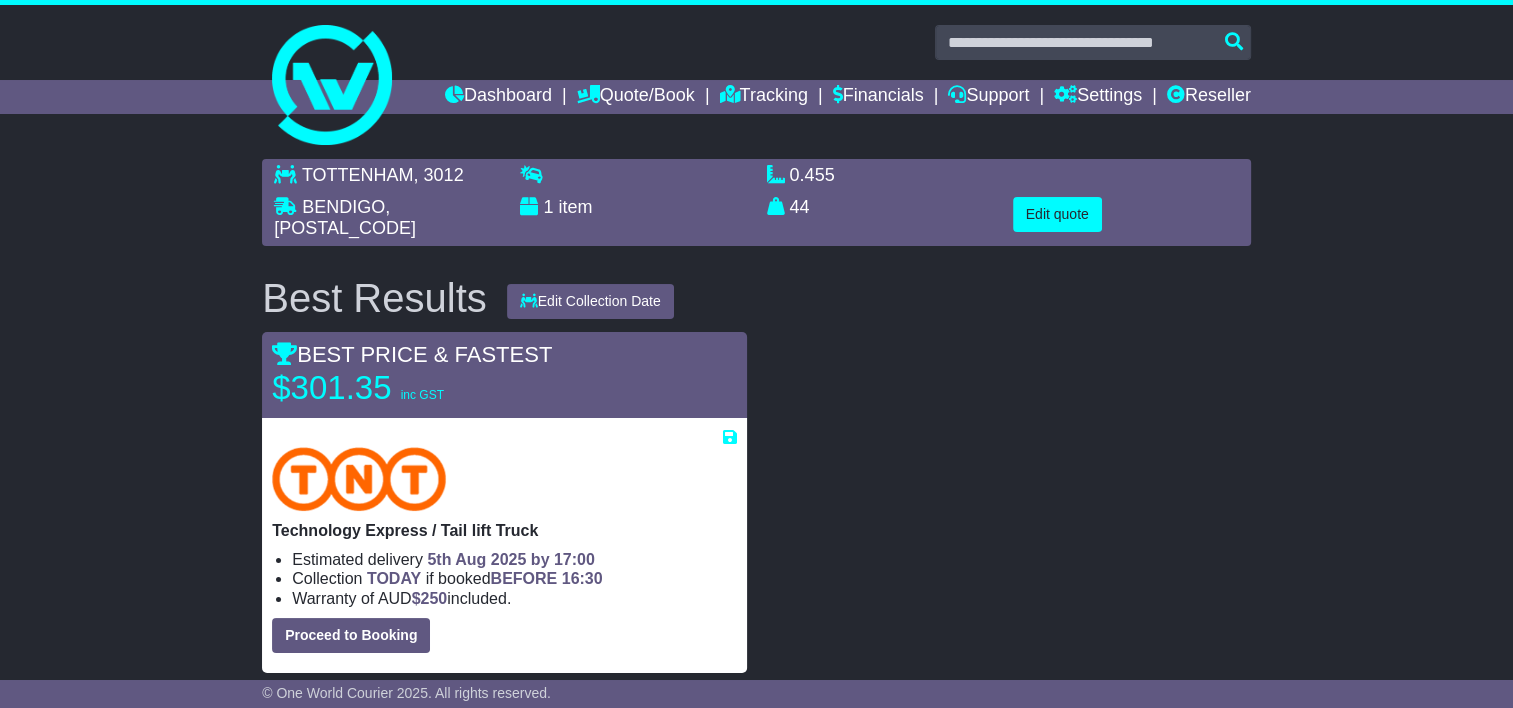 click at bounding box center (1009, 502) 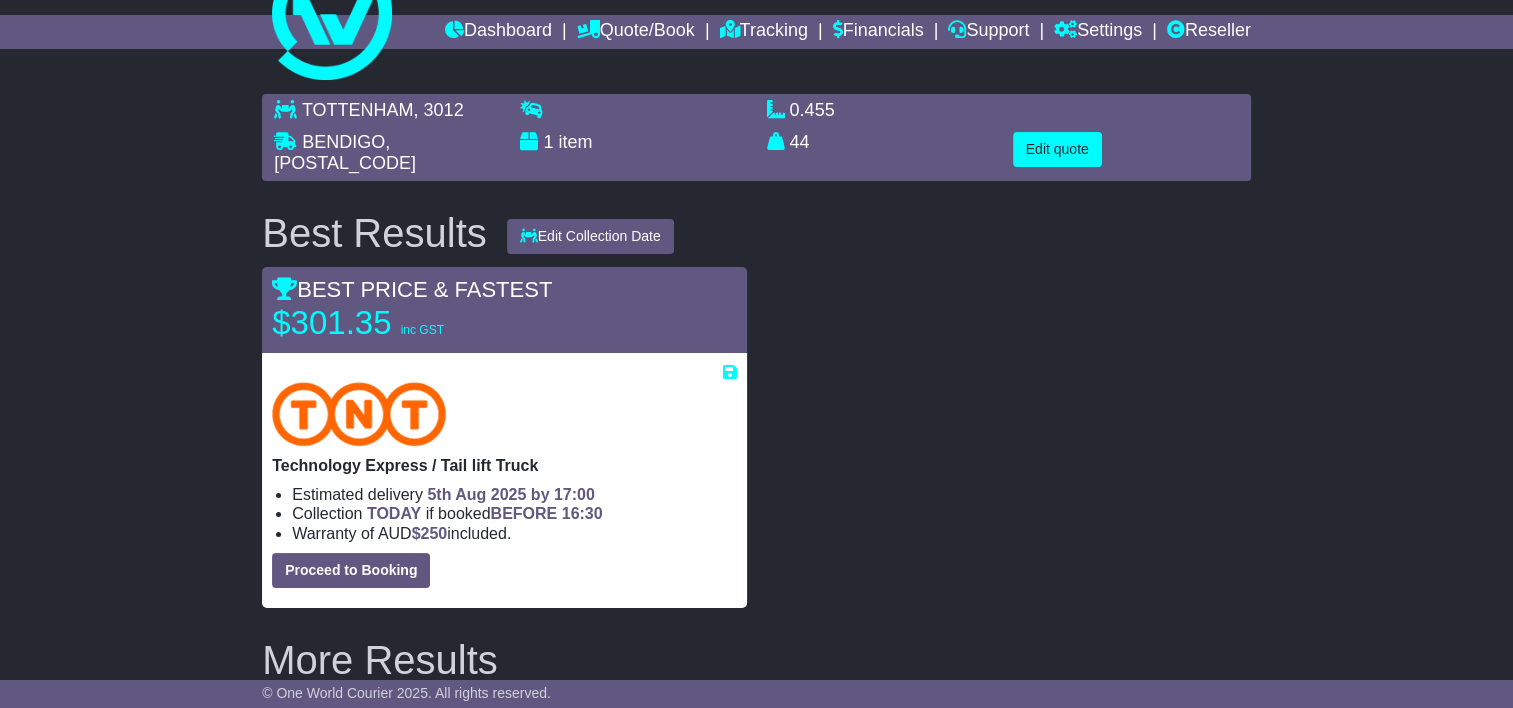 scroll, scrollTop: 100, scrollLeft: 0, axis: vertical 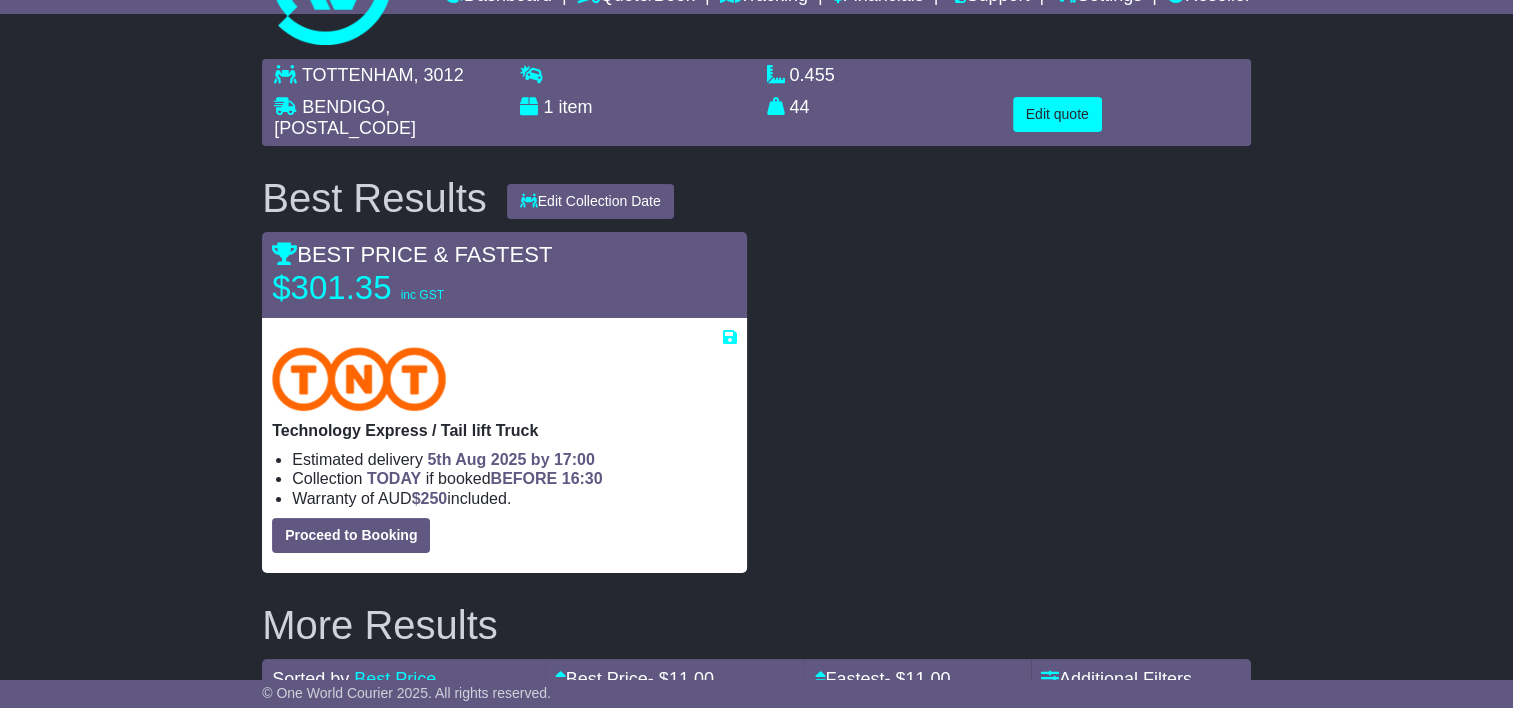 click on "16:30" at bounding box center (582, 478) 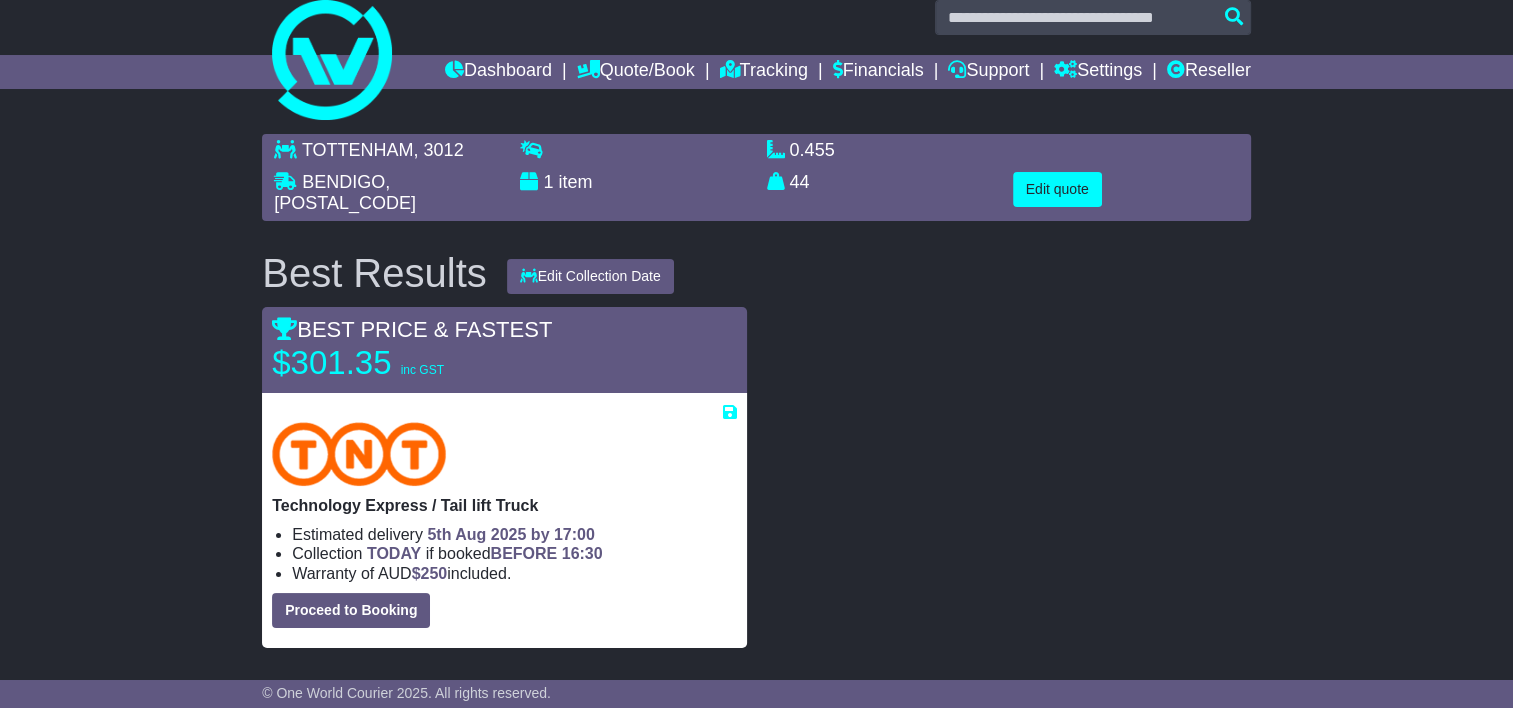 scroll, scrollTop: 100, scrollLeft: 0, axis: vertical 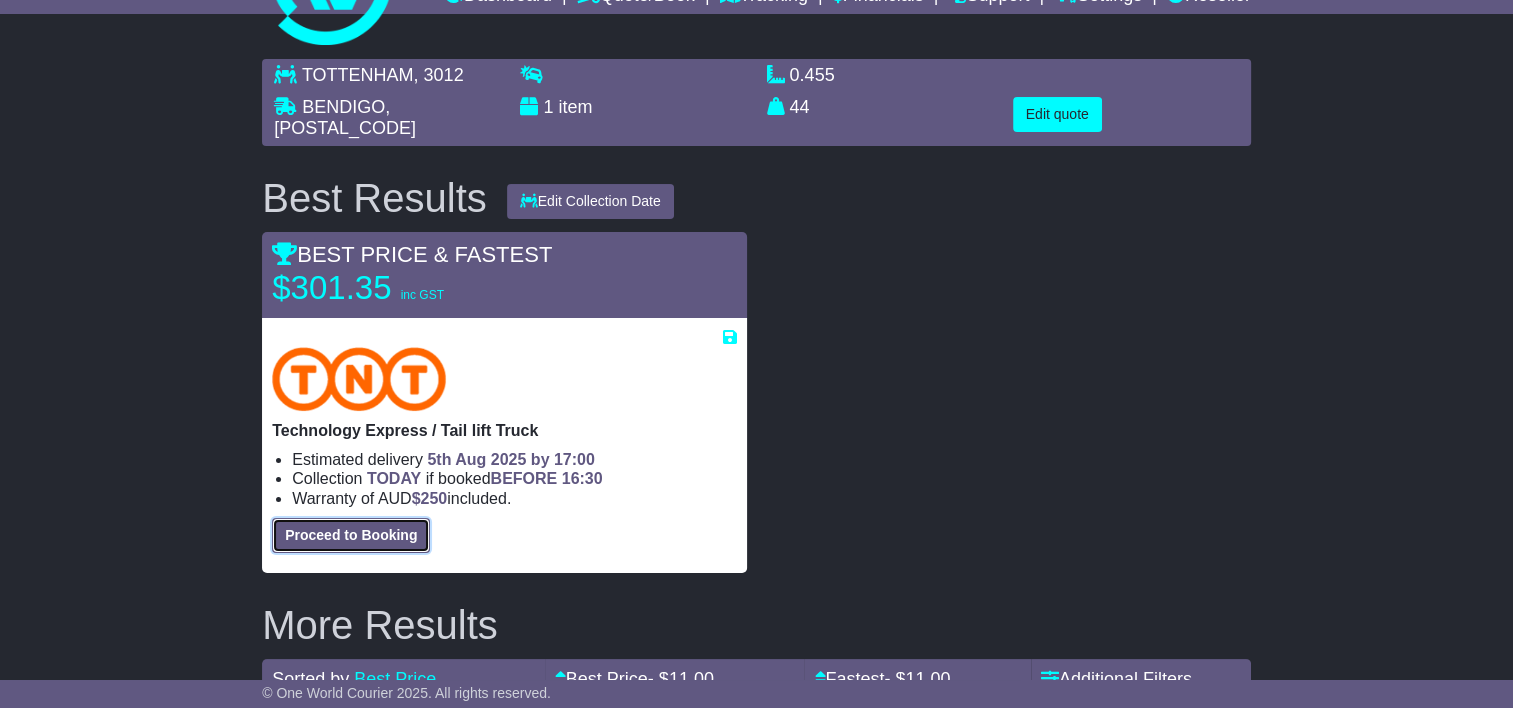click on "Proceed to Booking" at bounding box center (351, 535) 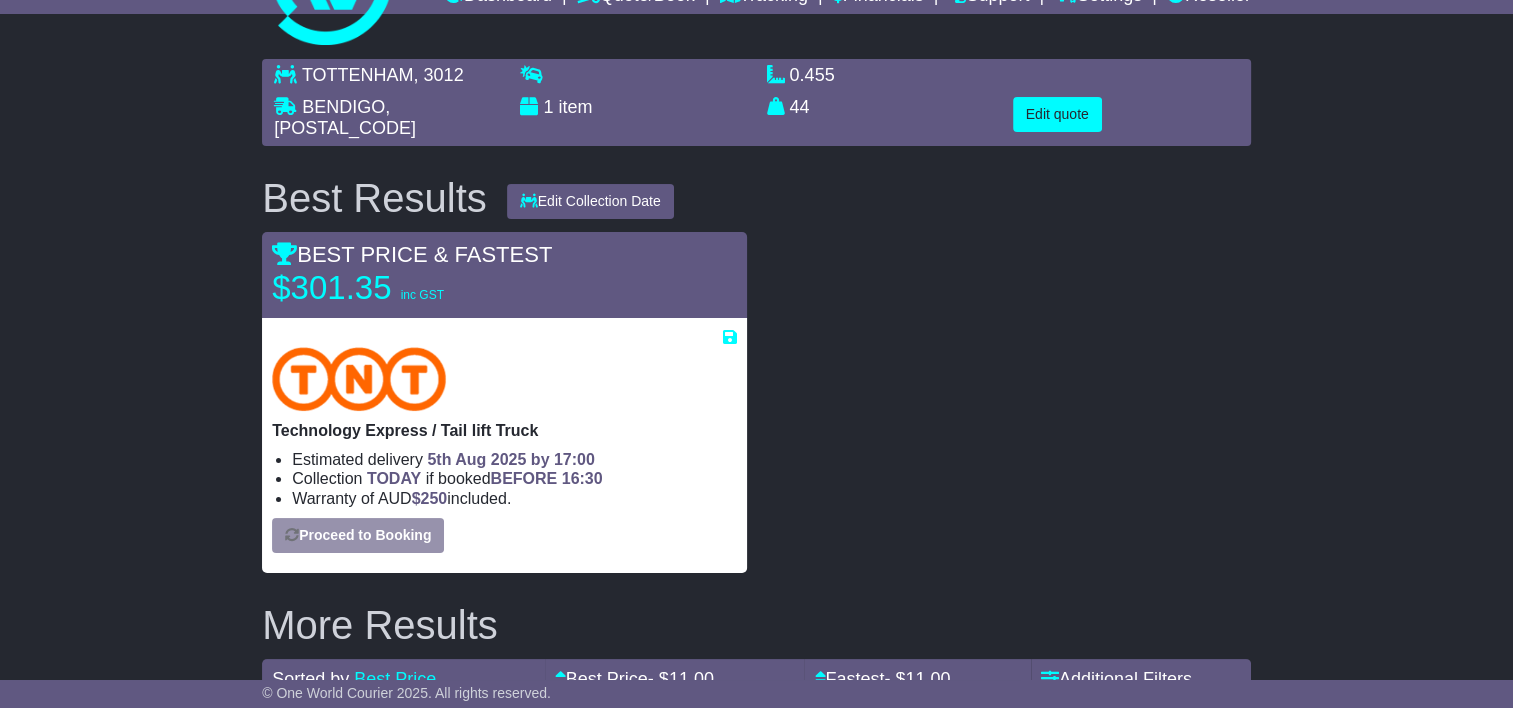 select on "**********" 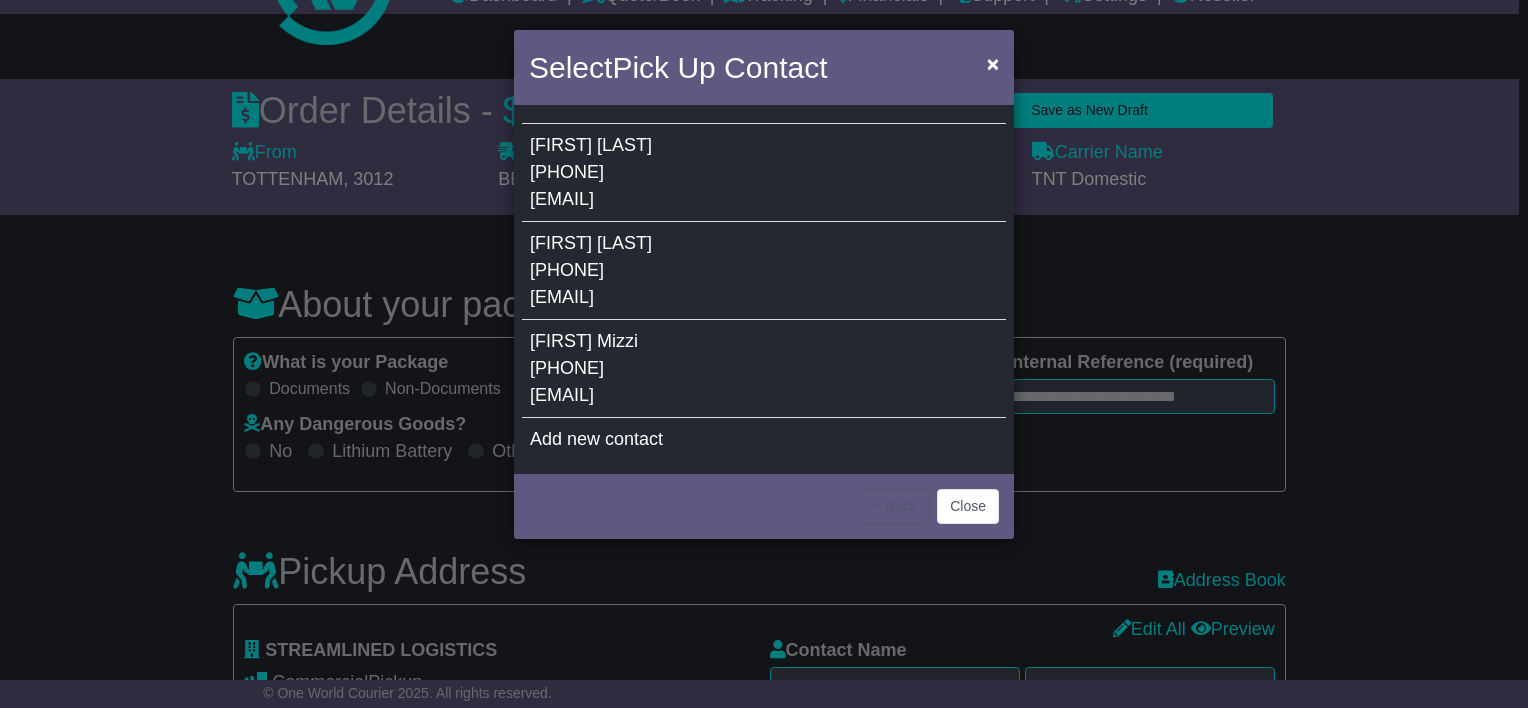 click on "Mizzi" at bounding box center (617, 341) 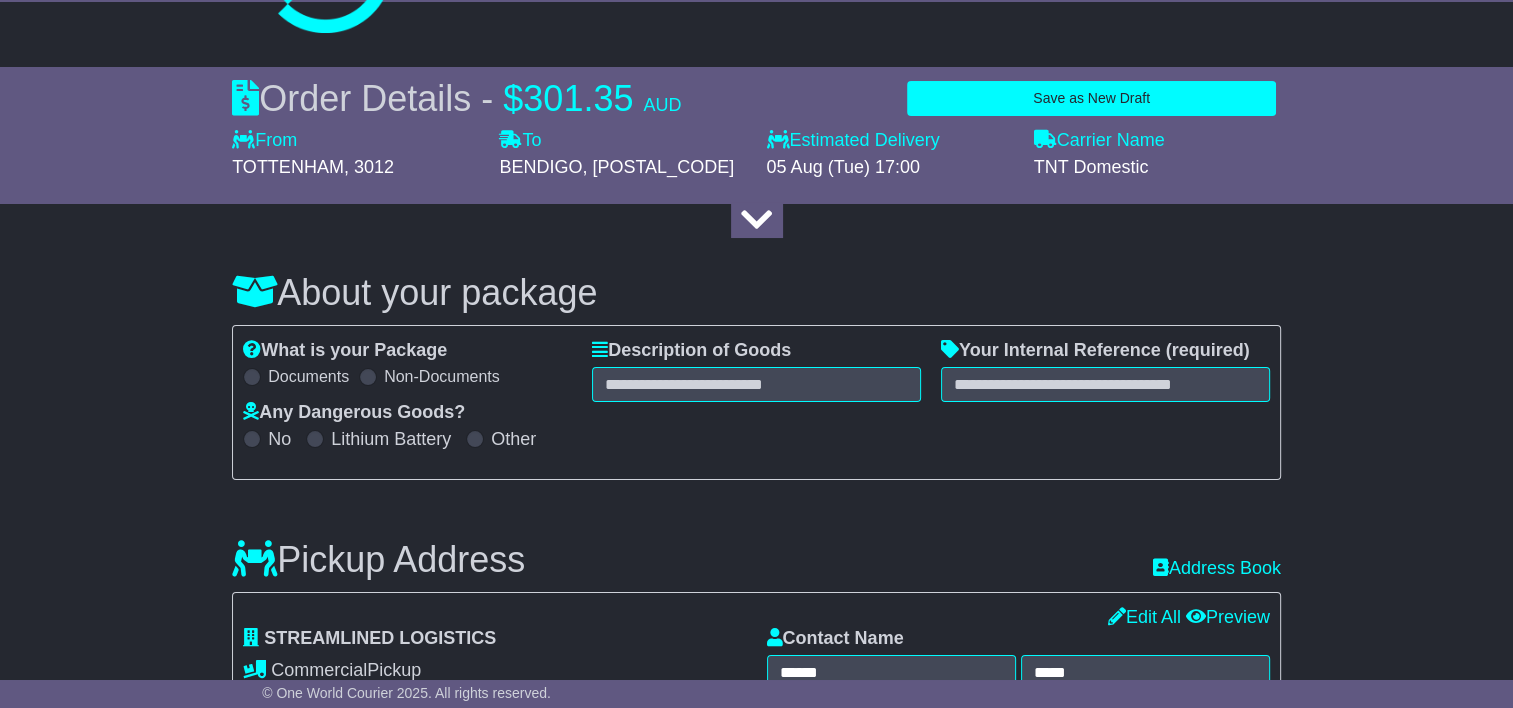 scroll, scrollTop: 200, scrollLeft: 0, axis: vertical 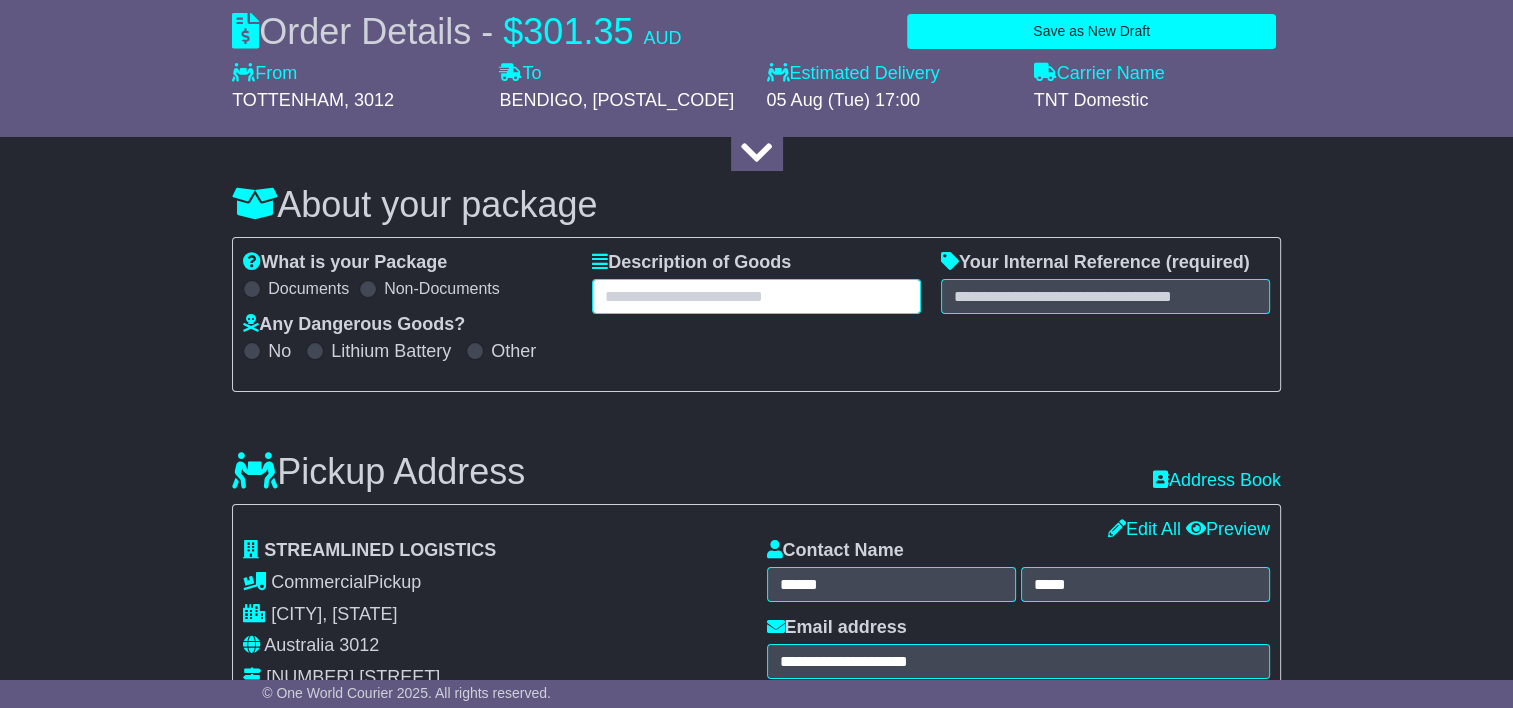 click at bounding box center (756, 296) 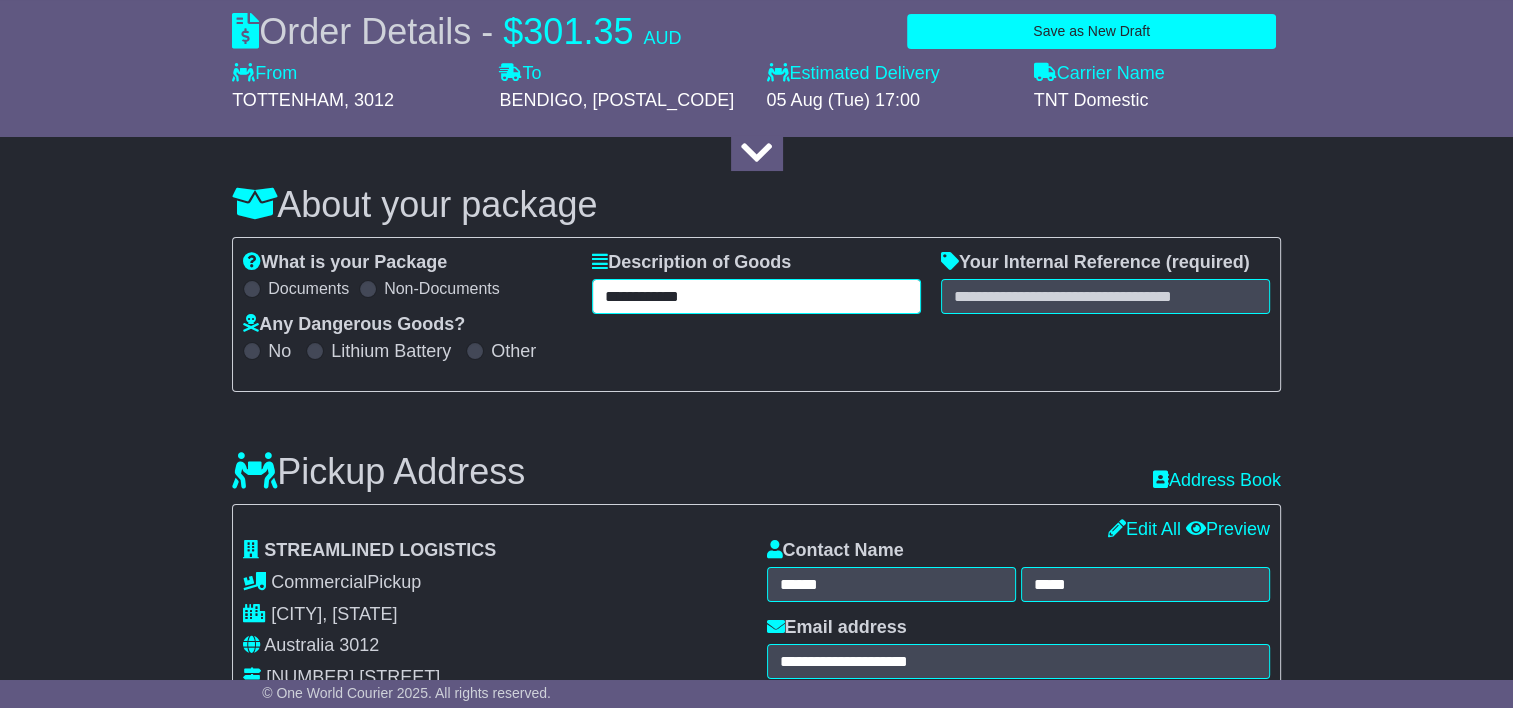 type on "**********" 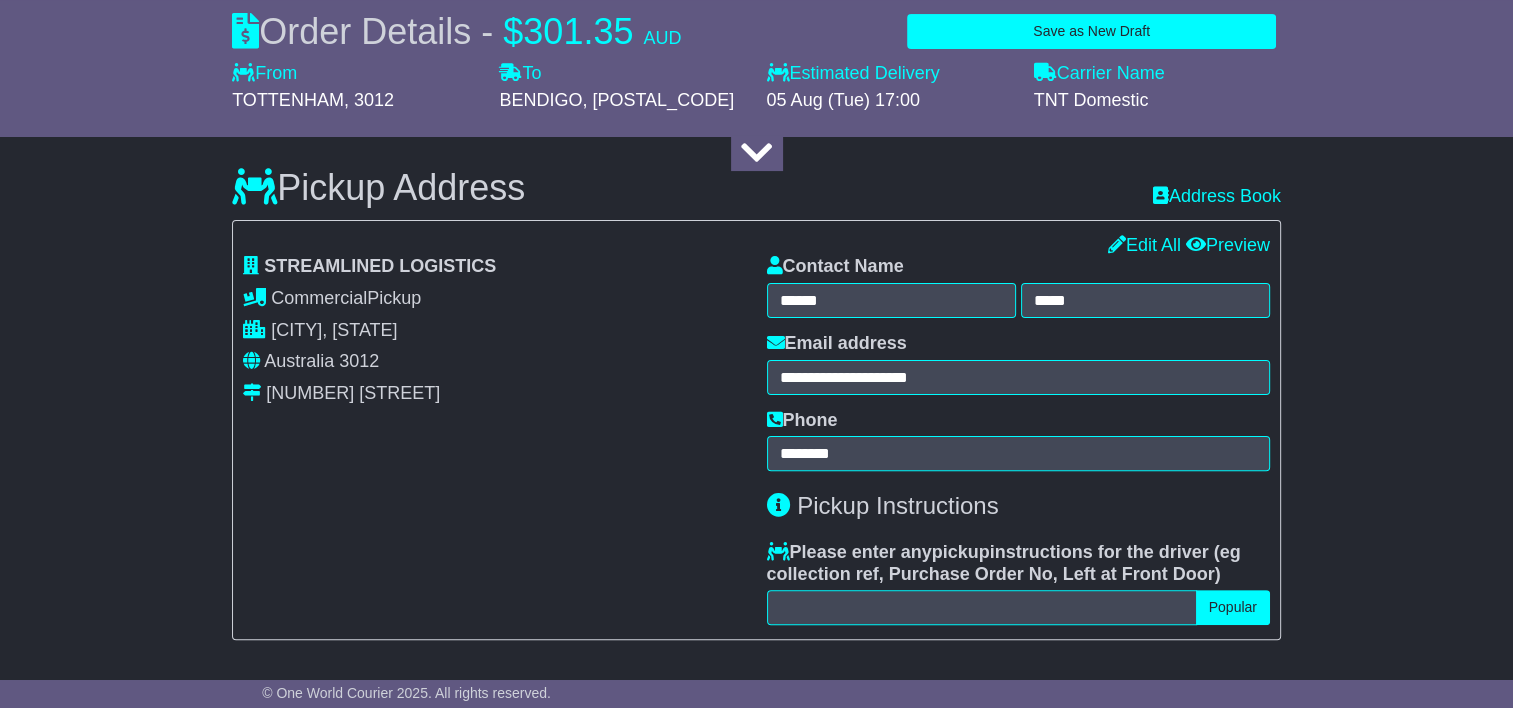 scroll, scrollTop: 500, scrollLeft: 0, axis: vertical 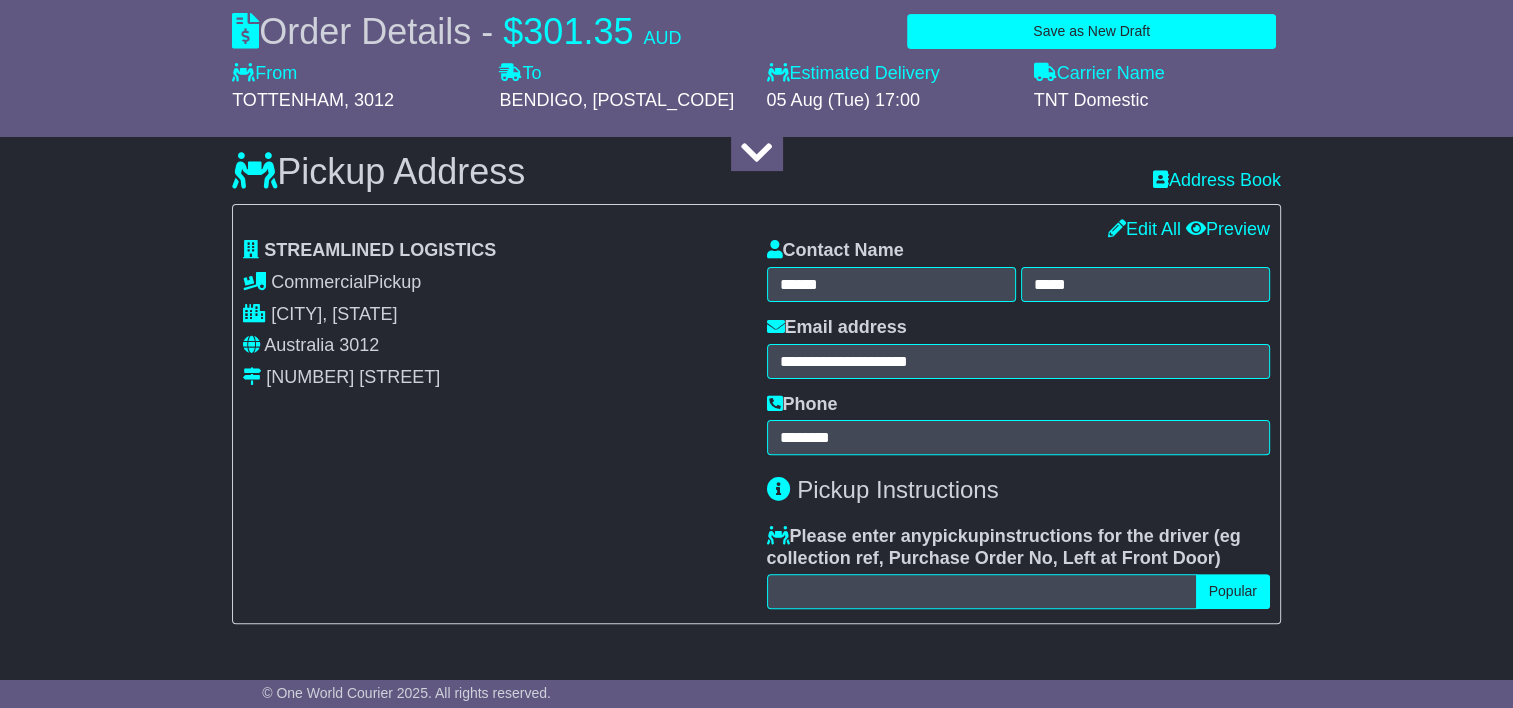 type on "*******" 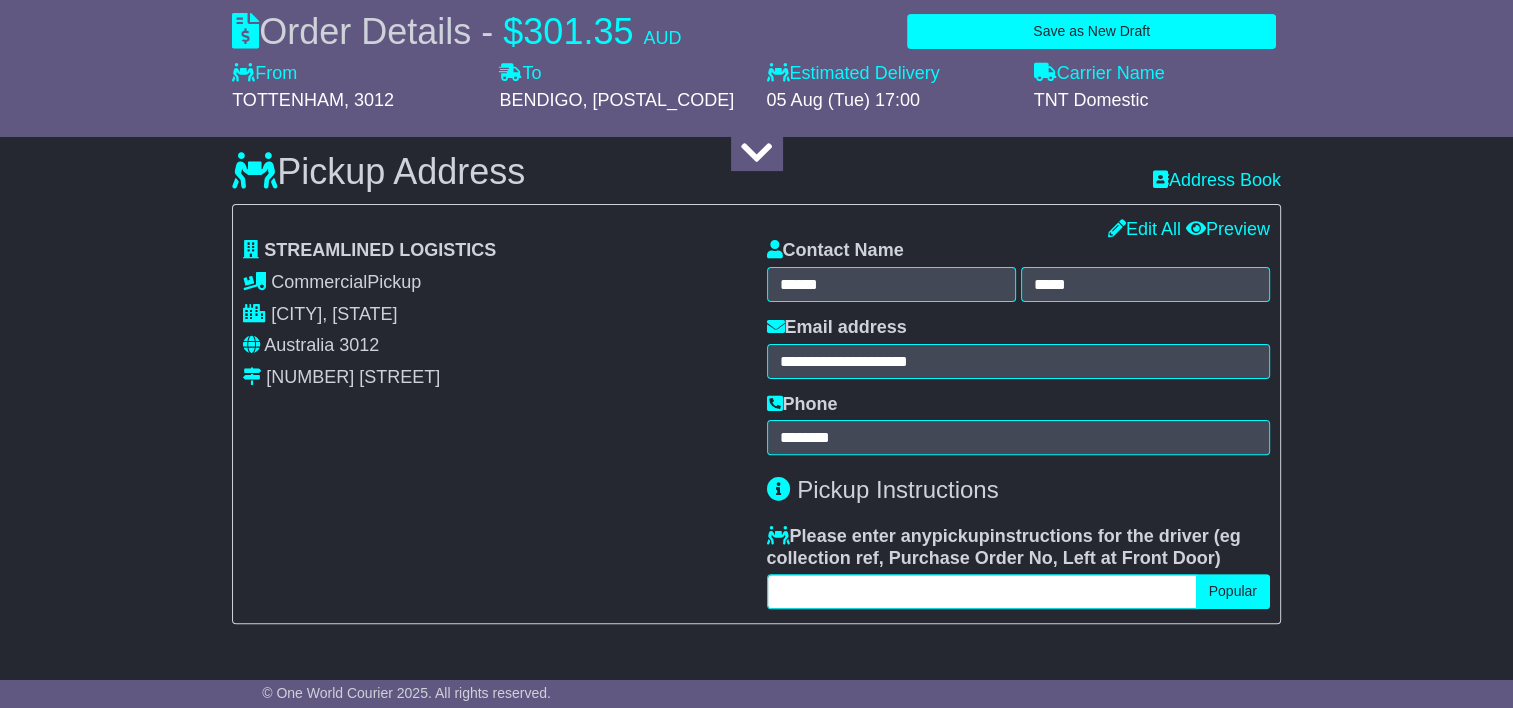 click at bounding box center [982, 591] 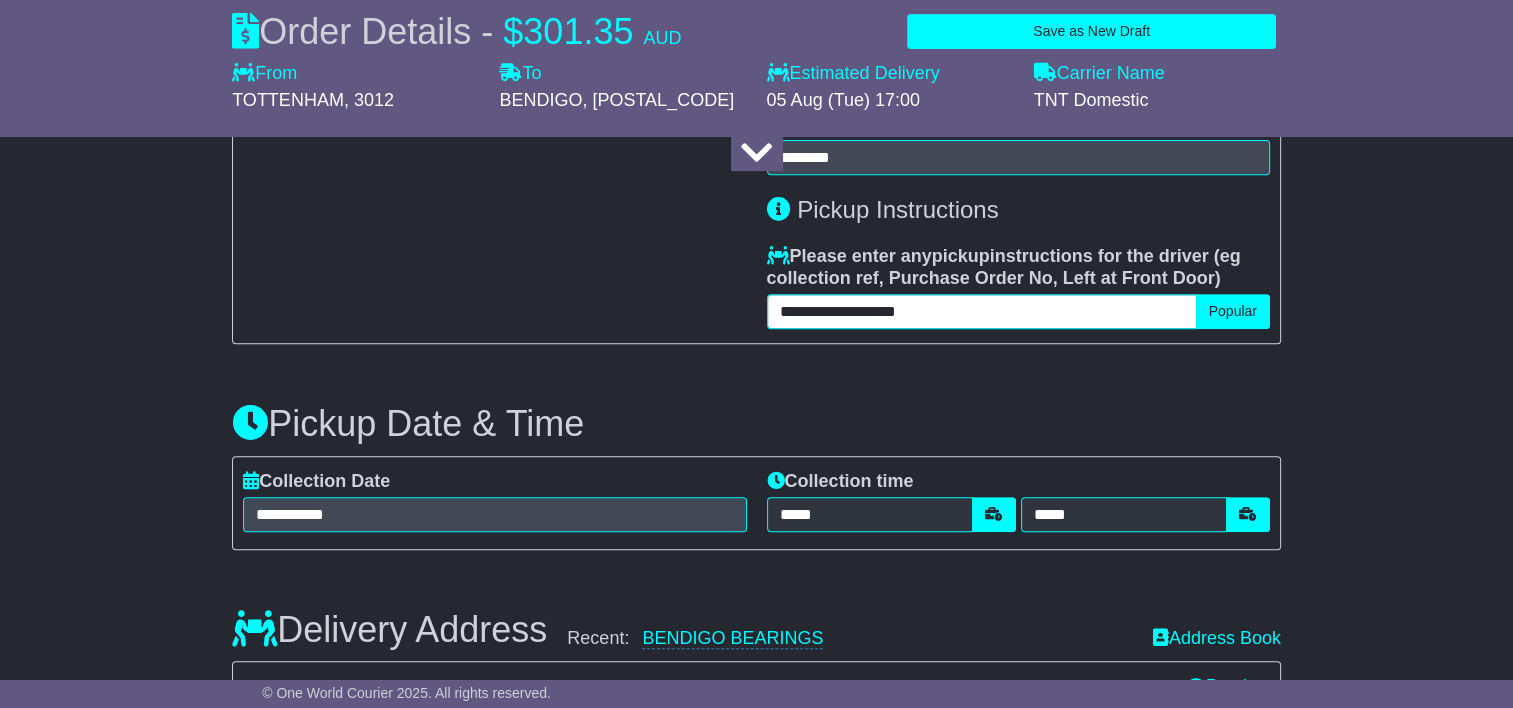 scroll, scrollTop: 900, scrollLeft: 0, axis: vertical 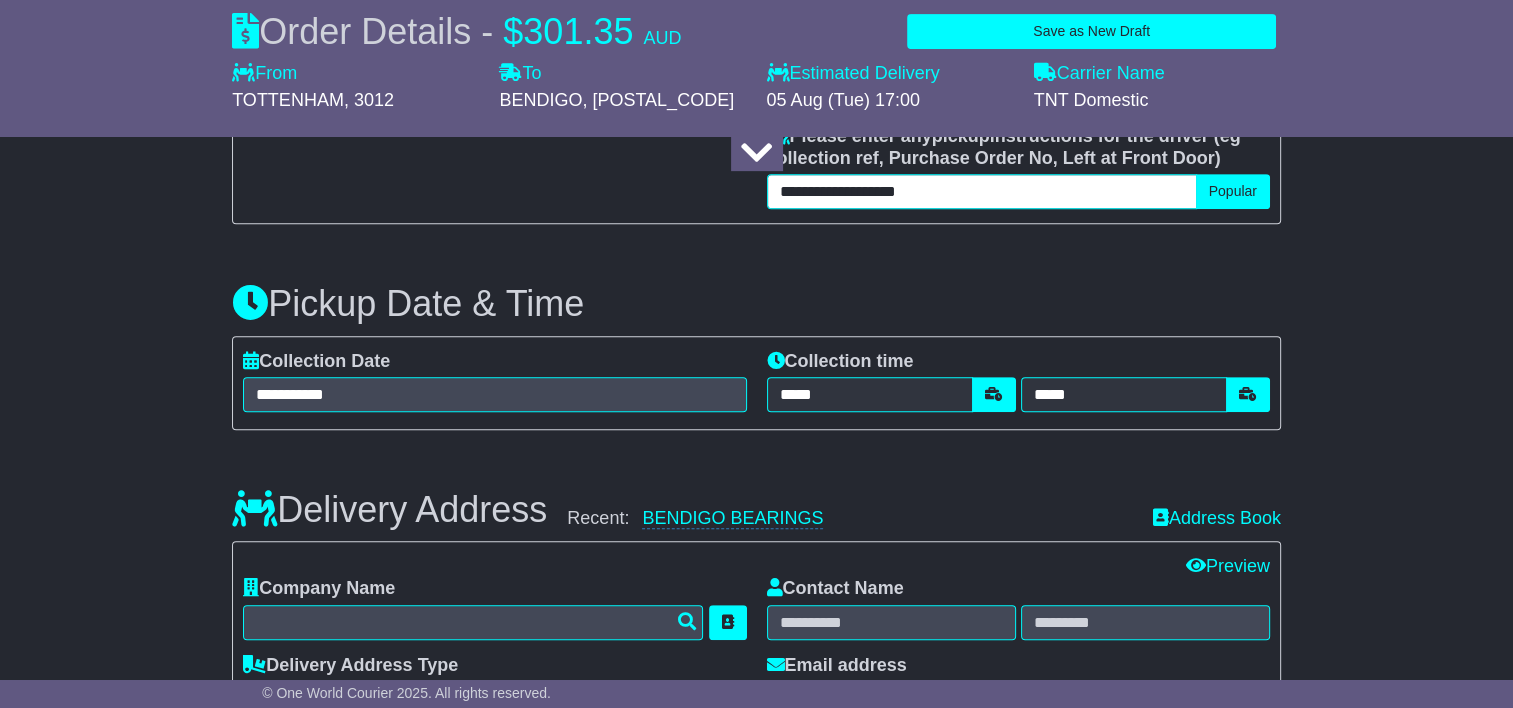 type on "**********" 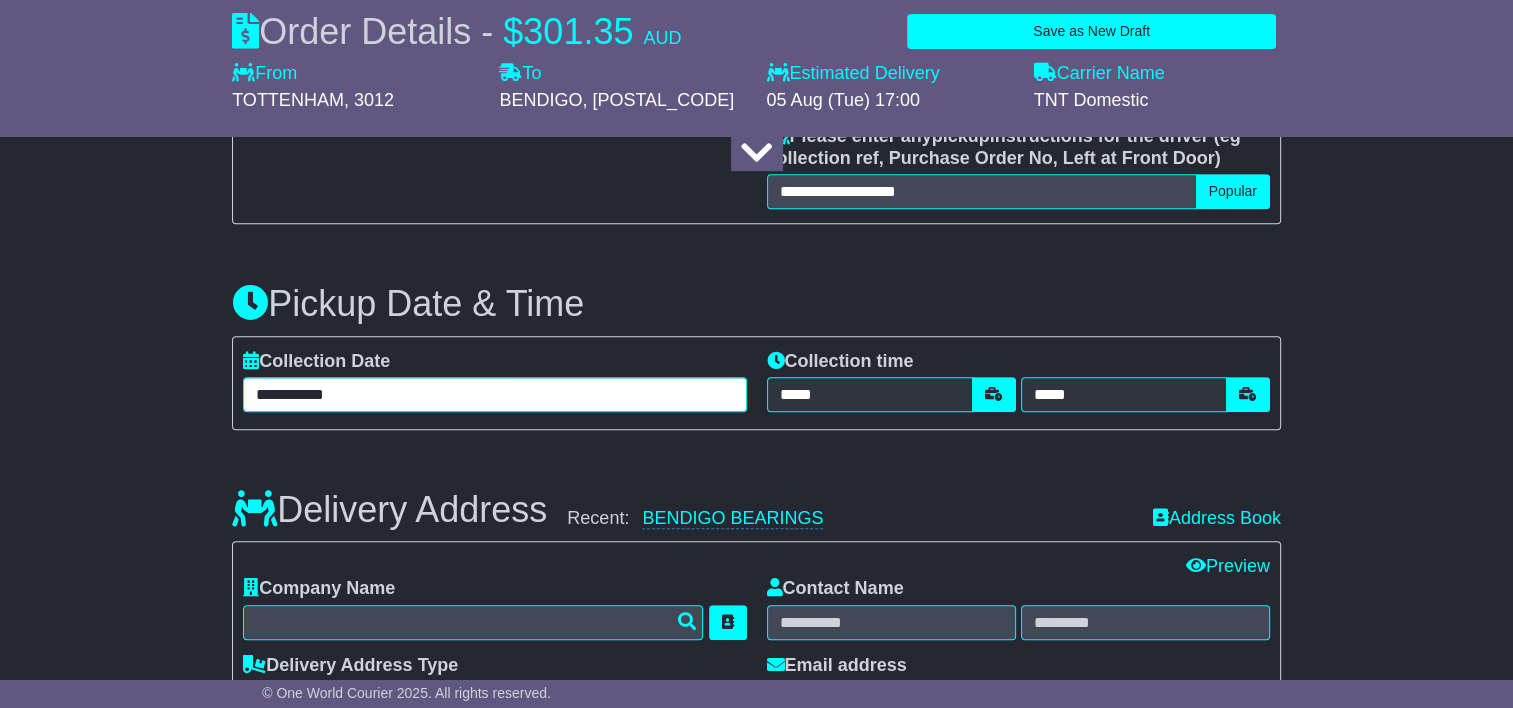 click on "**********" at bounding box center [494, 394] 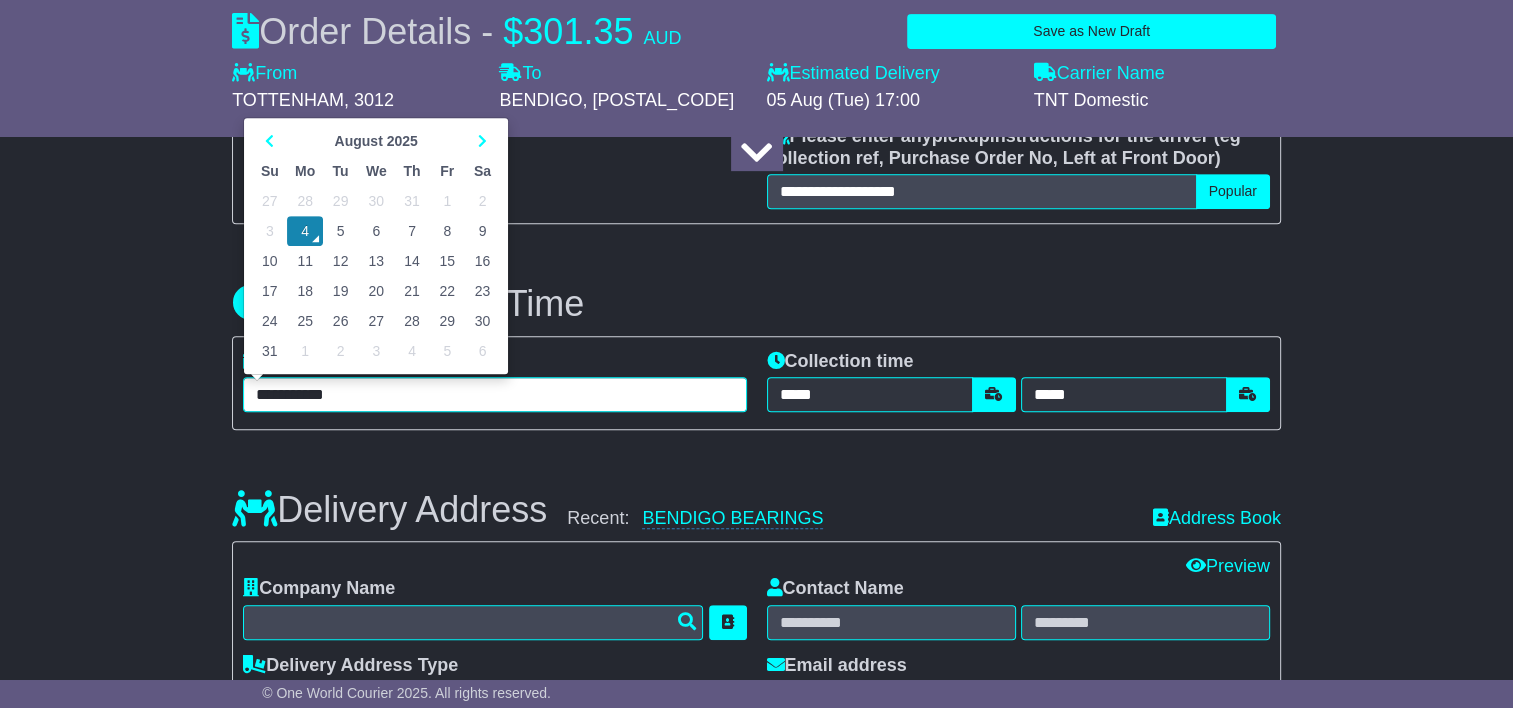 click on "6" at bounding box center (376, 231) 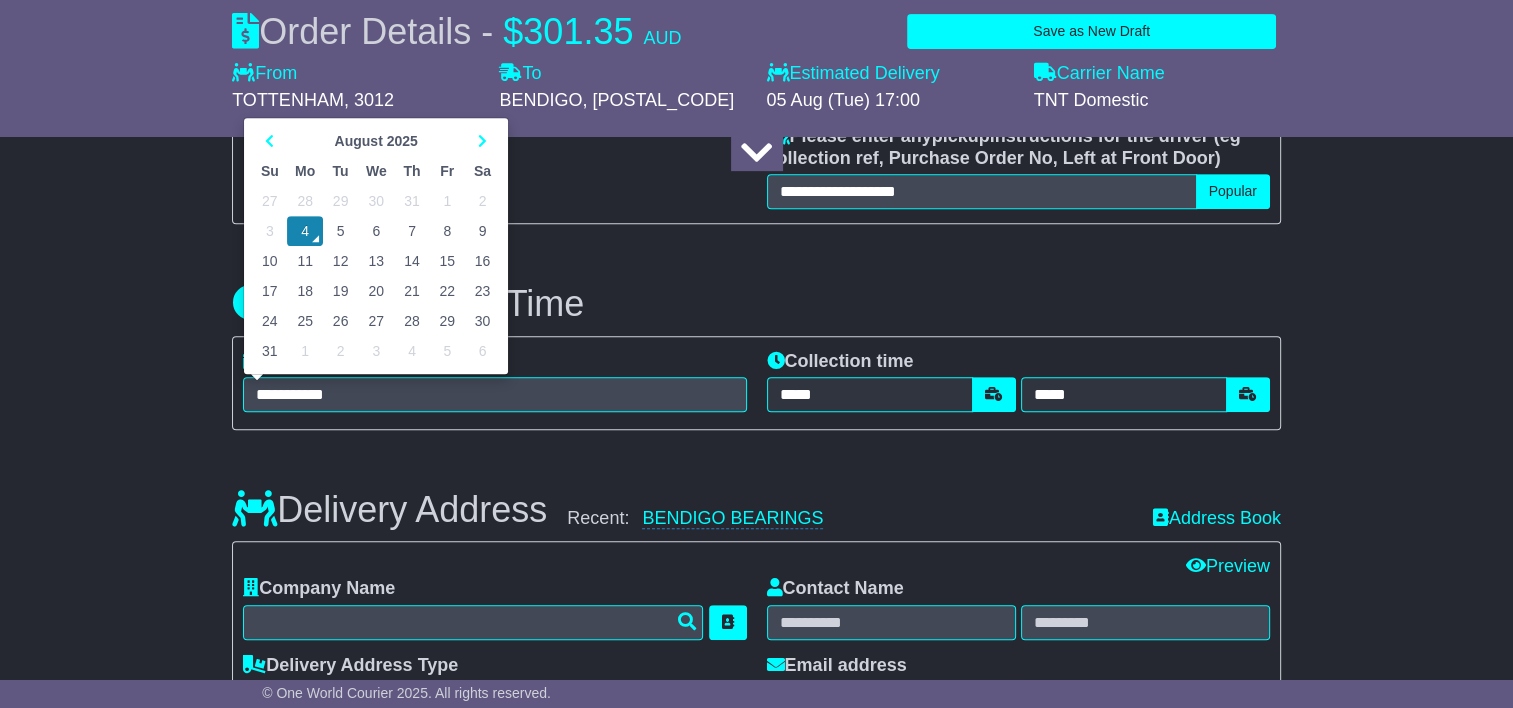 type on "**********" 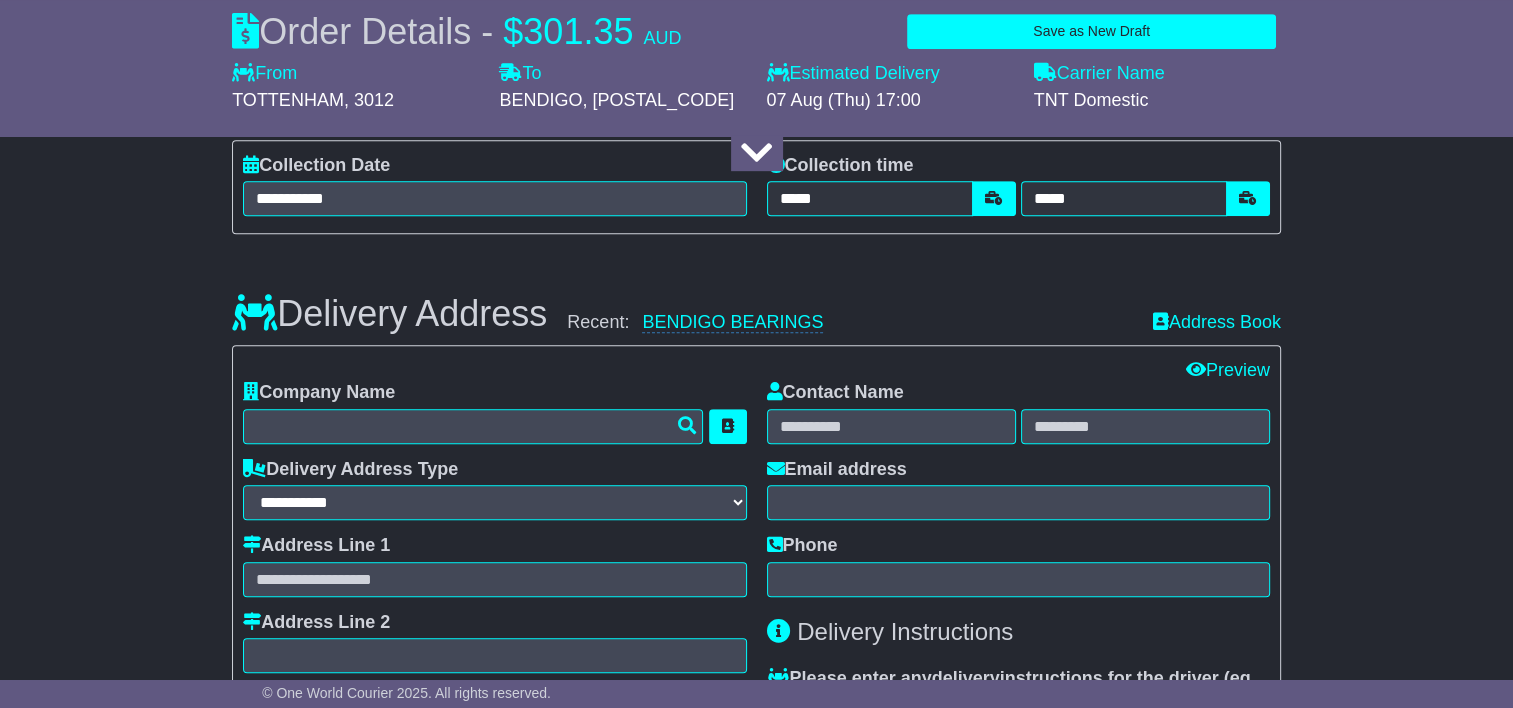 scroll, scrollTop: 1100, scrollLeft: 0, axis: vertical 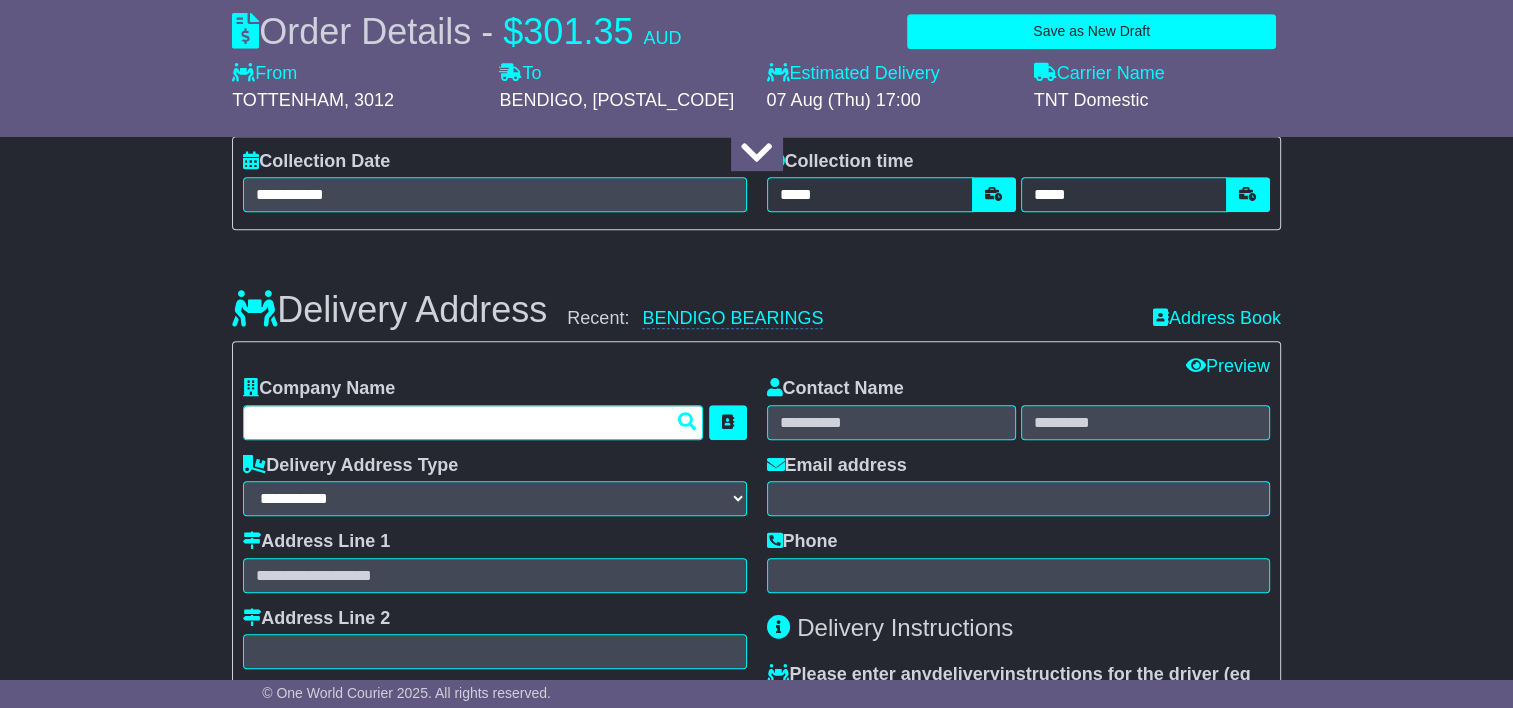 click at bounding box center (473, 422) 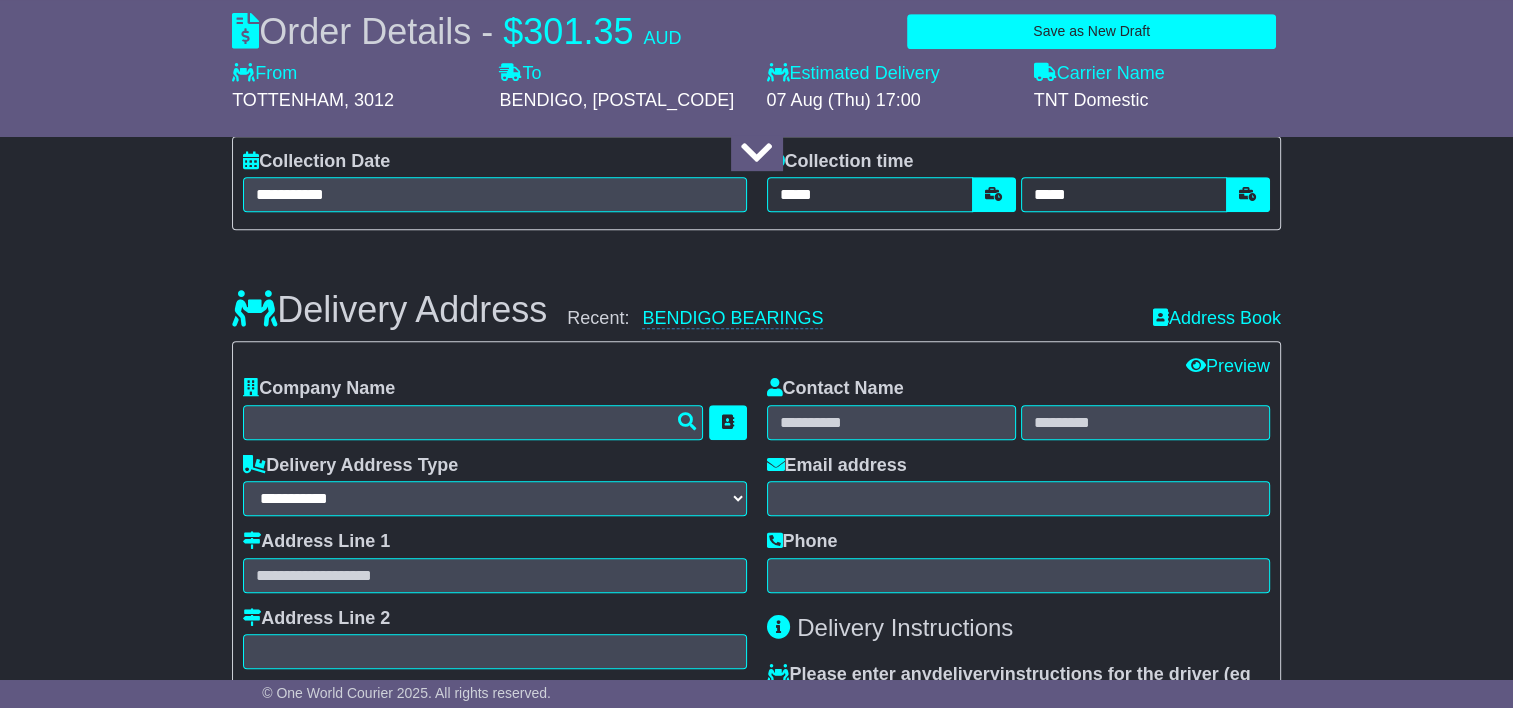 click on "**********" at bounding box center [756, 567] 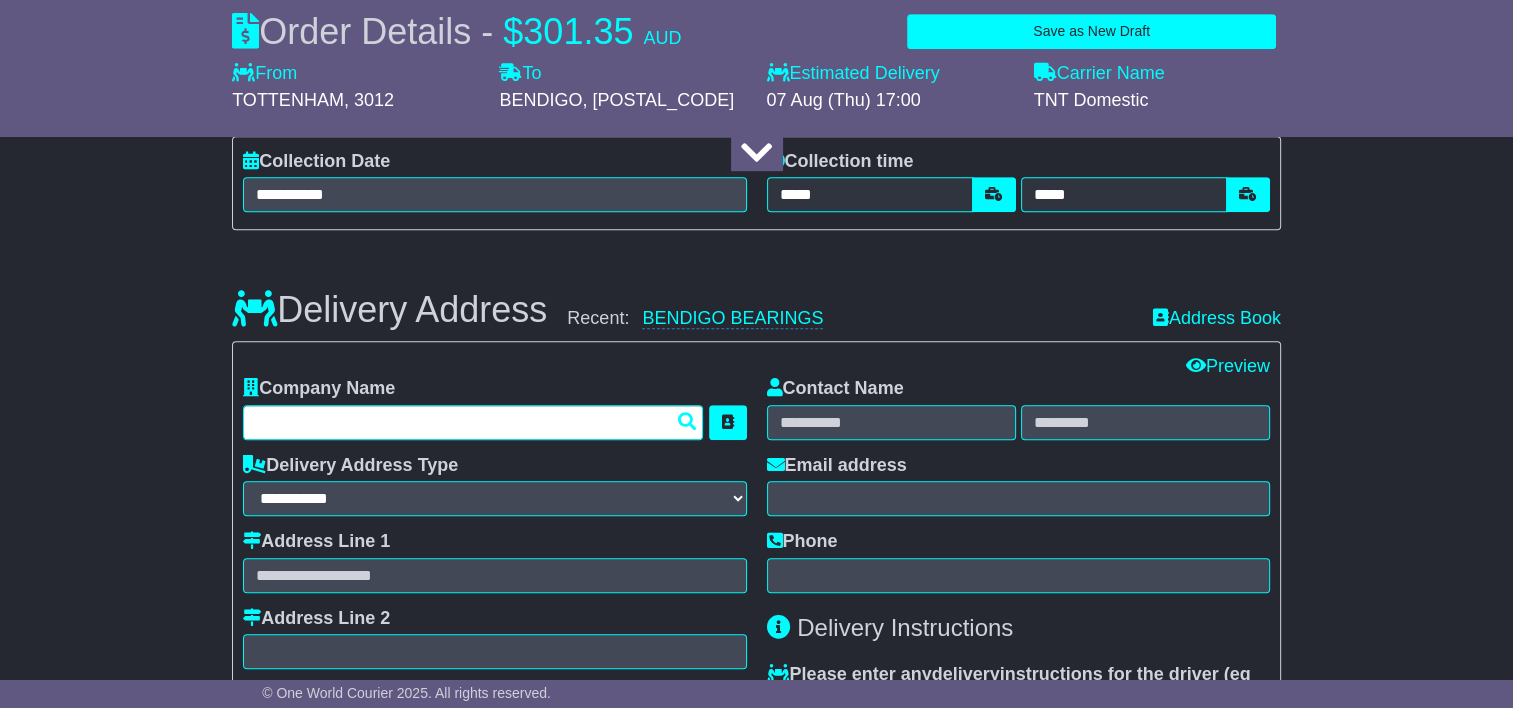 click at bounding box center (473, 422) 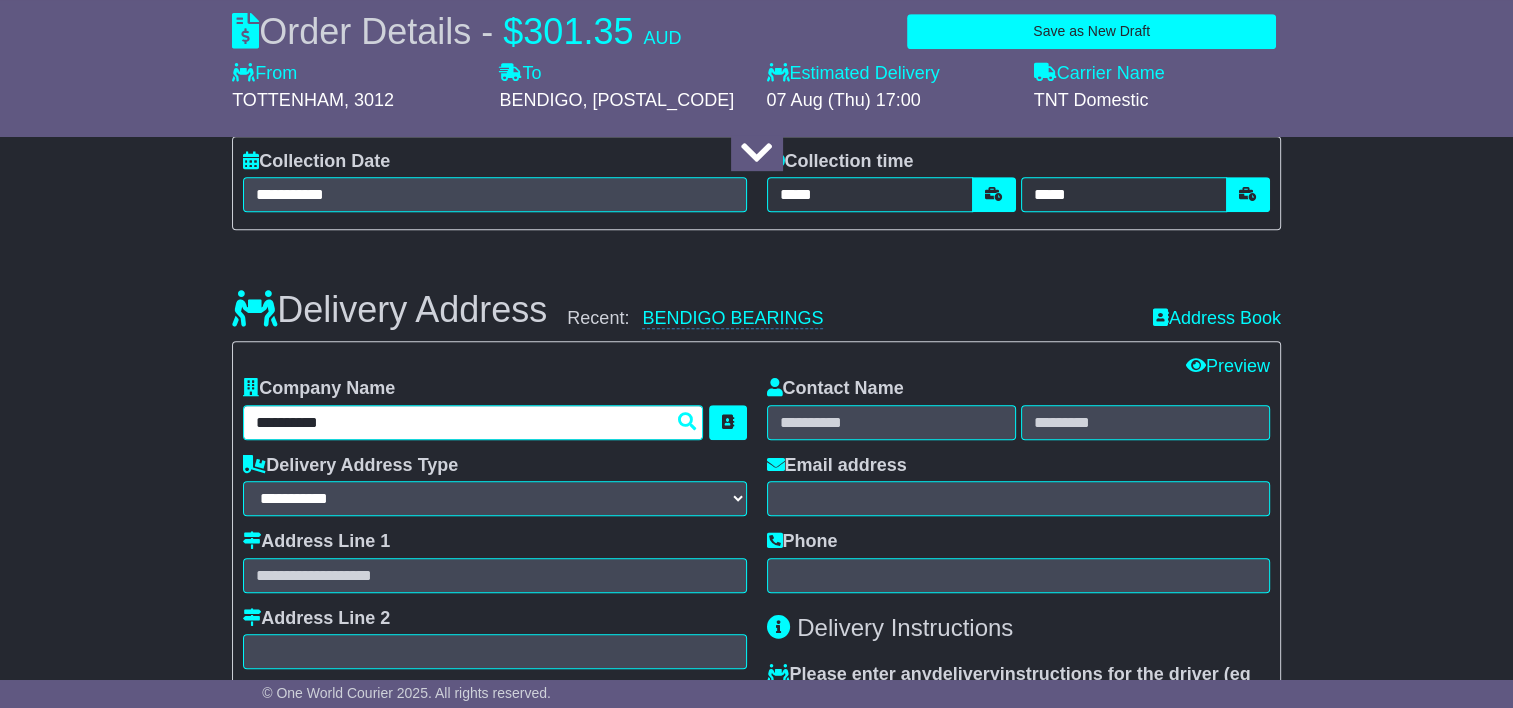 type on "**********" 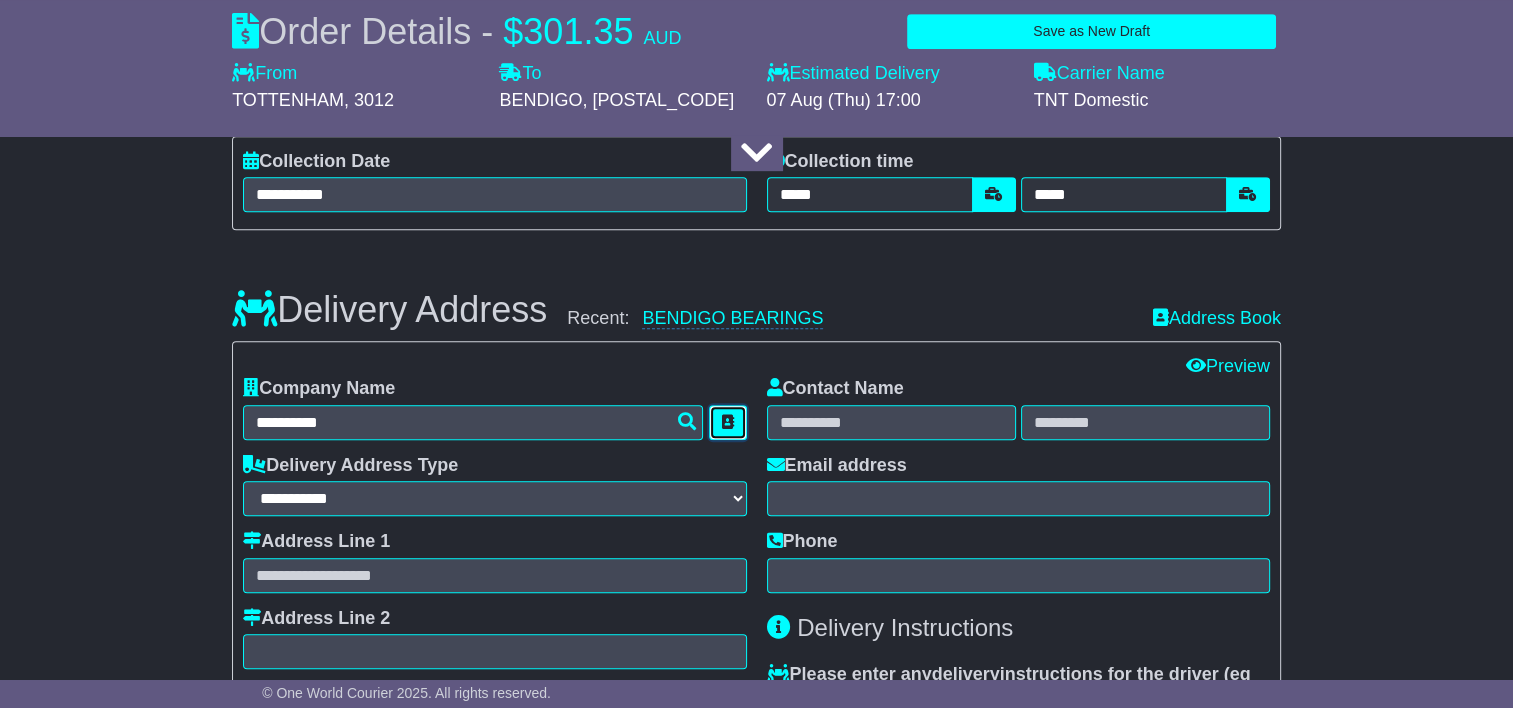 type 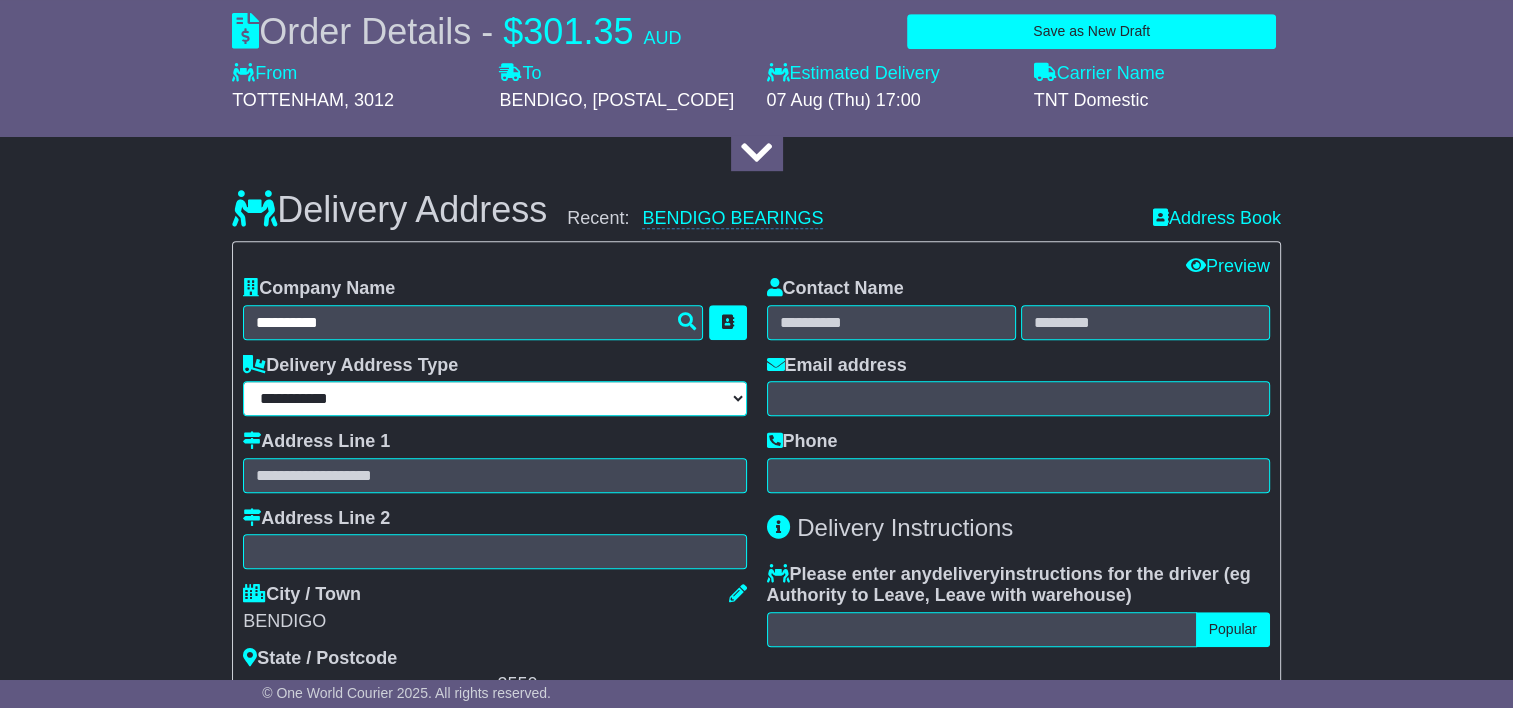 click on "**********" at bounding box center (494, 398) 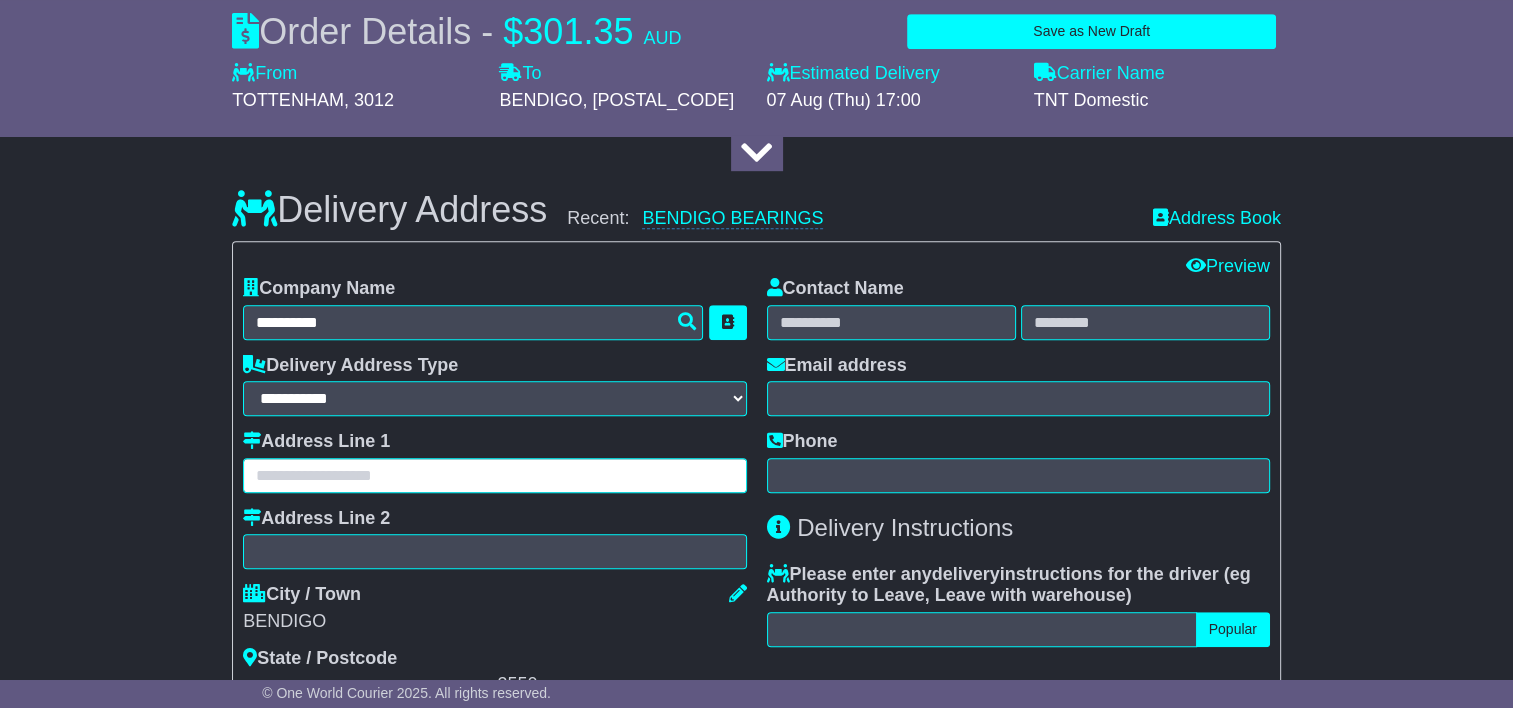 click at bounding box center [494, 475] 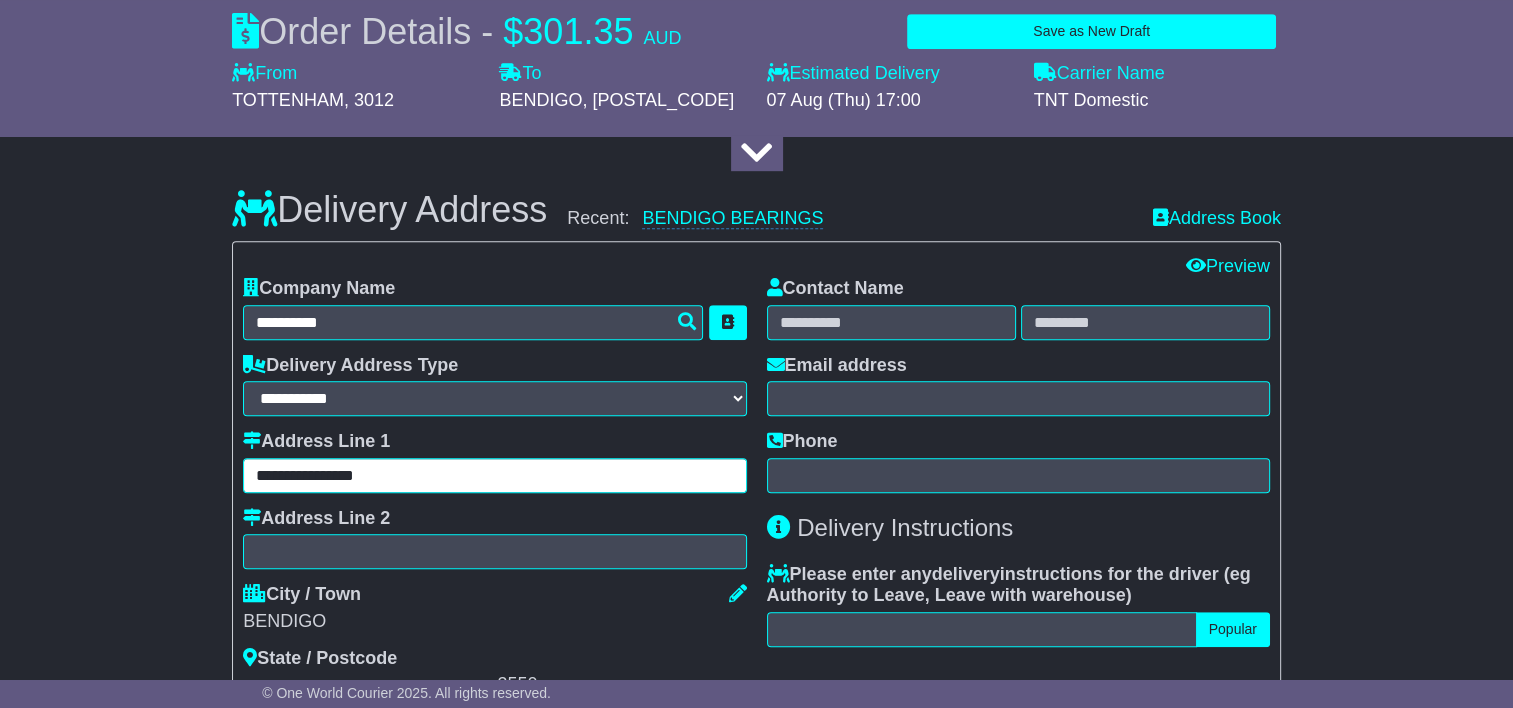 type on "**********" 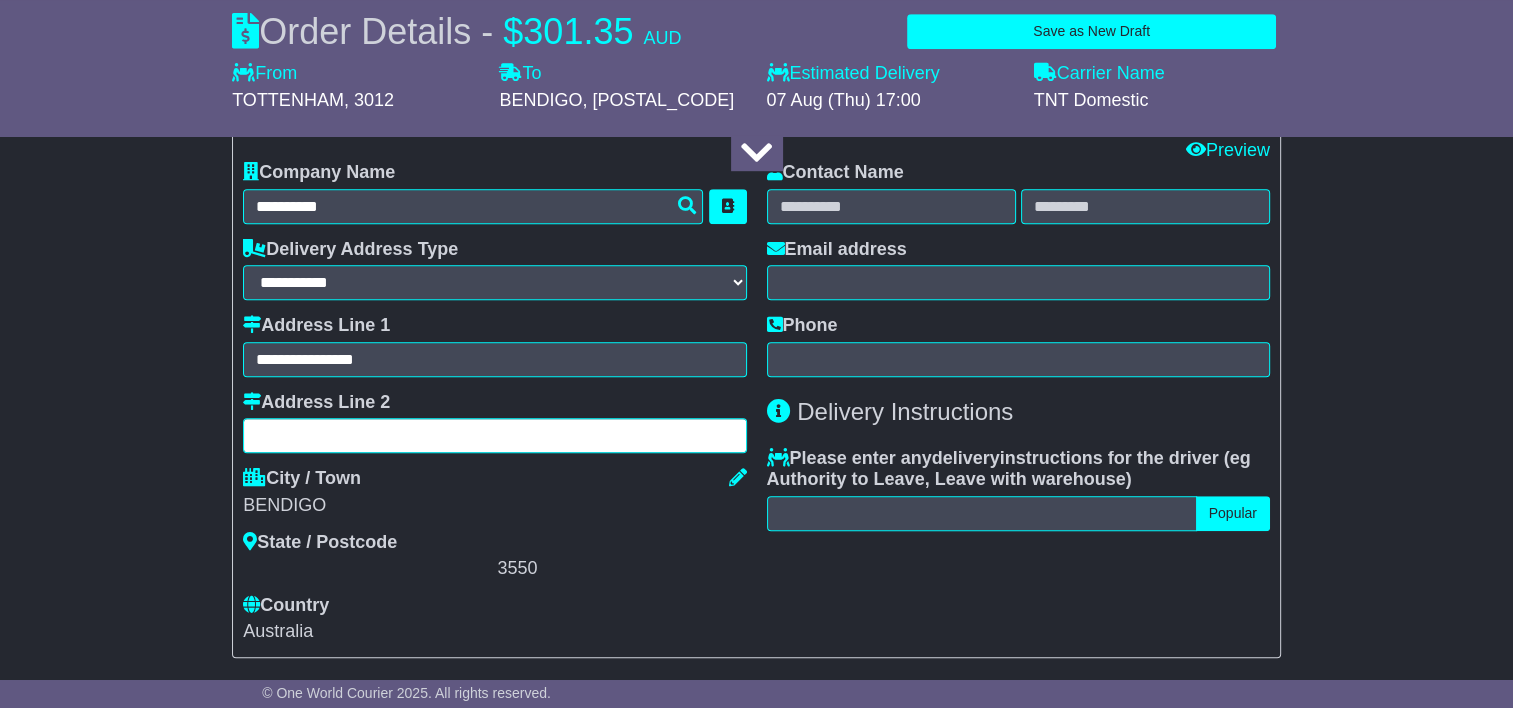 scroll, scrollTop: 1200, scrollLeft: 0, axis: vertical 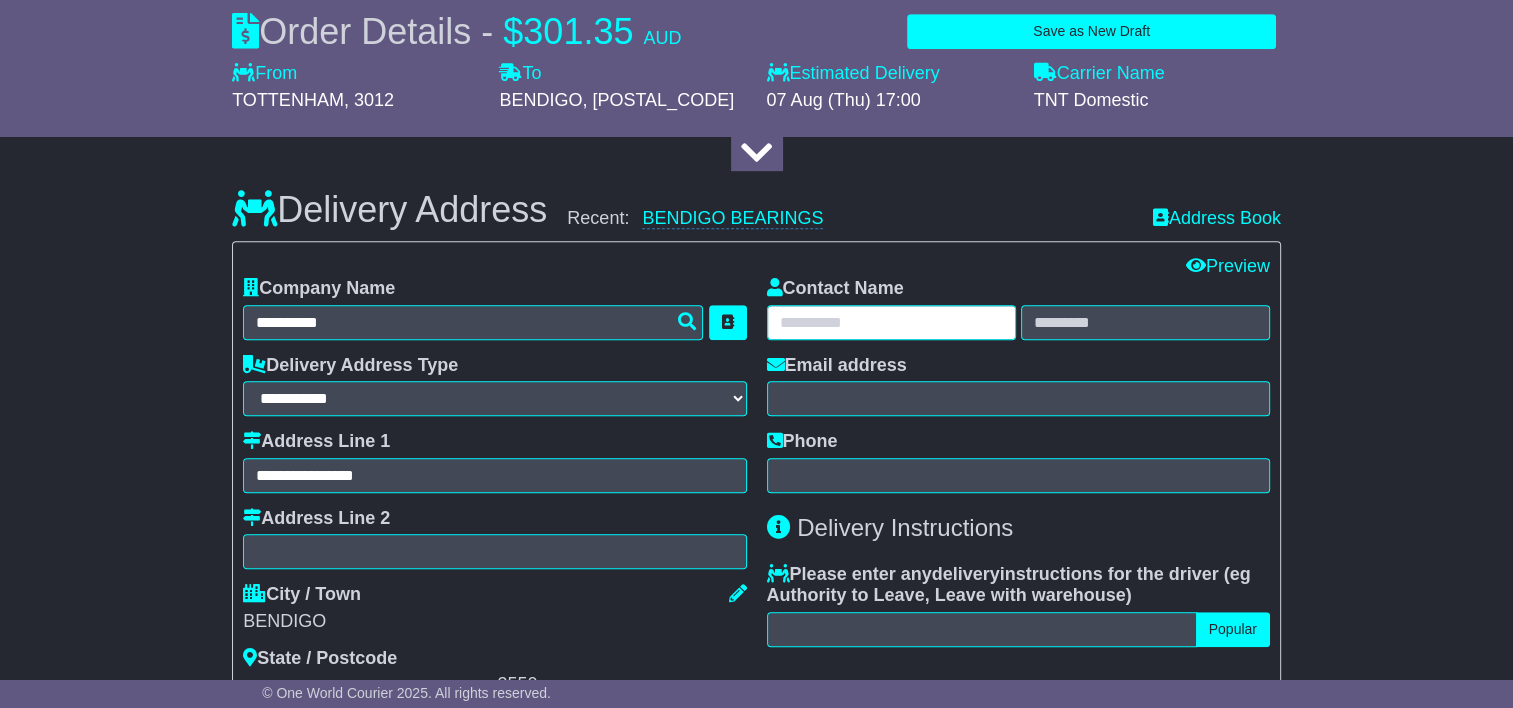 click at bounding box center [891, 322] 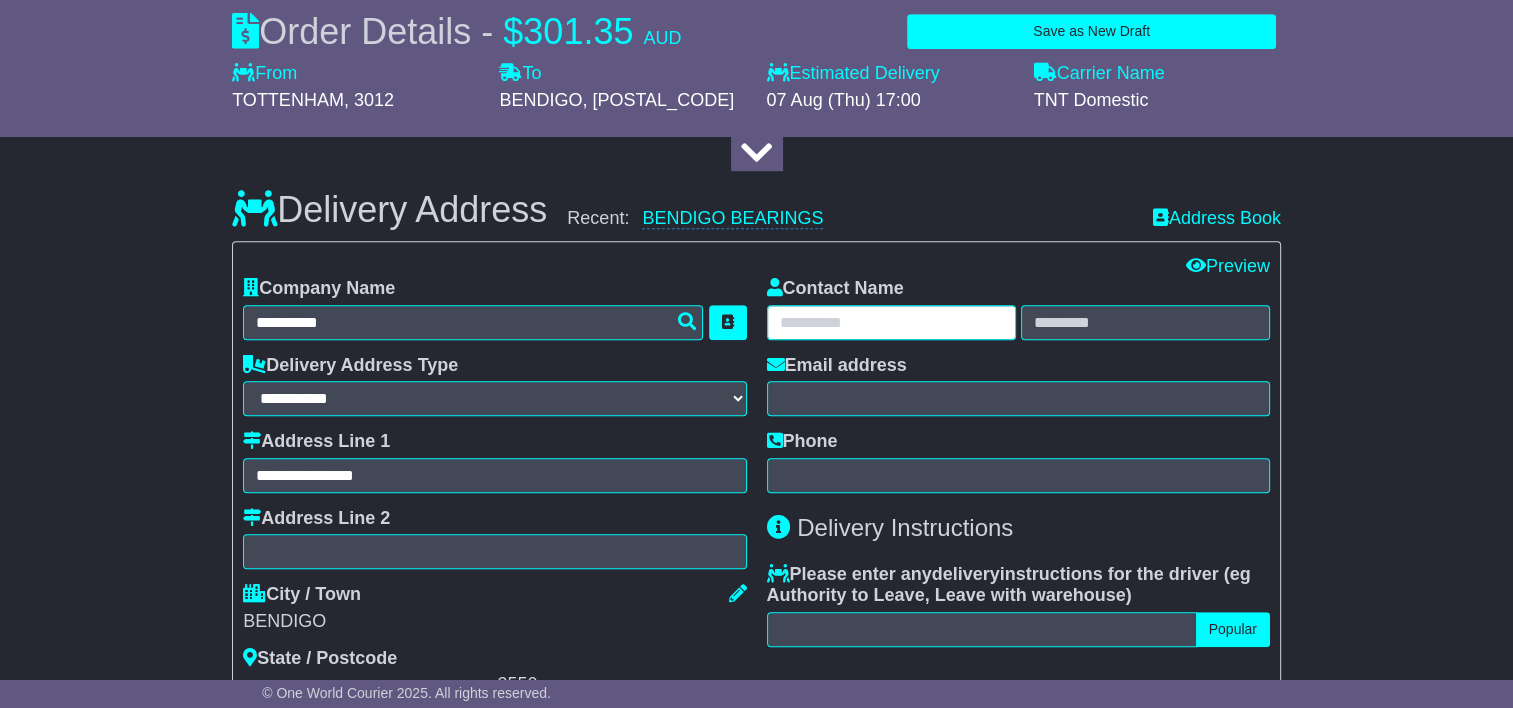 type on "*" 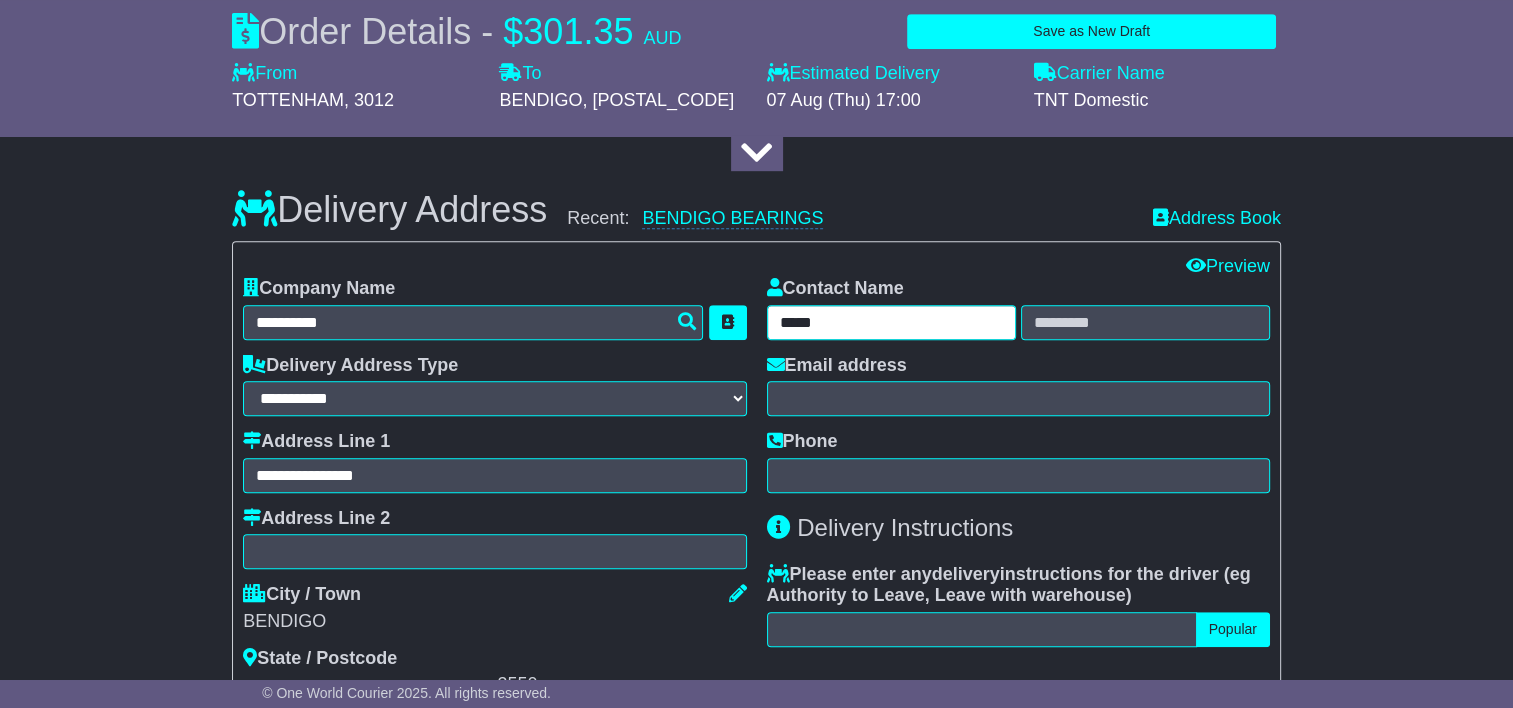 type on "*****" 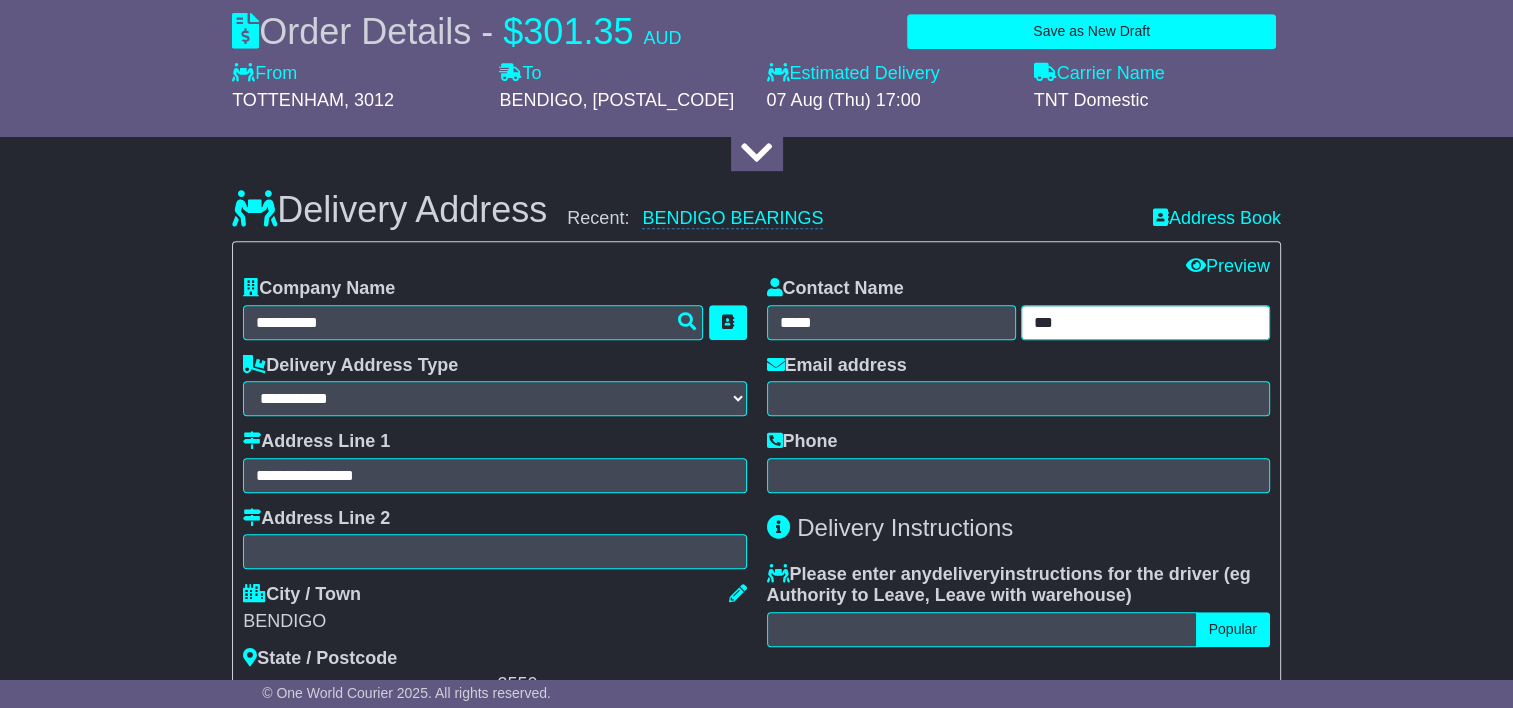 type on "***" 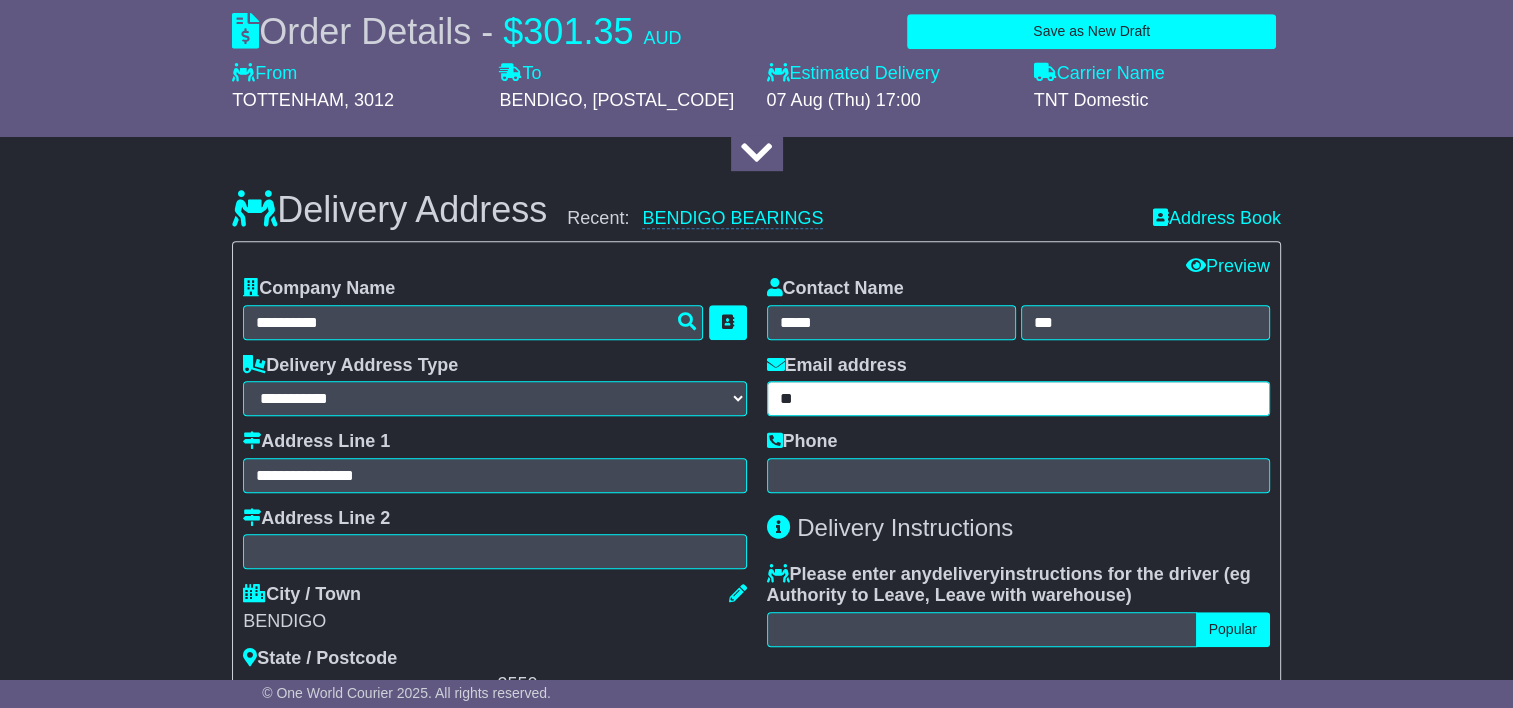 type on "*" 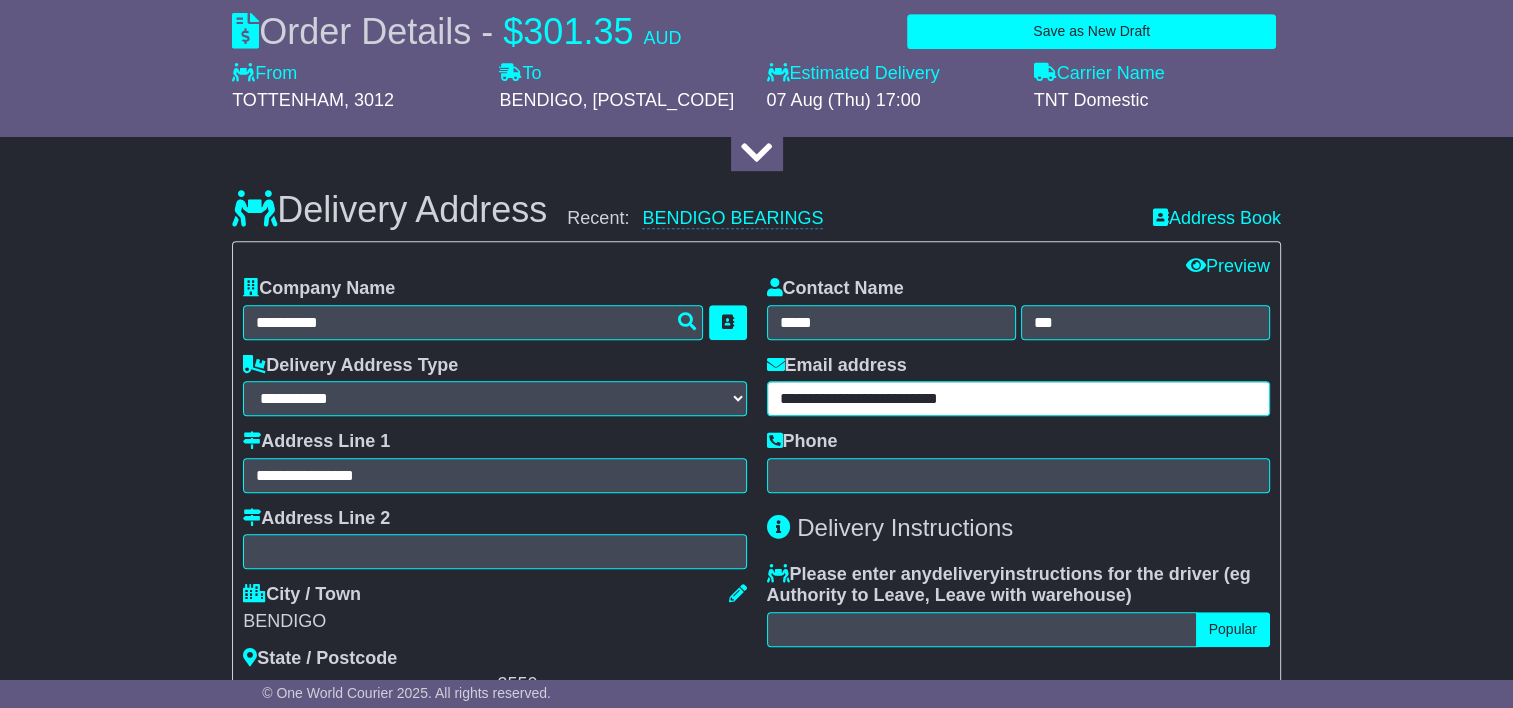 type on "**********" 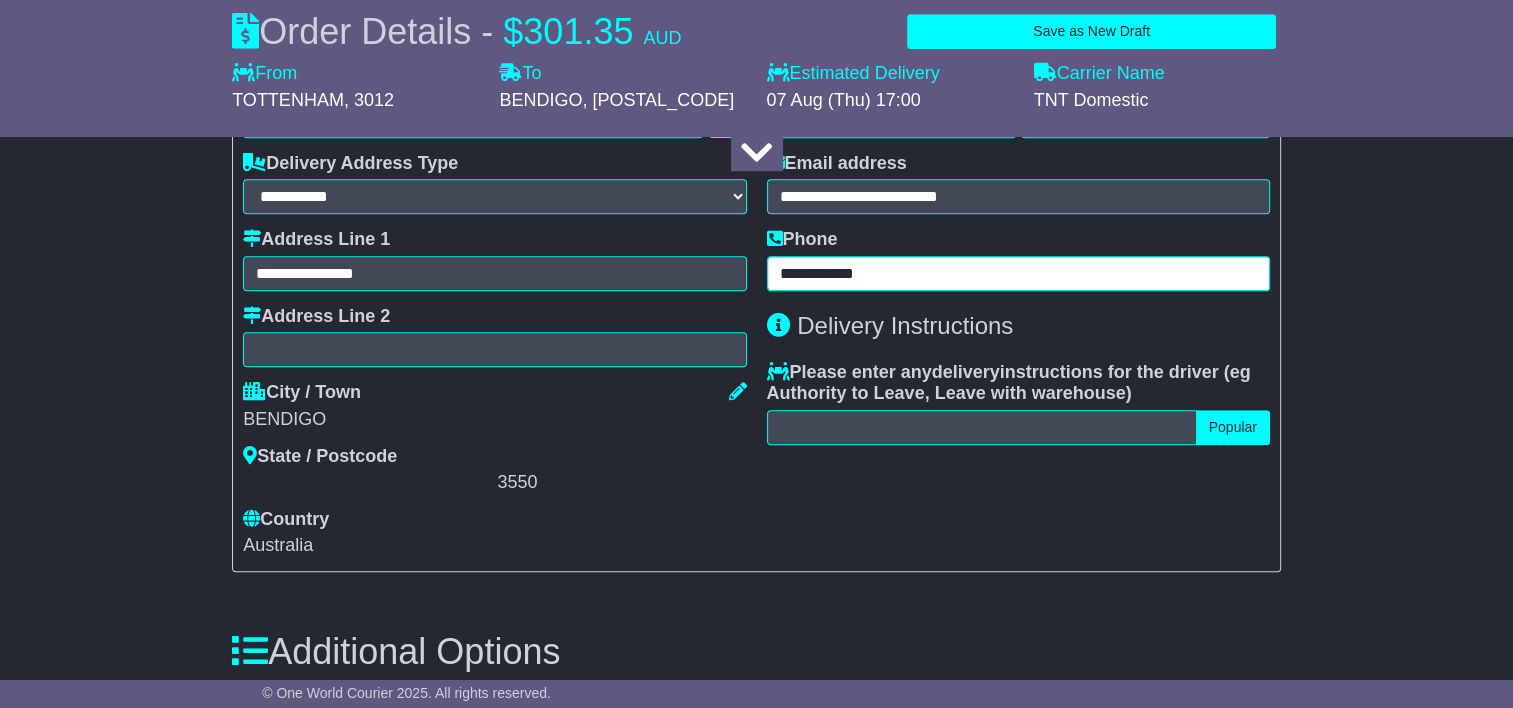 scroll, scrollTop: 1400, scrollLeft: 0, axis: vertical 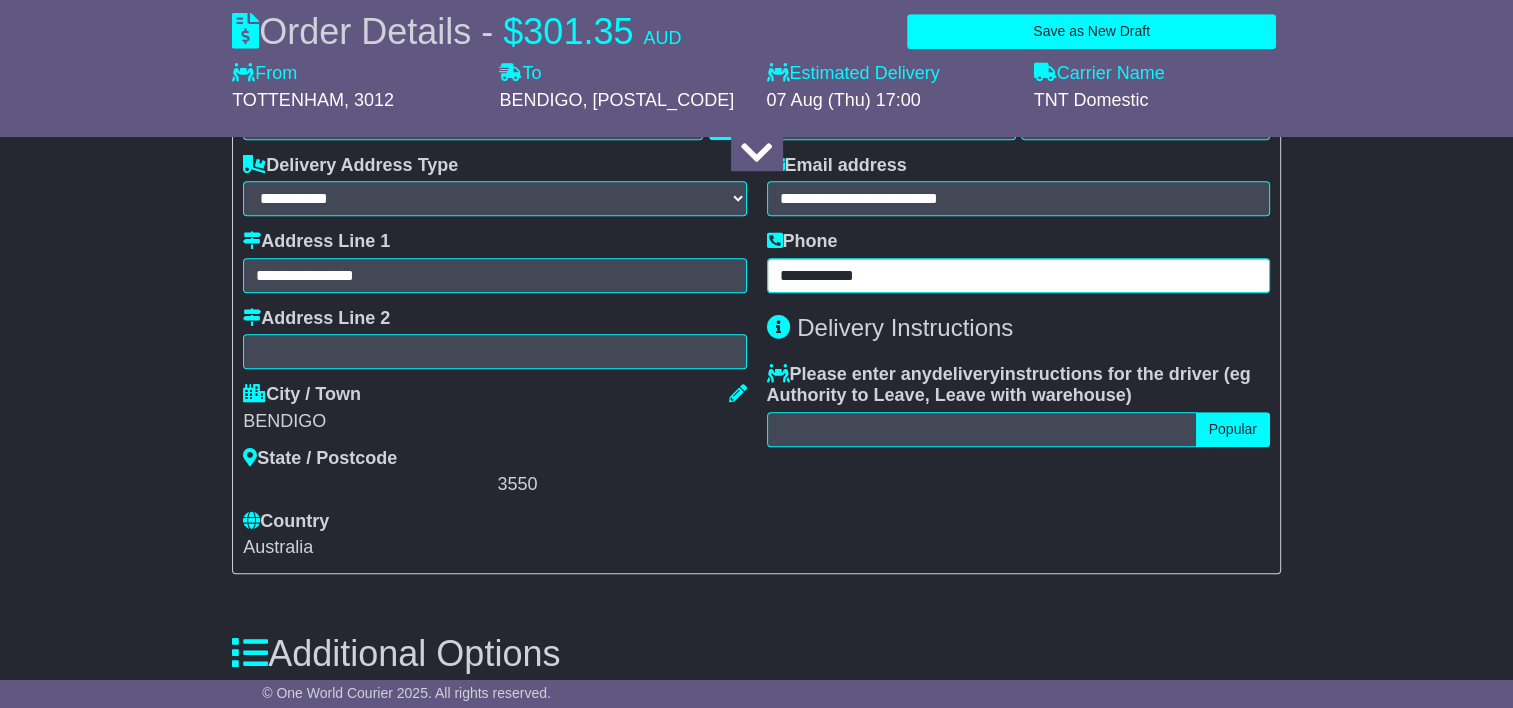 type on "**********" 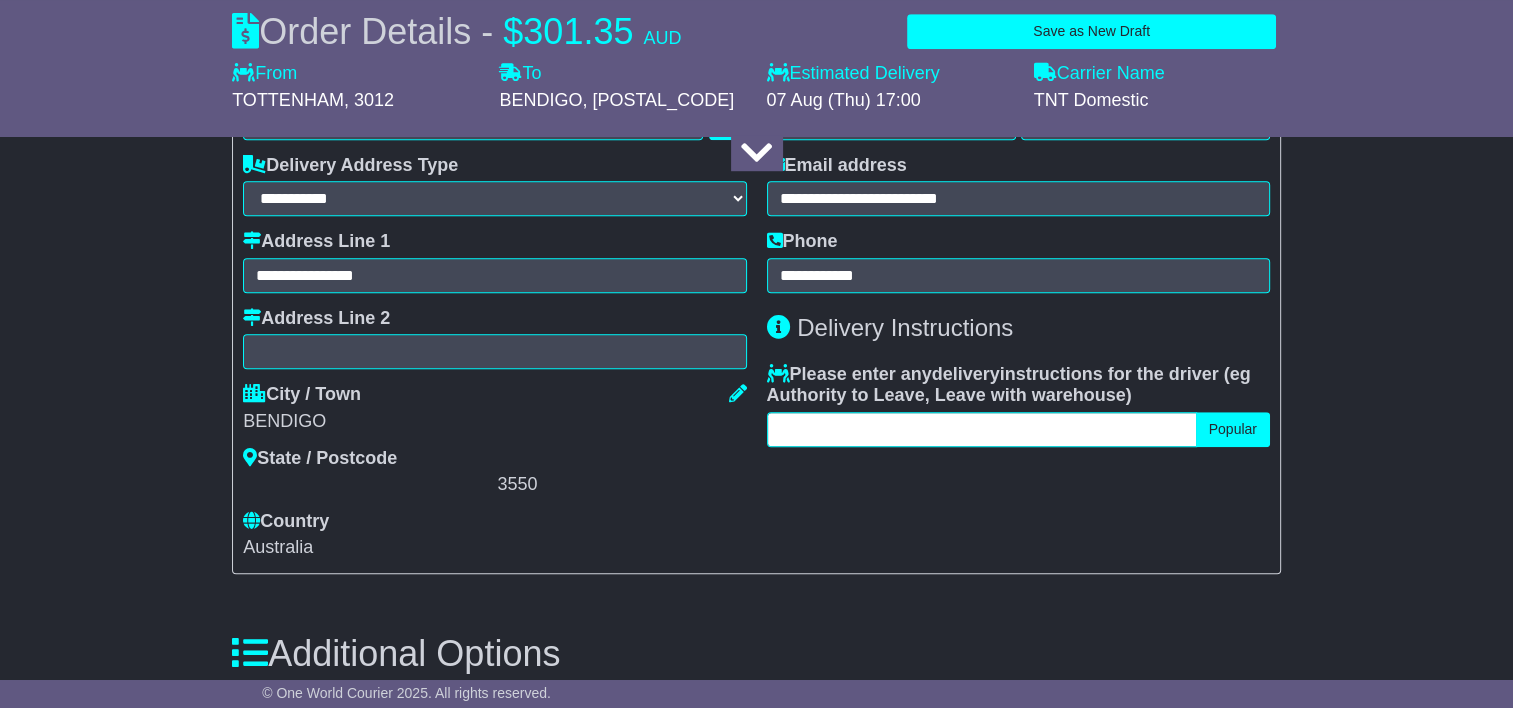 click at bounding box center (982, 429) 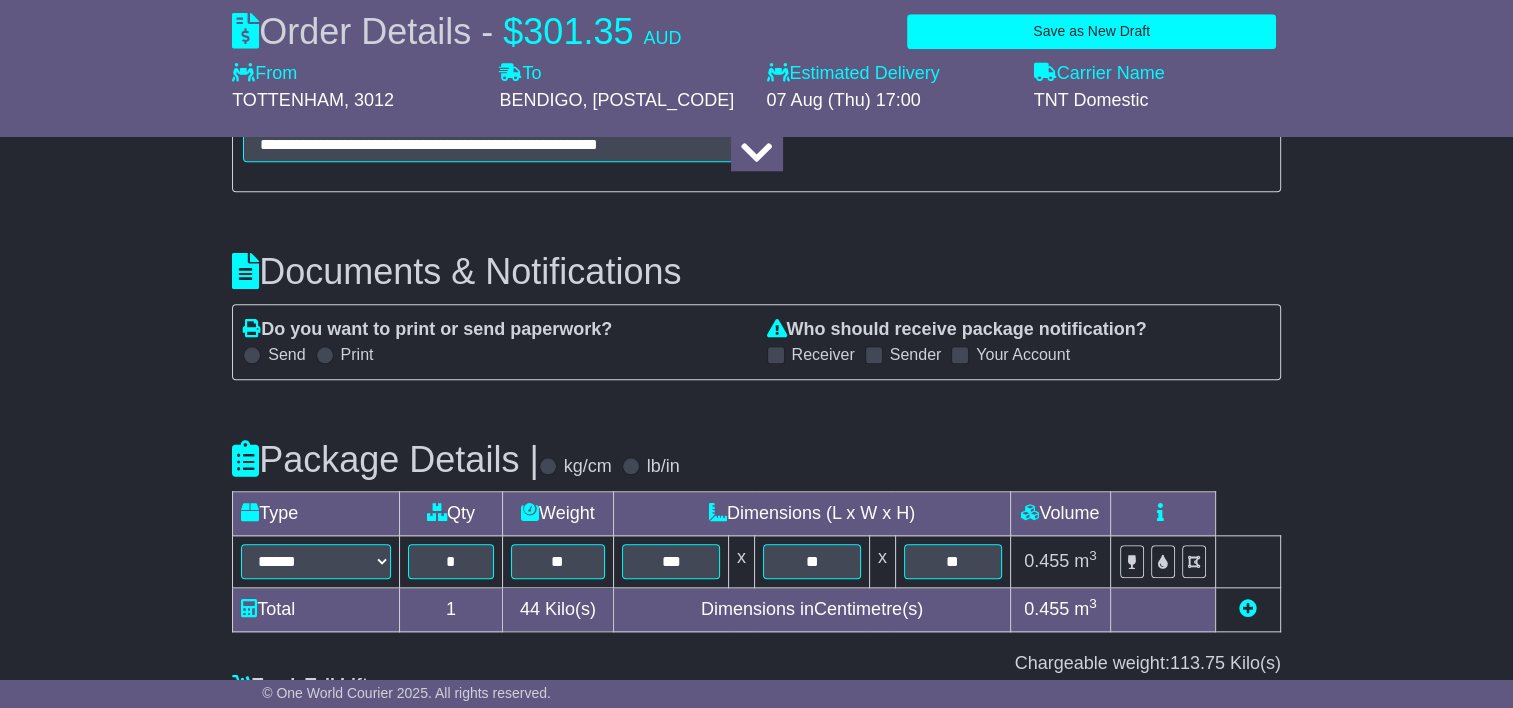 scroll, scrollTop: 2524, scrollLeft: 0, axis: vertical 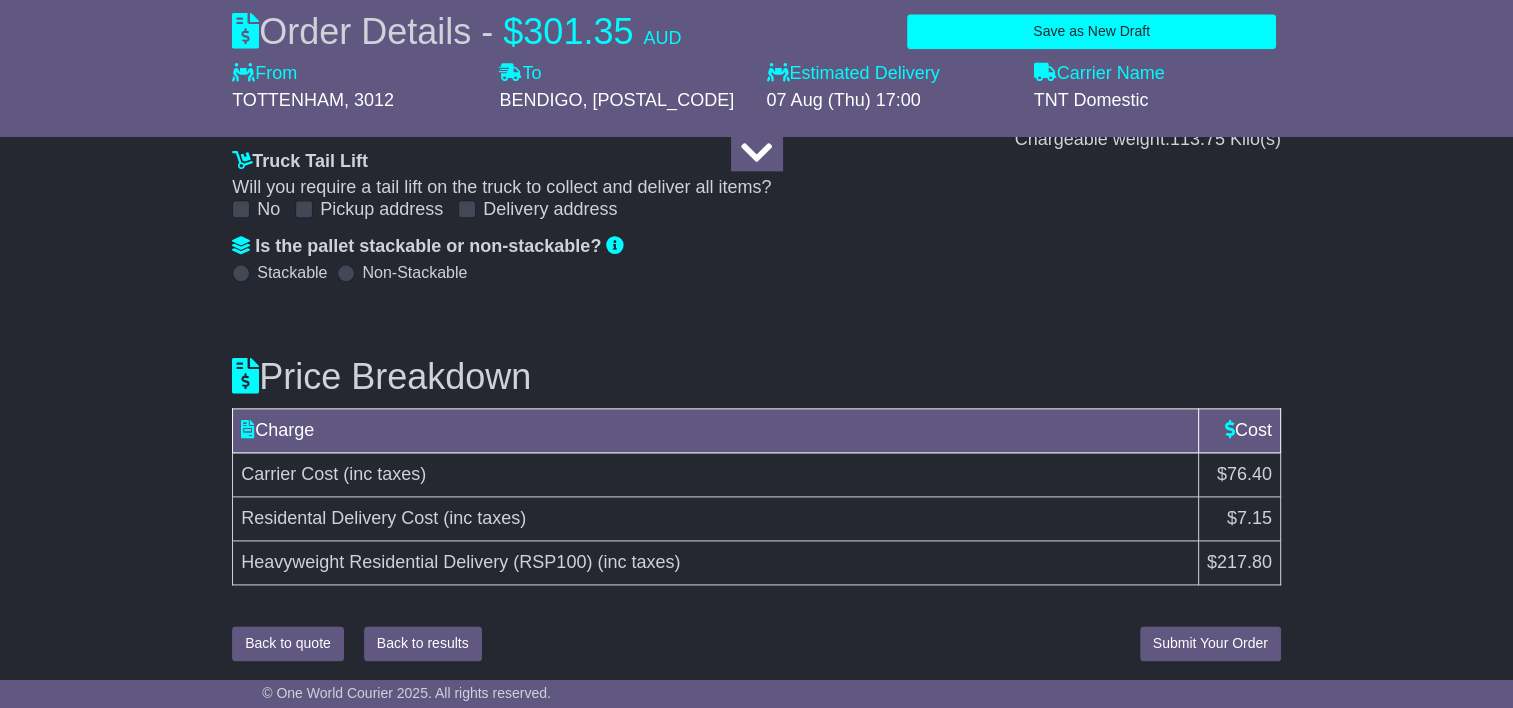 type on "**********" 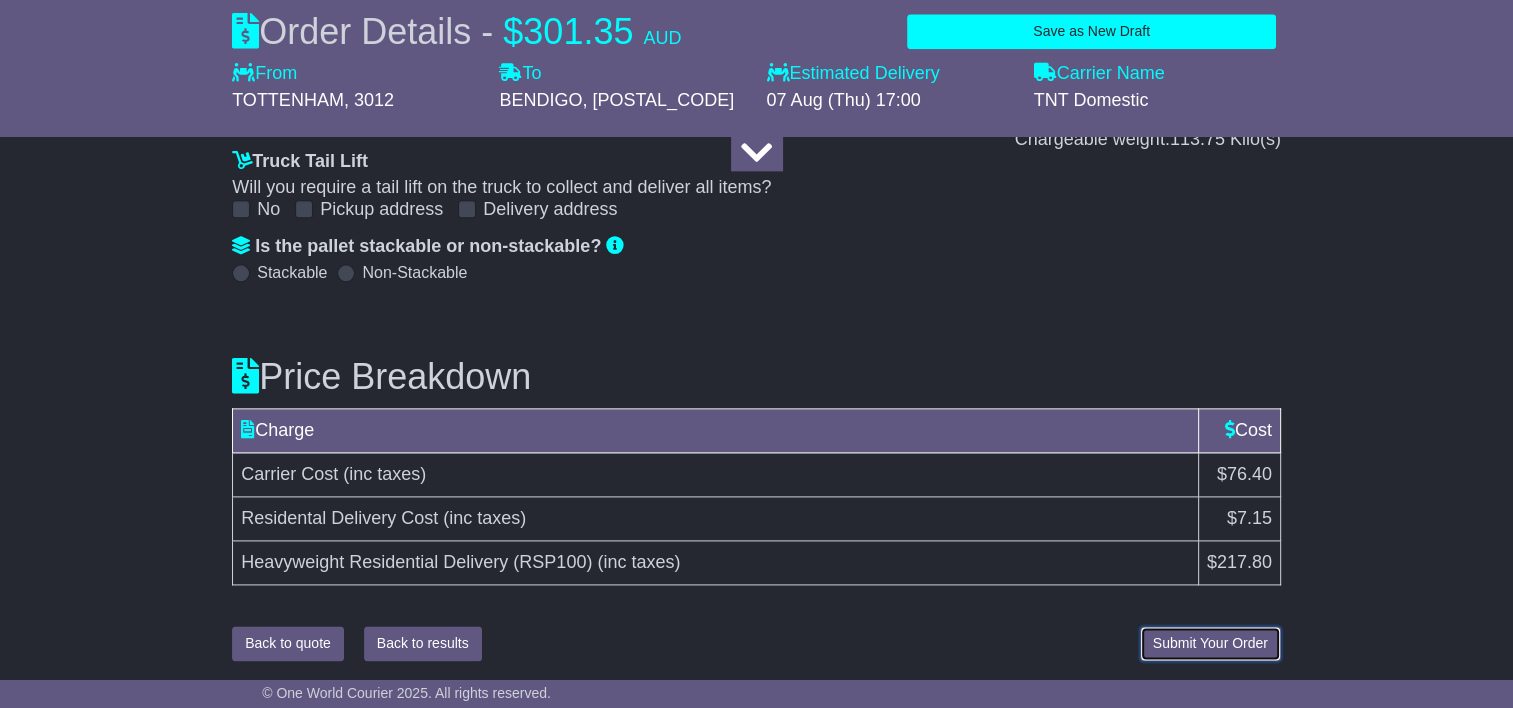 click on "Submit Your Order" at bounding box center (1210, 643) 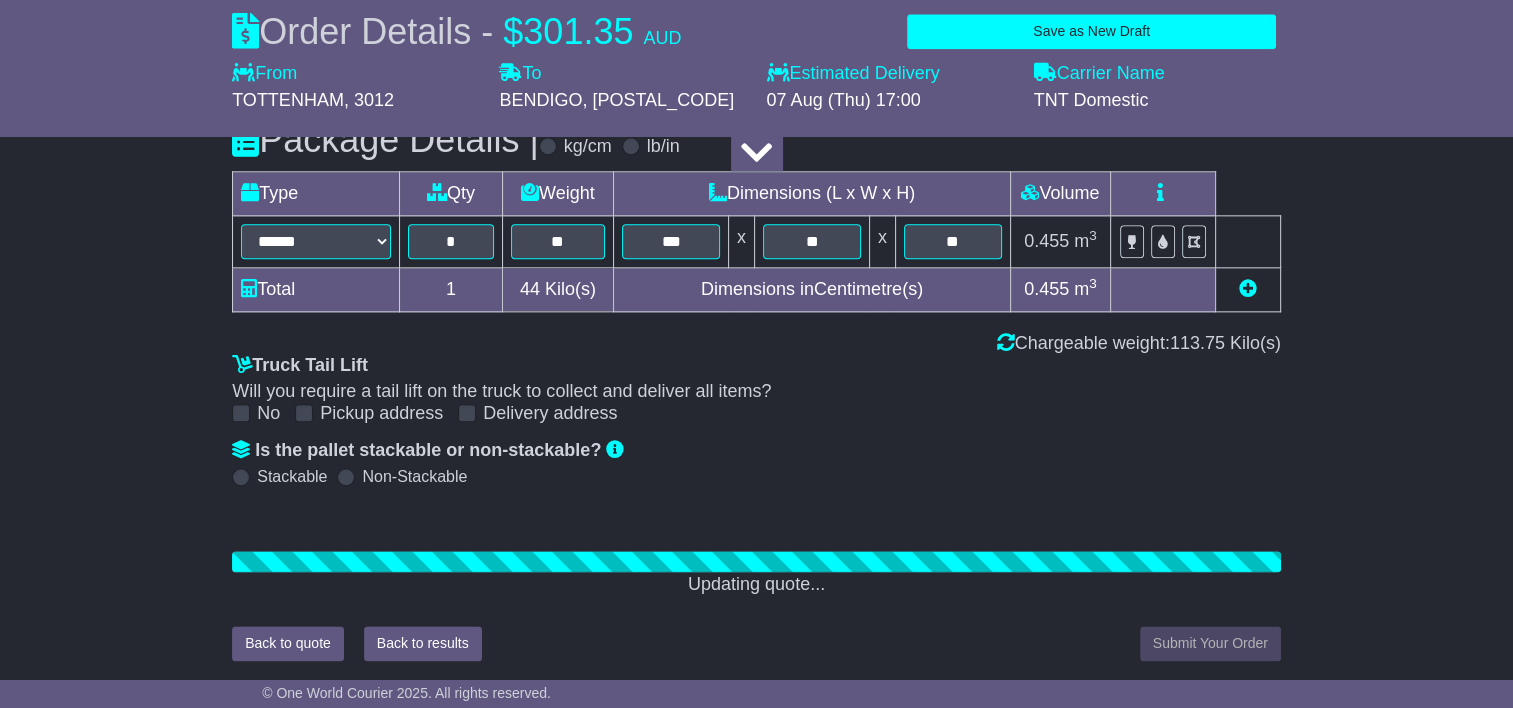 scroll, scrollTop: 2524, scrollLeft: 0, axis: vertical 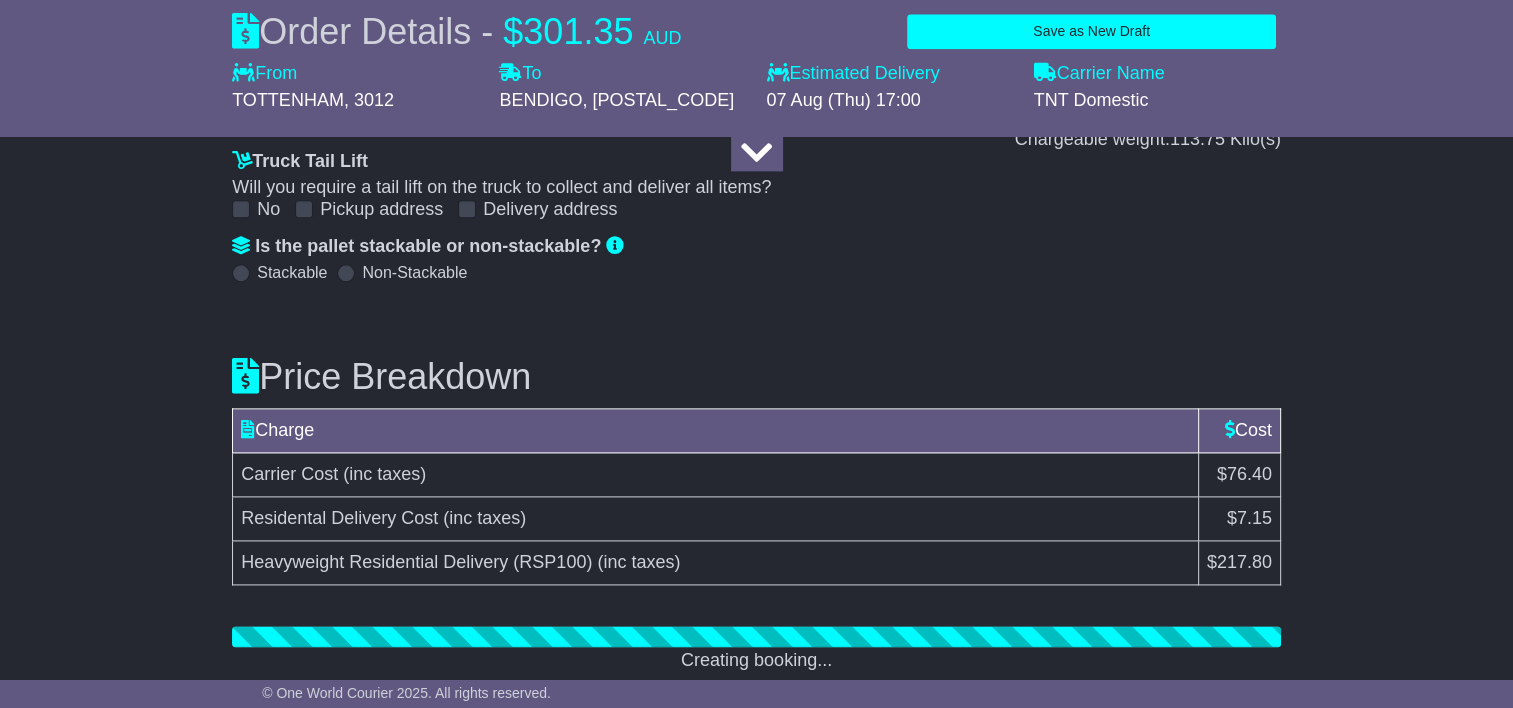 select on "**" 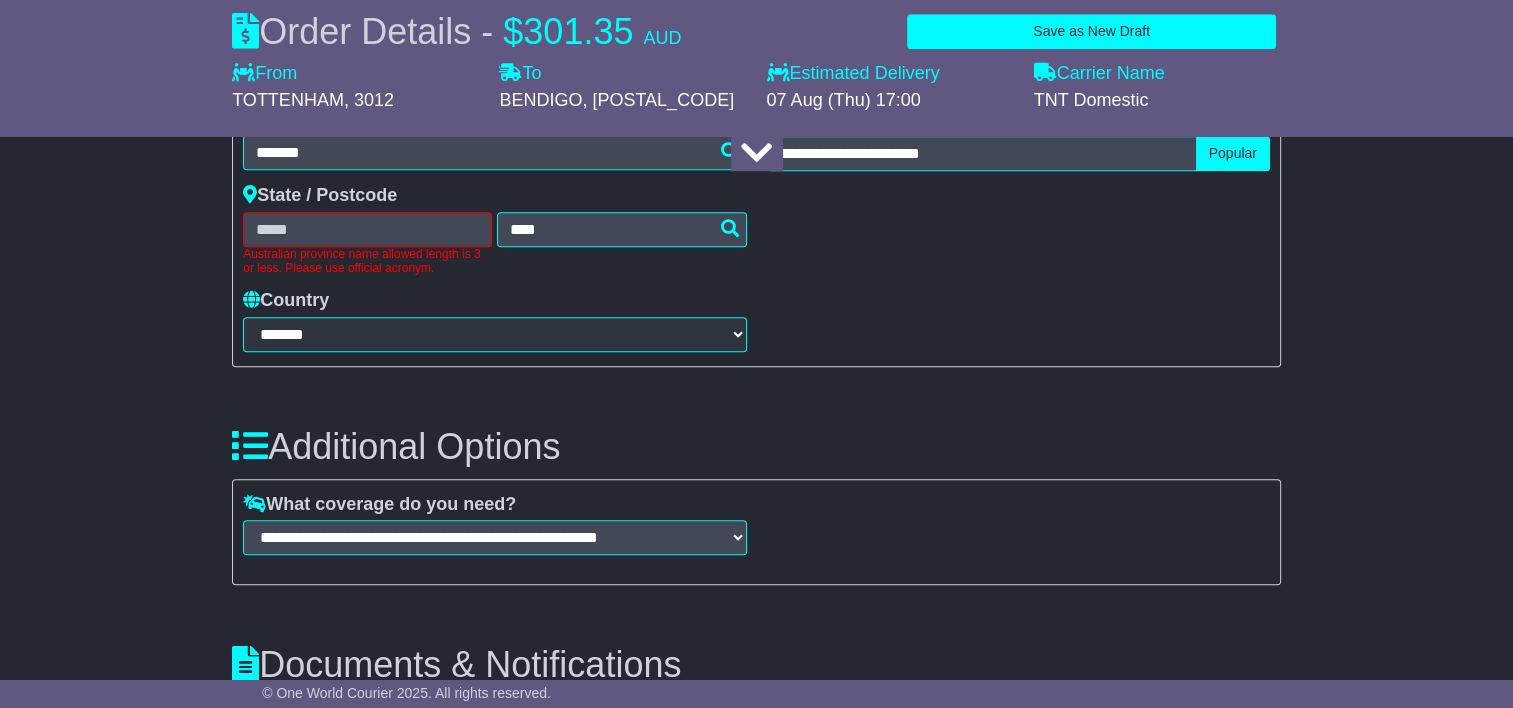 scroll, scrollTop: 1665, scrollLeft: 0, axis: vertical 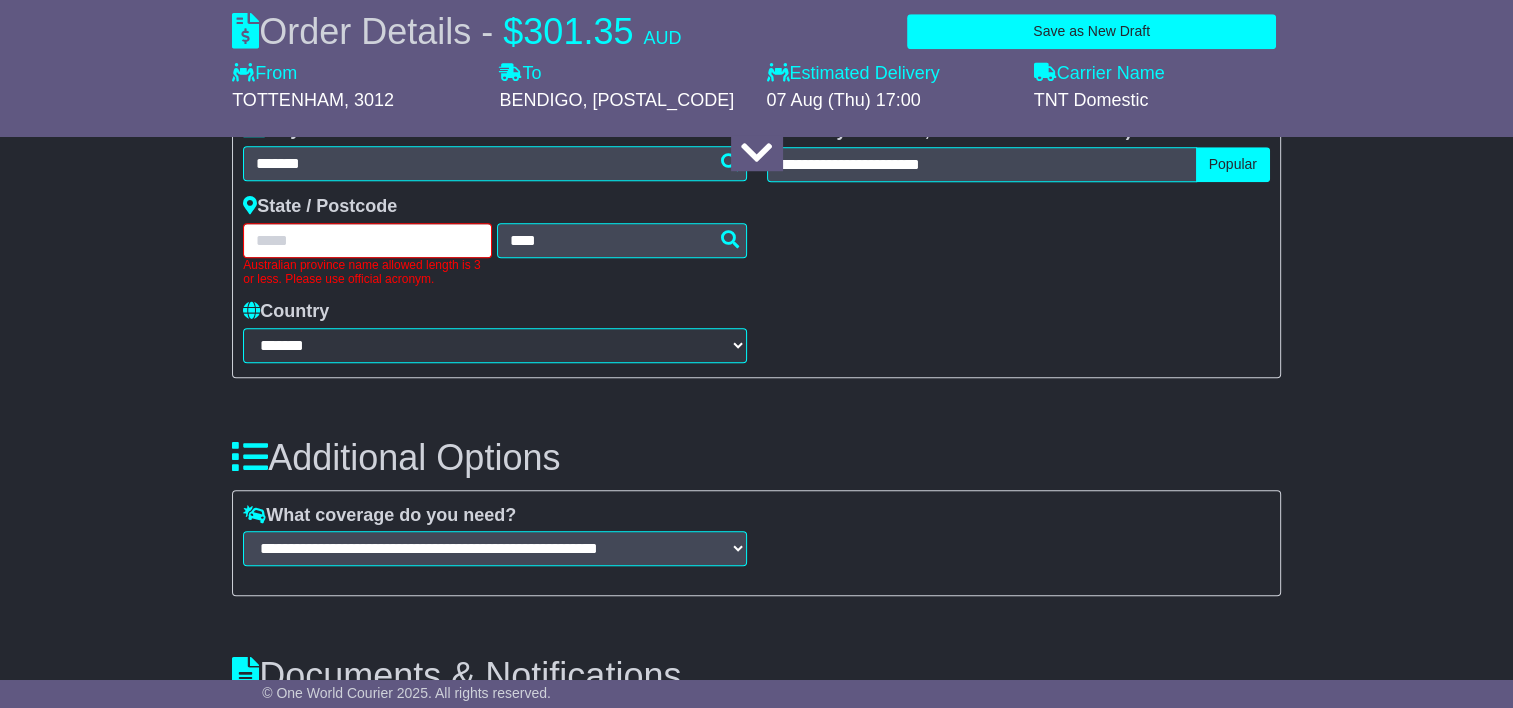 click at bounding box center (367, 240) 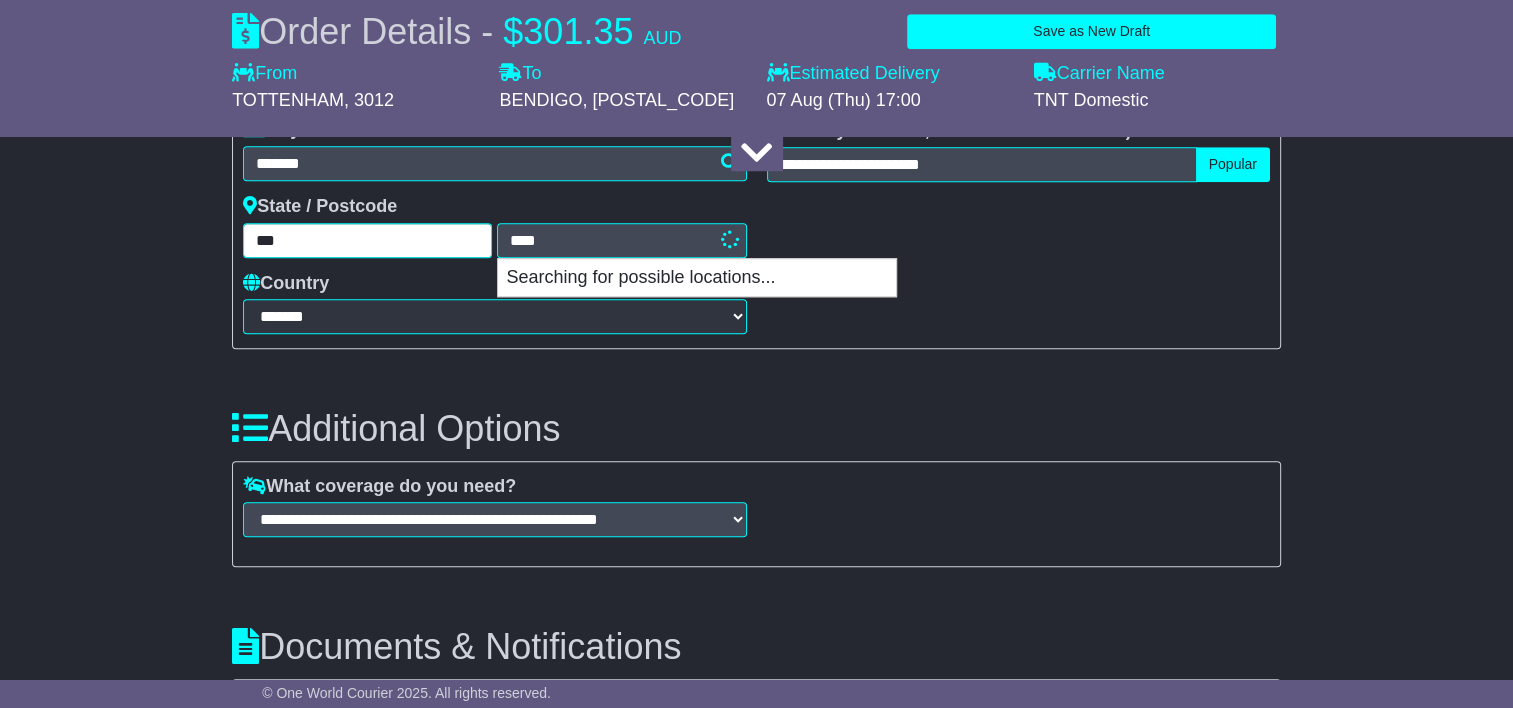 click on "***" at bounding box center (367, 240) 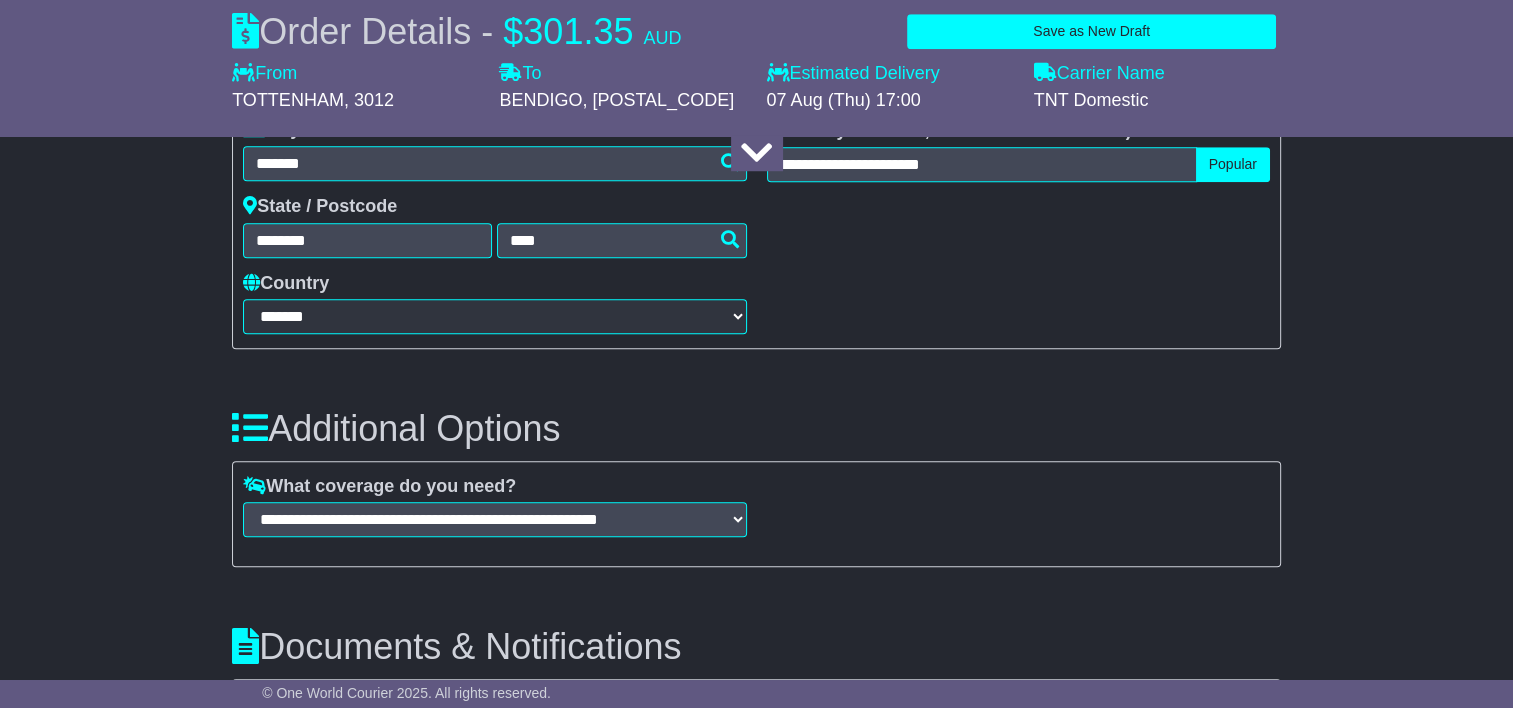 click on "**********" at bounding box center [756, 97] 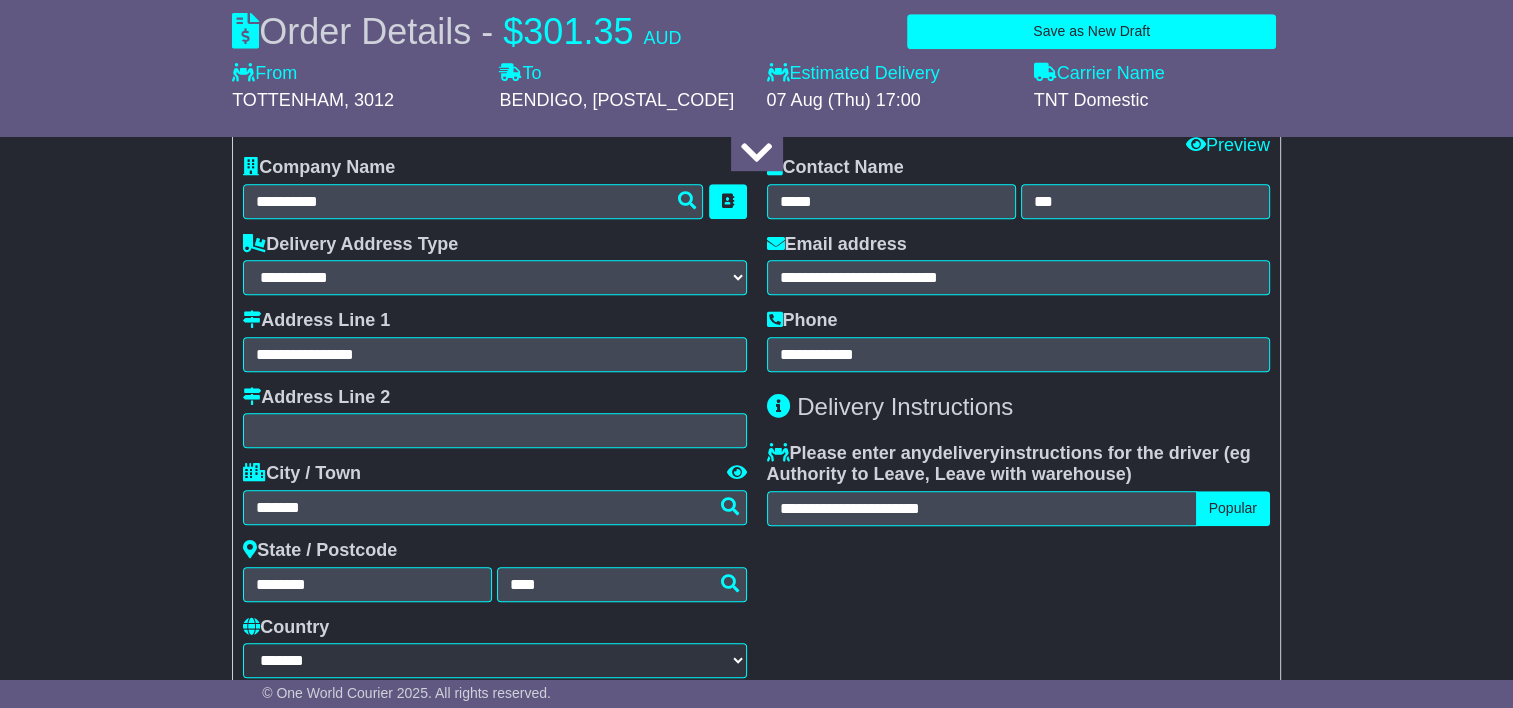scroll, scrollTop: 1365, scrollLeft: 0, axis: vertical 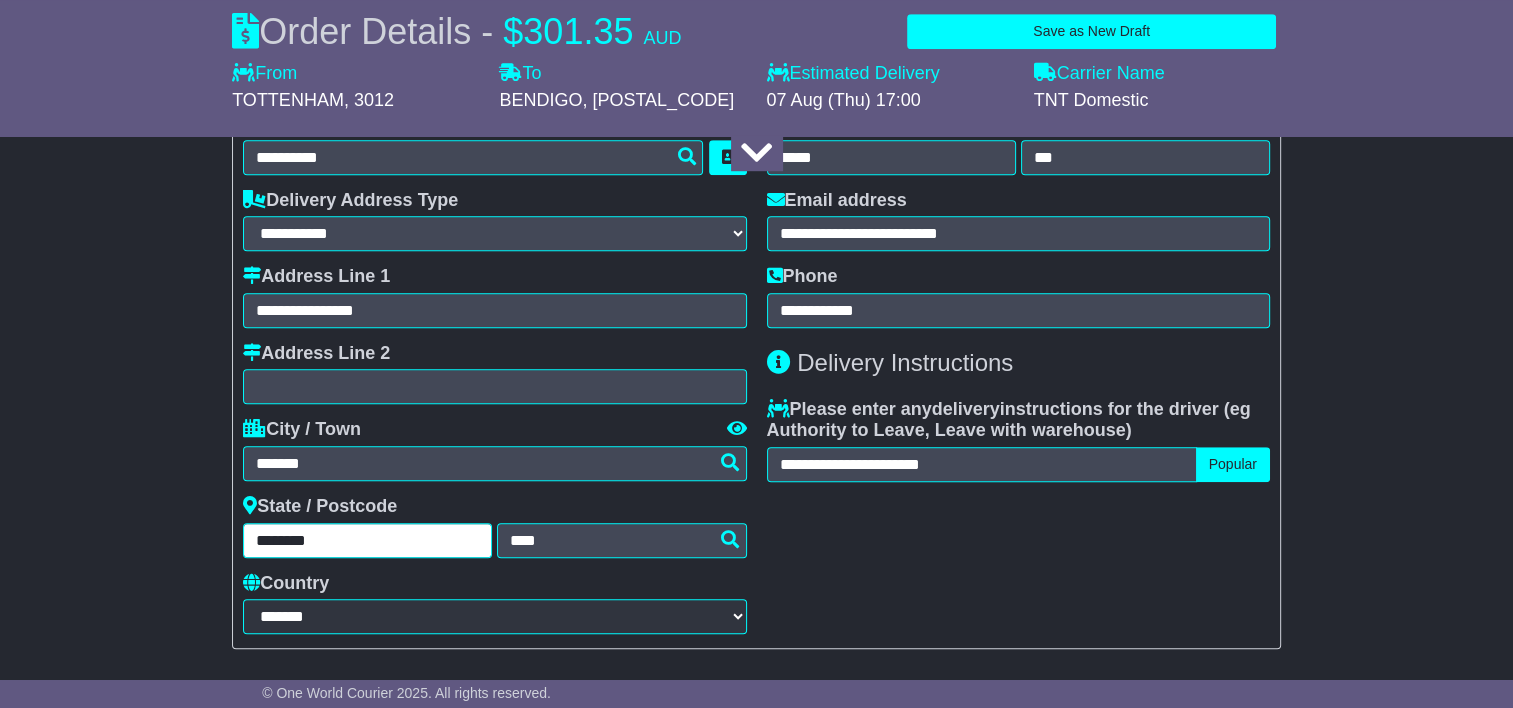 drag, startPoint x: 280, startPoint y: 531, endPoint x: 390, endPoint y: 546, distance: 111.01801 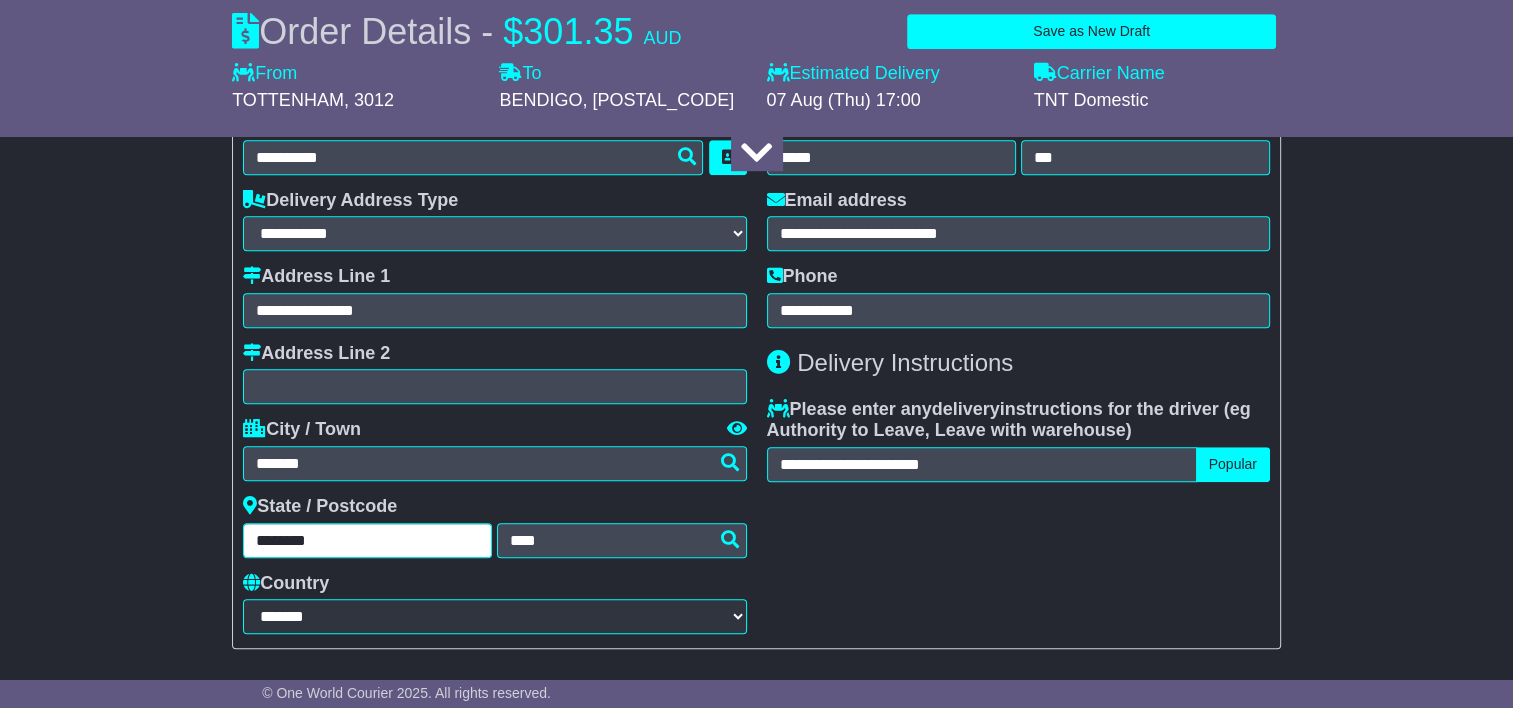 click on "********" at bounding box center [367, 540] 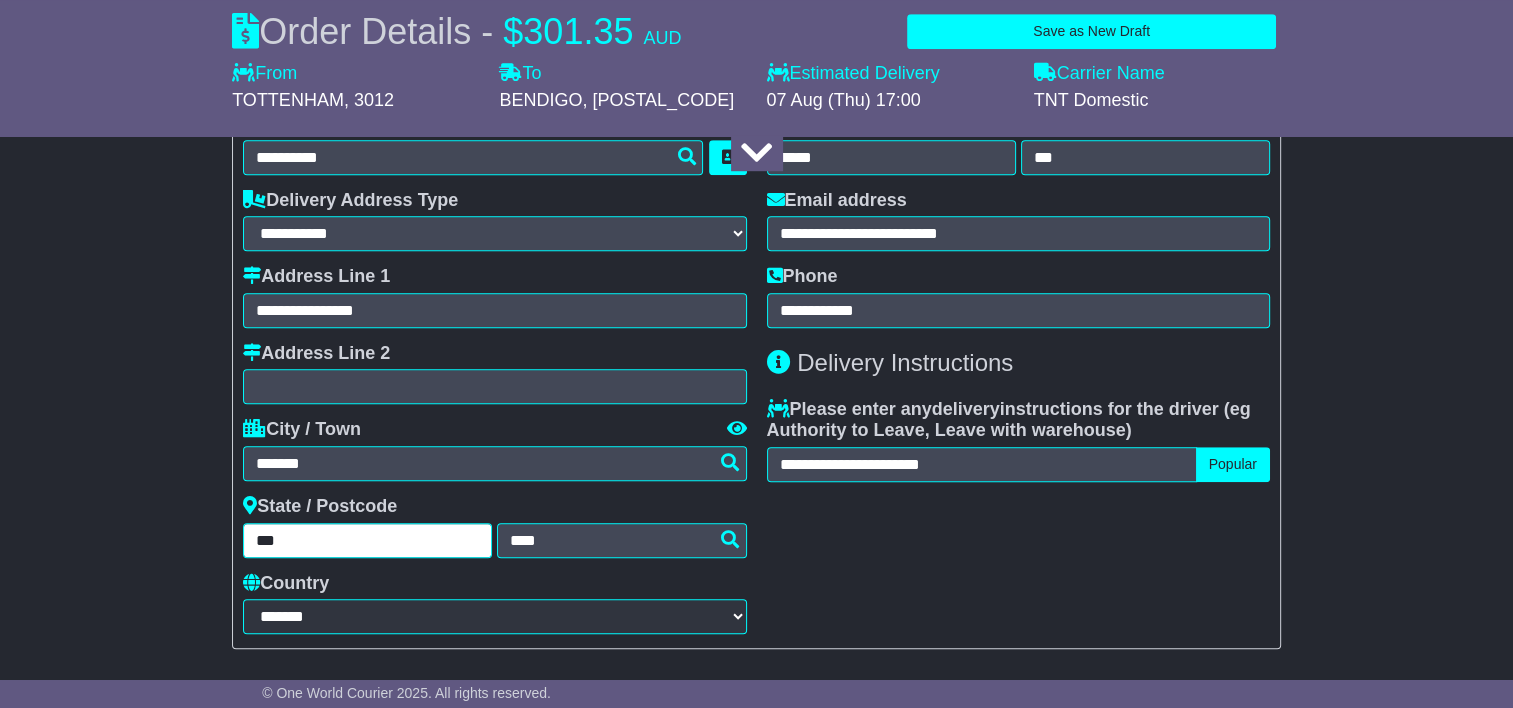 type on "***" 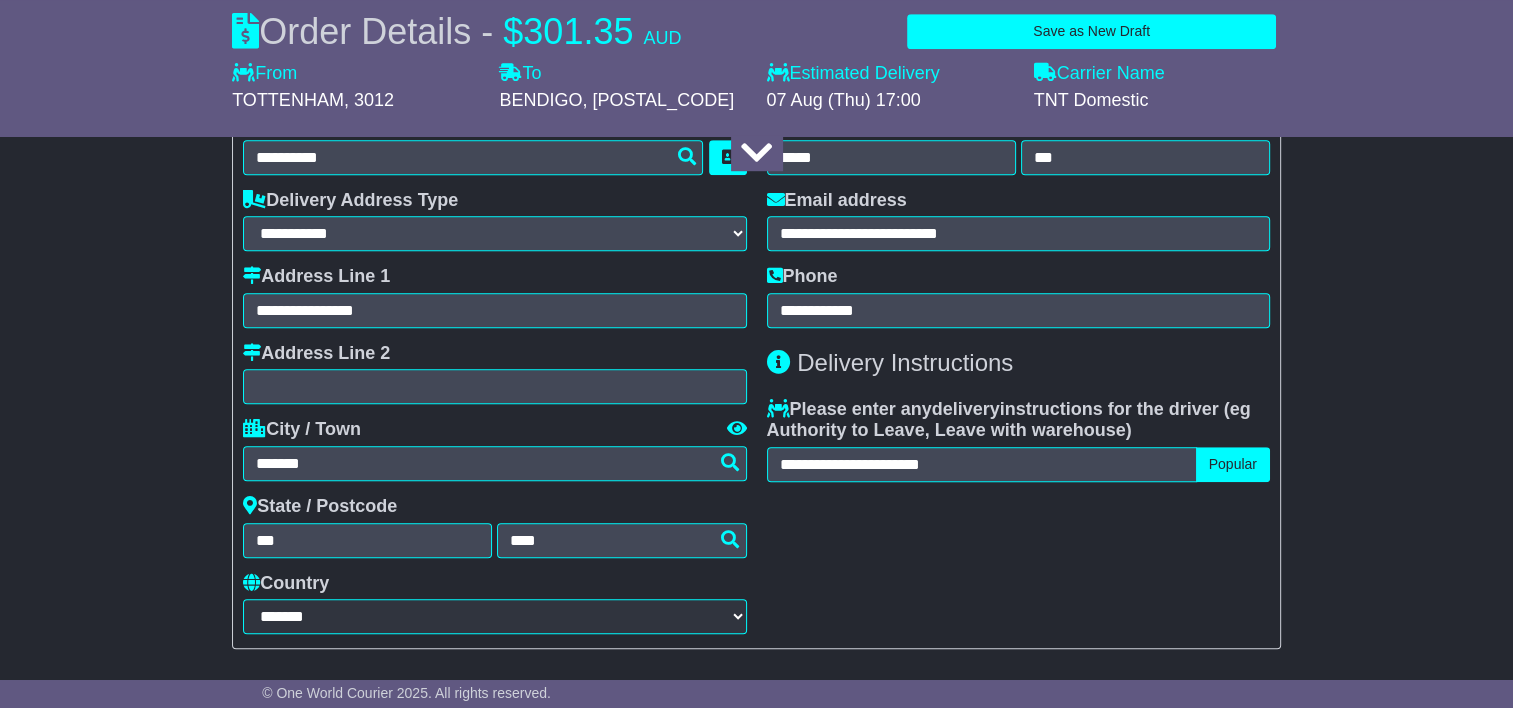 click on "**********" at bounding box center [1018, 373] 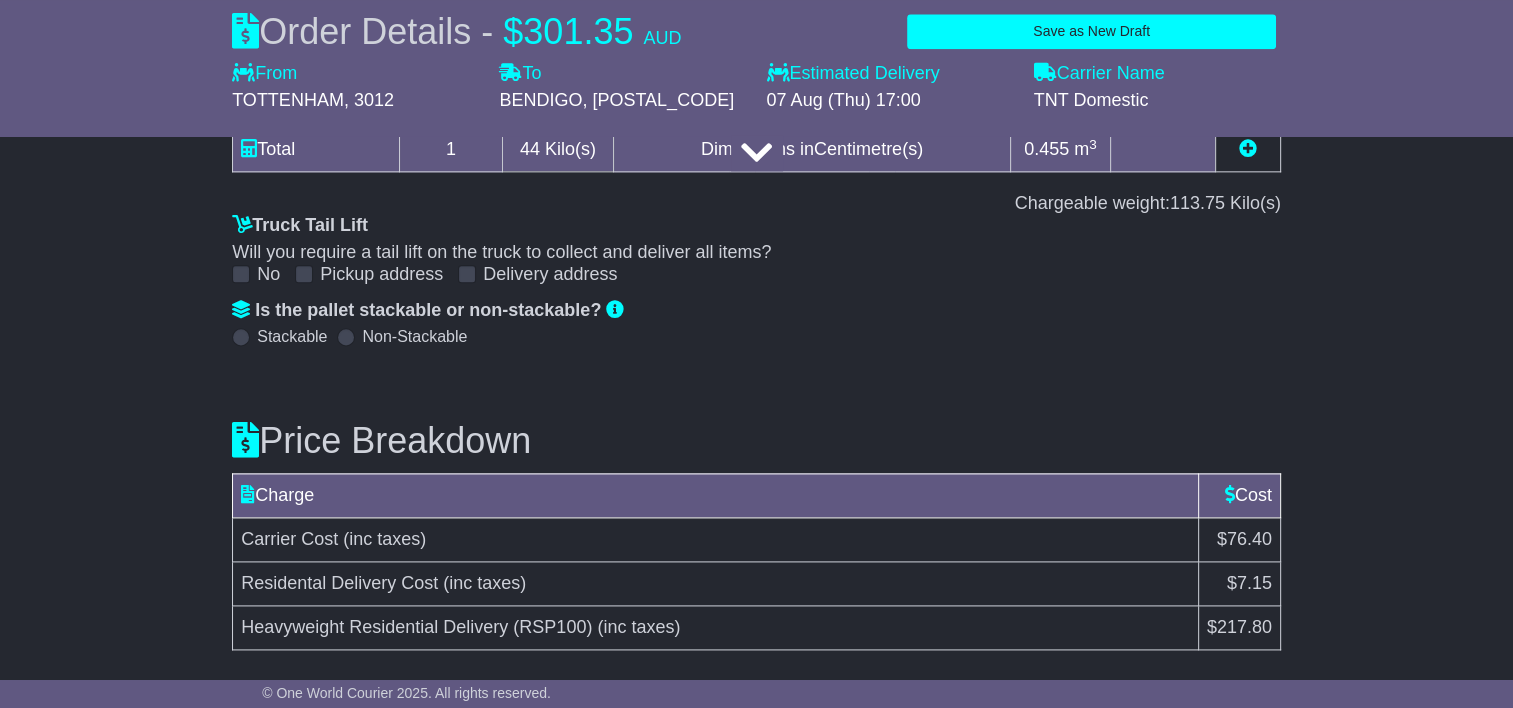 scroll, scrollTop: 2564, scrollLeft: 0, axis: vertical 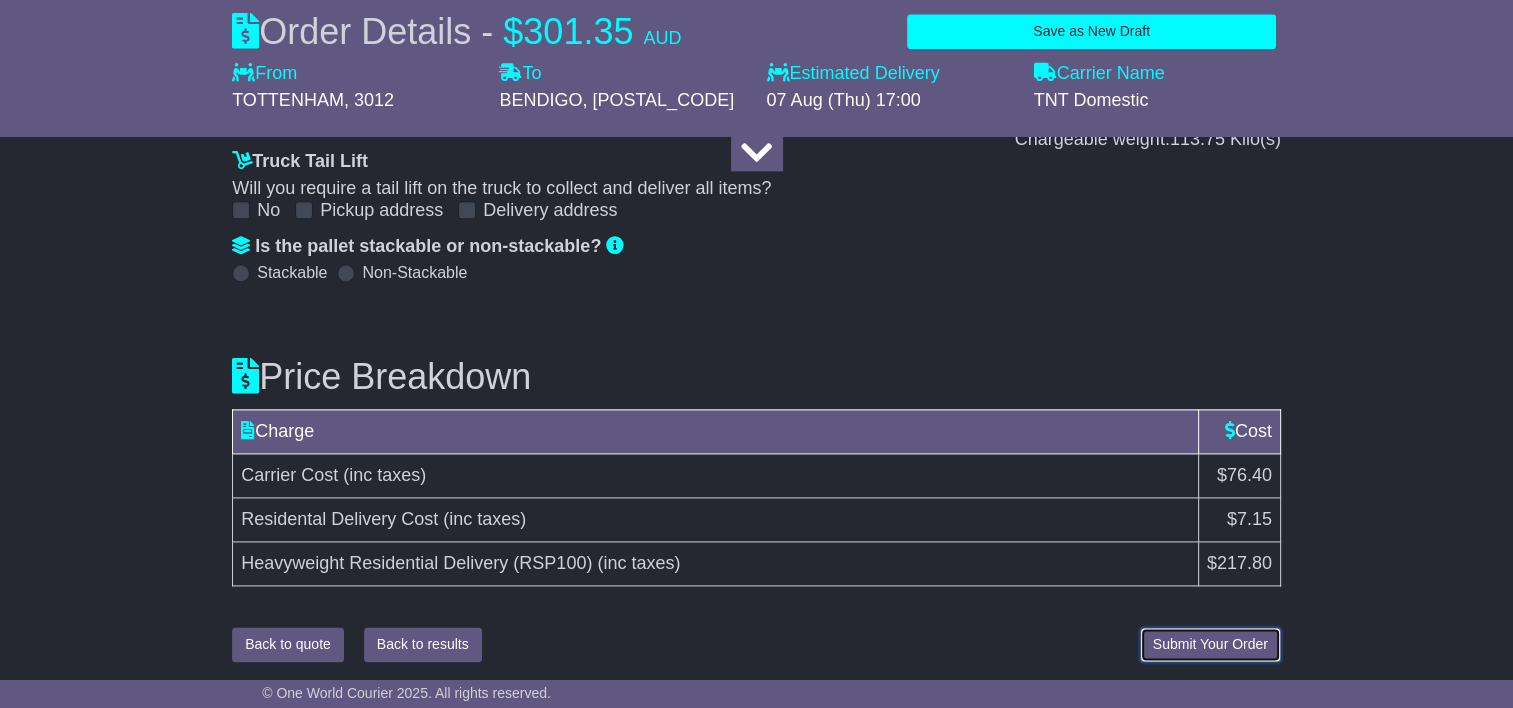 click on "Submit Your Order" at bounding box center [1210, 644] 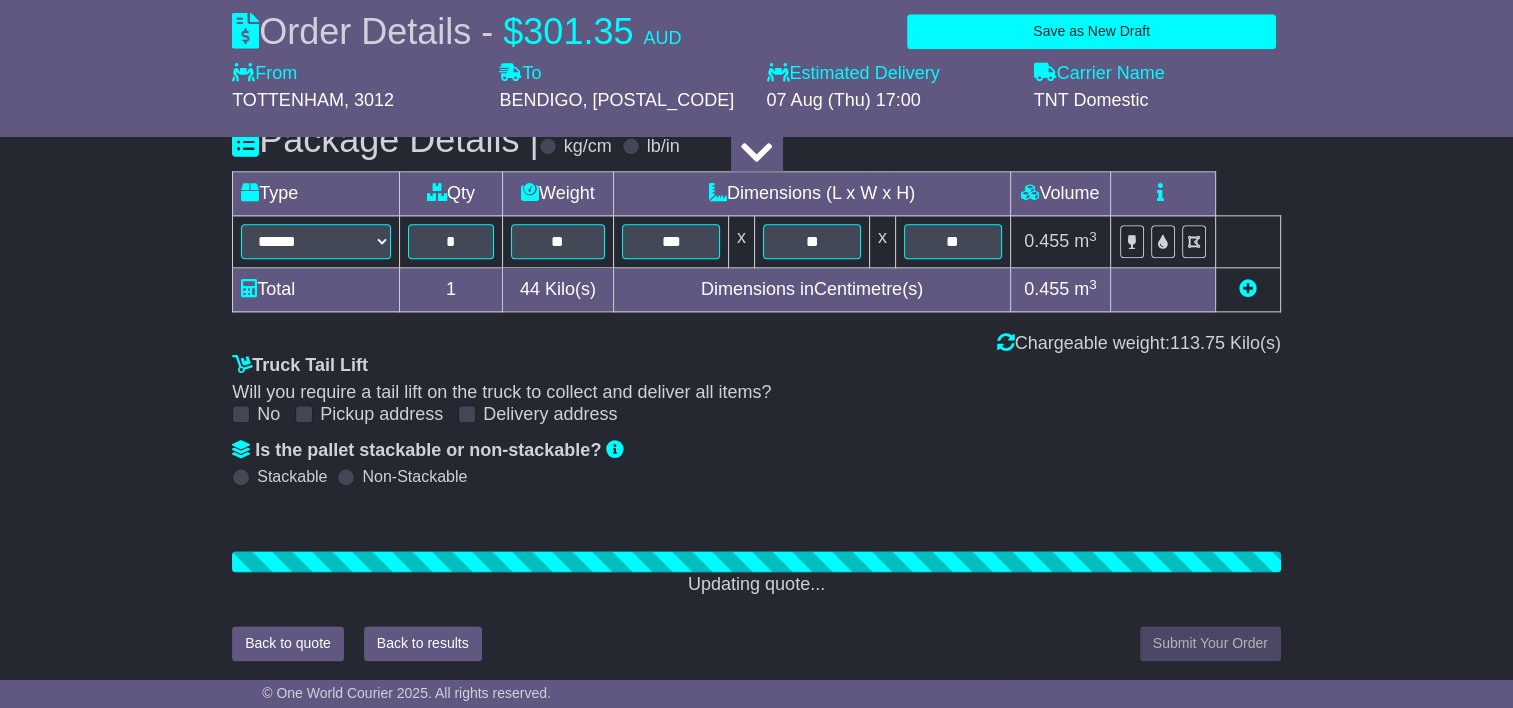 scroll, scrollTop: 2564, scrollLeft: 0, axis: vertical 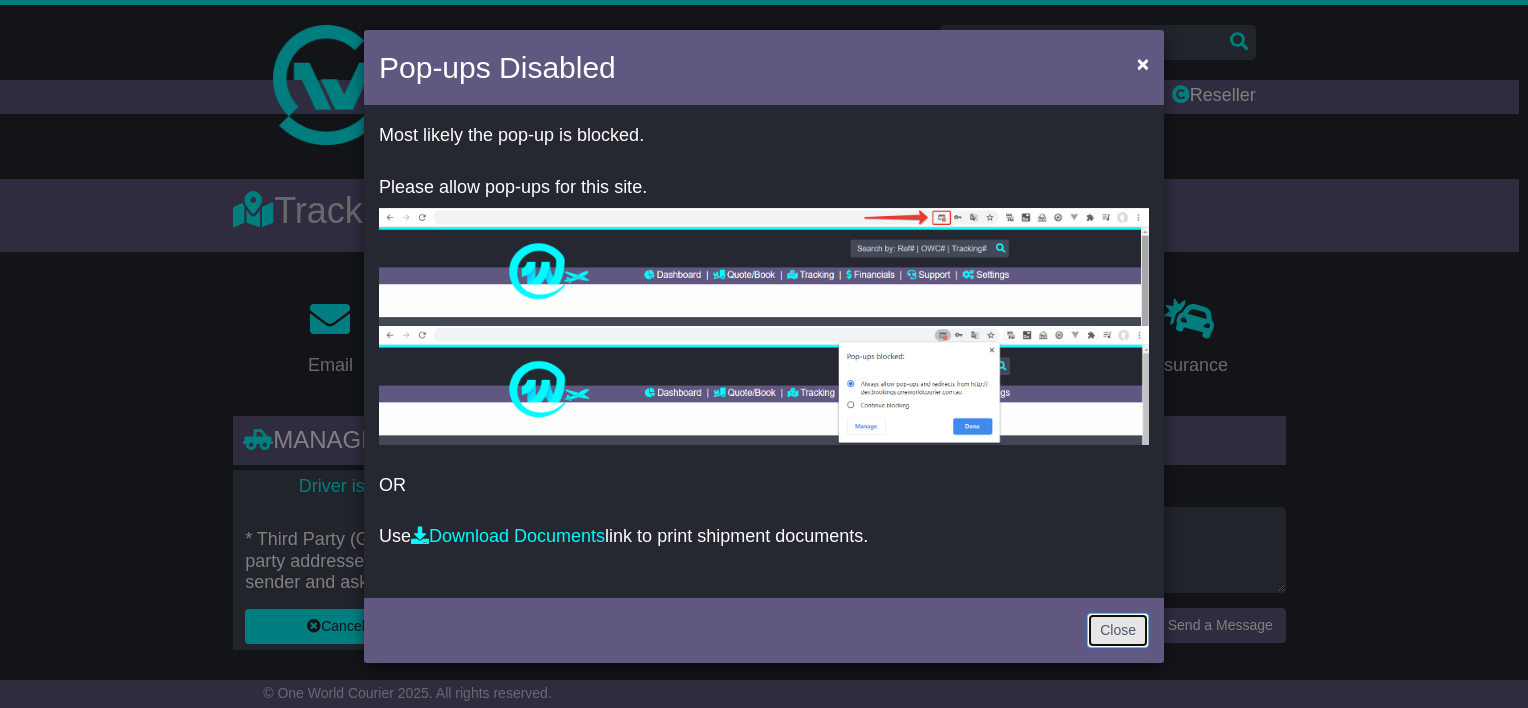 click on "Close" at bounding box center (1118, 630) 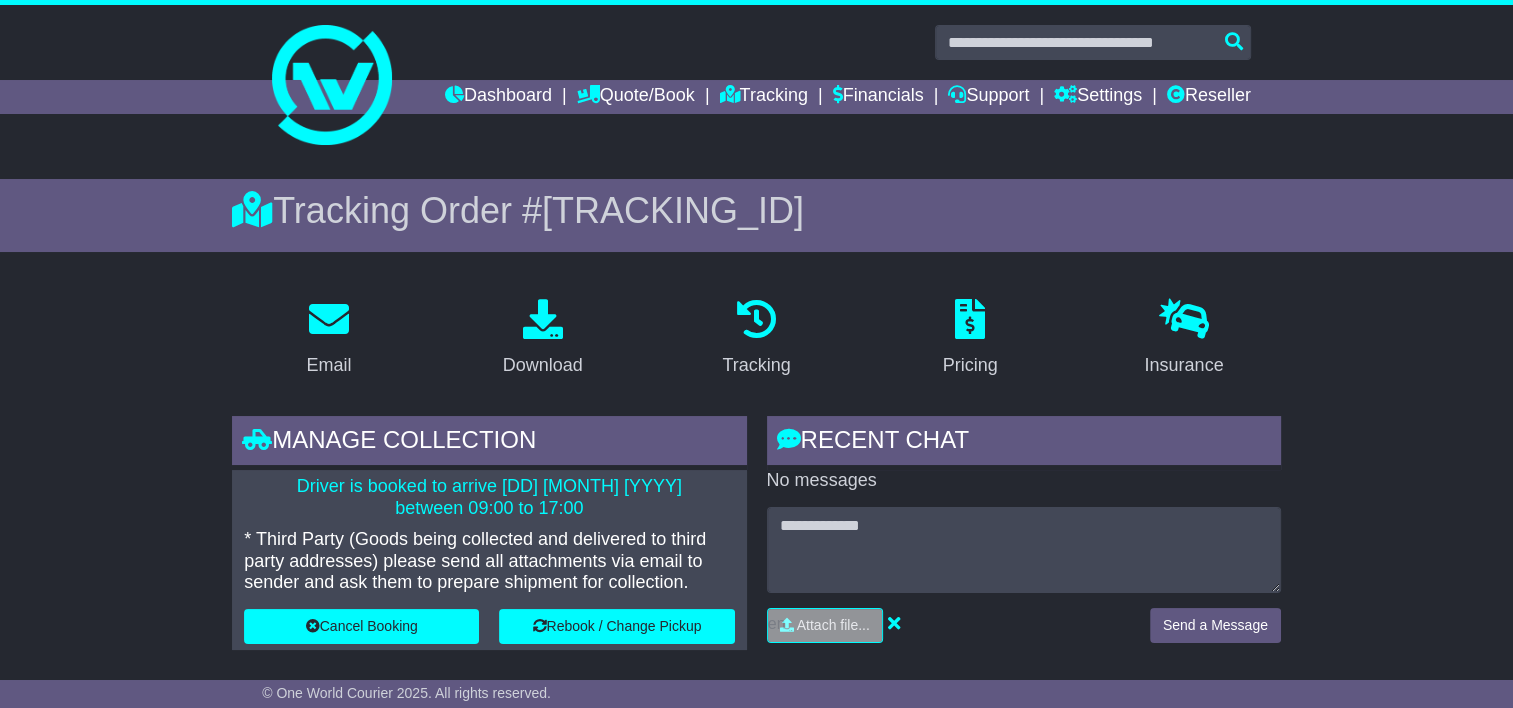 click on "[TRACKING_ID]" at bounding box center (673, 210) 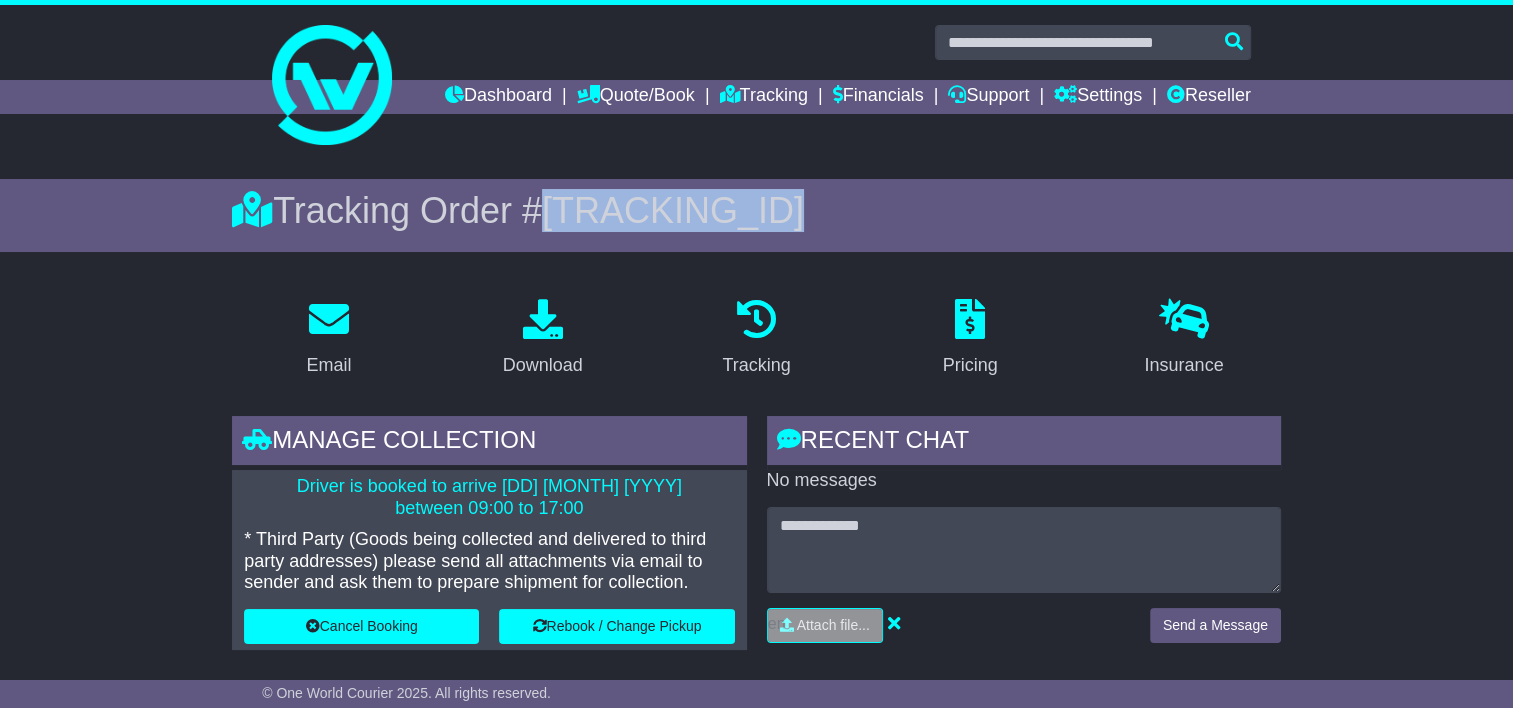 click on "[TRACKING_ID]" at bounding box center (673, 210) 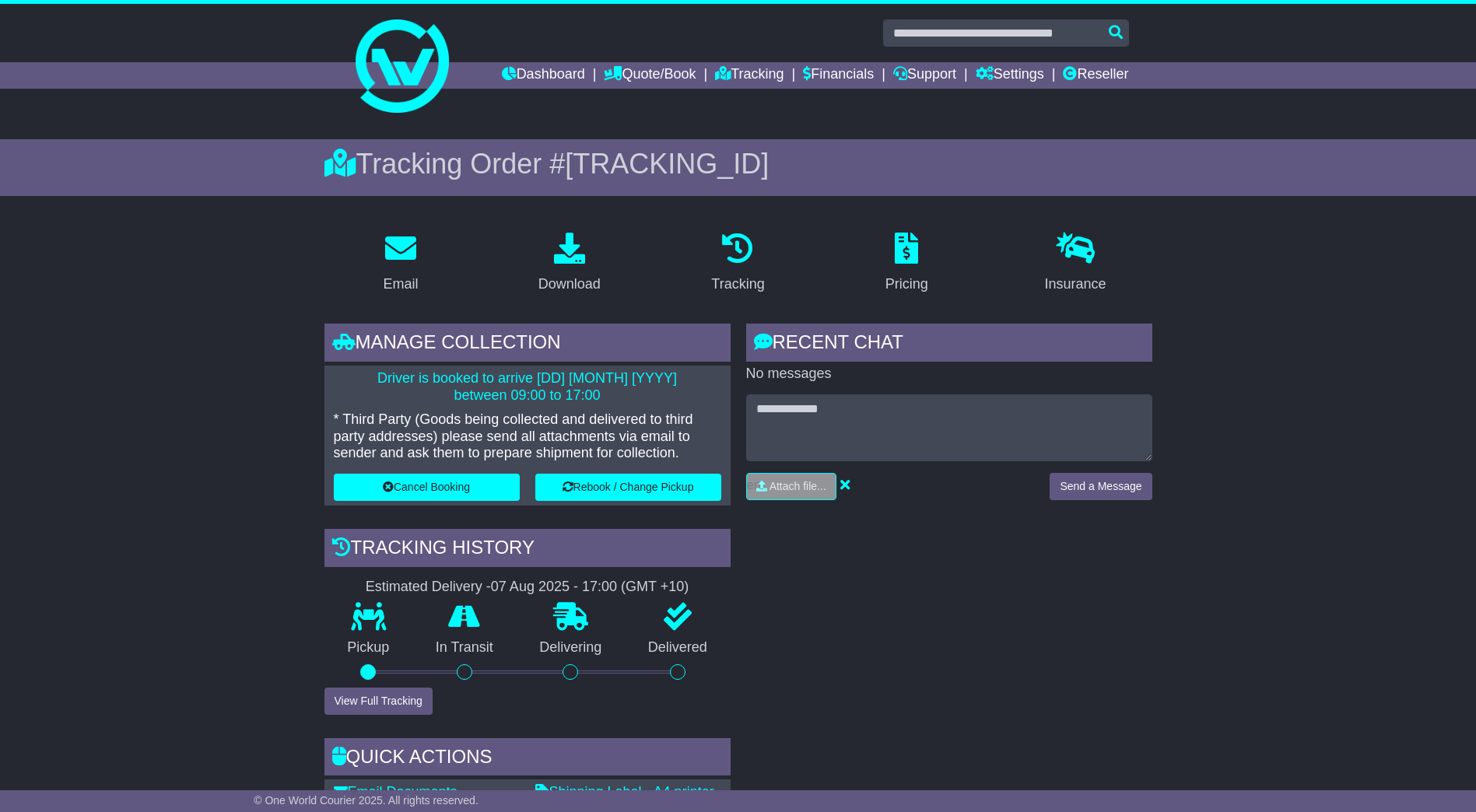 click on "Email
Download
Tracking
Pricing
Insurance" at bounding box center (738, 1157) 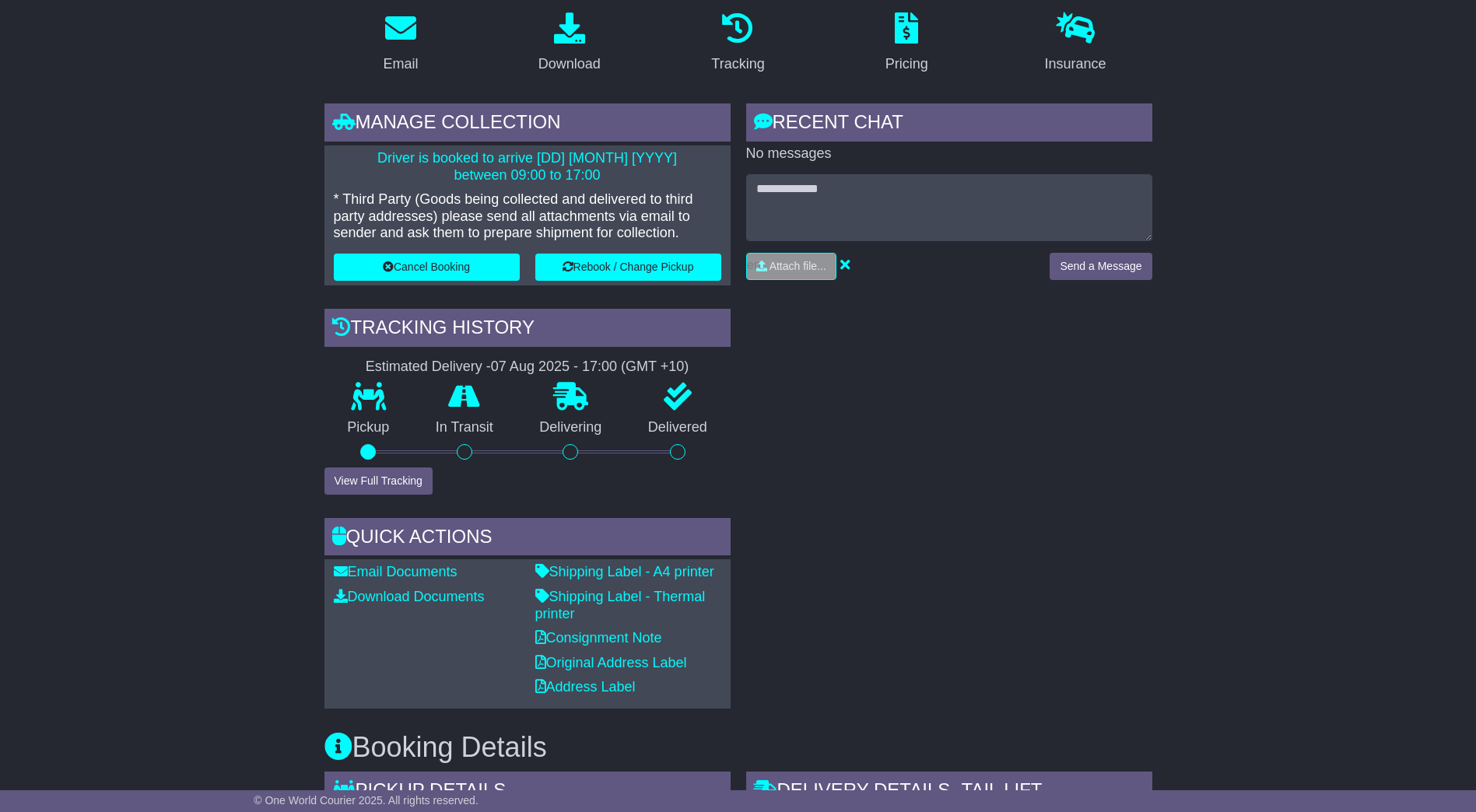 scroll, scrollTop: 467, scrollLeft: 0, axis: vertical 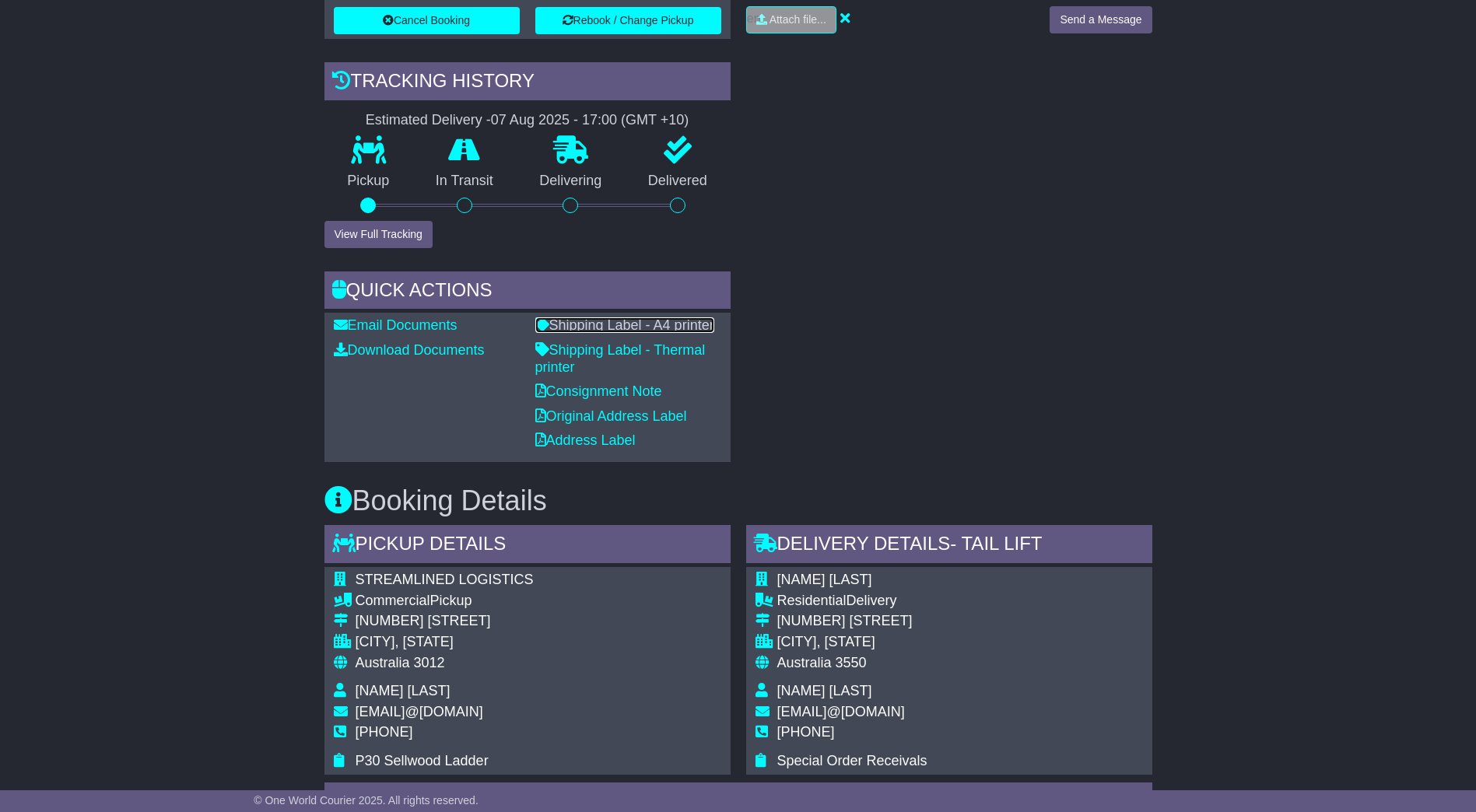 click on "Shipping Label - A4 printer" at bounding box center (625, 325) 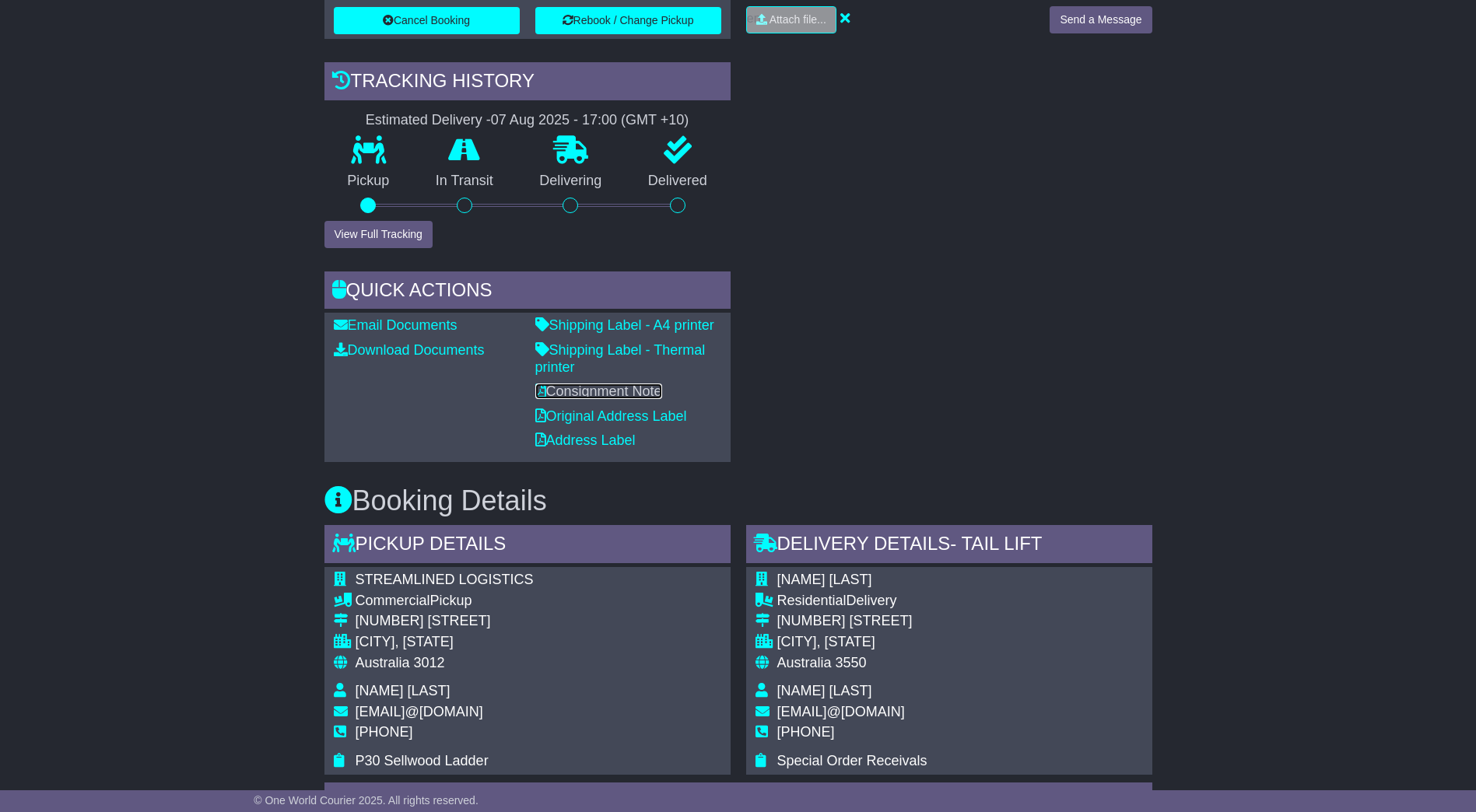 click on "Consignment Note" at bounding box center (598, 391) 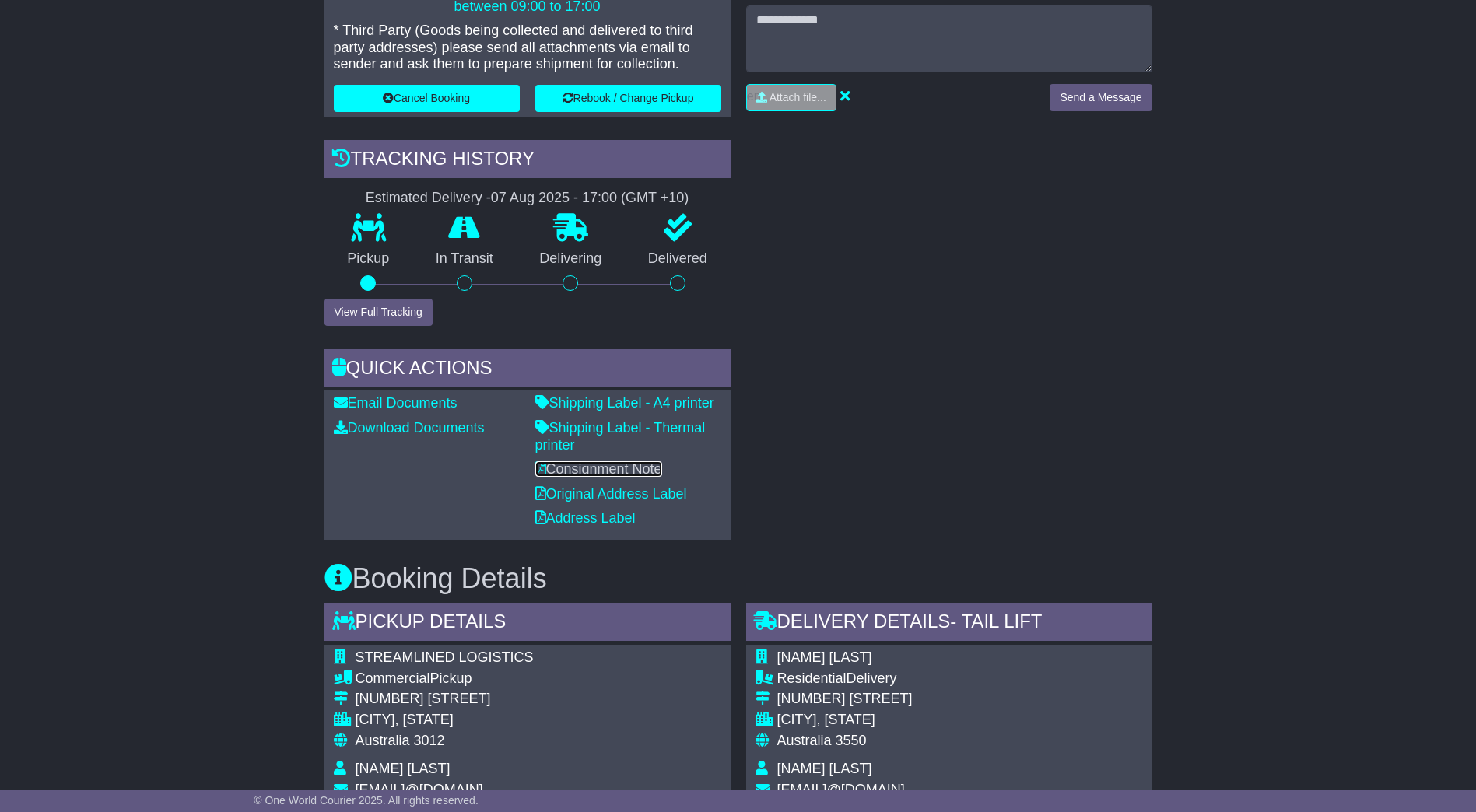 scroll, scrollTop: 0, scrollLeft: 0, axis: both 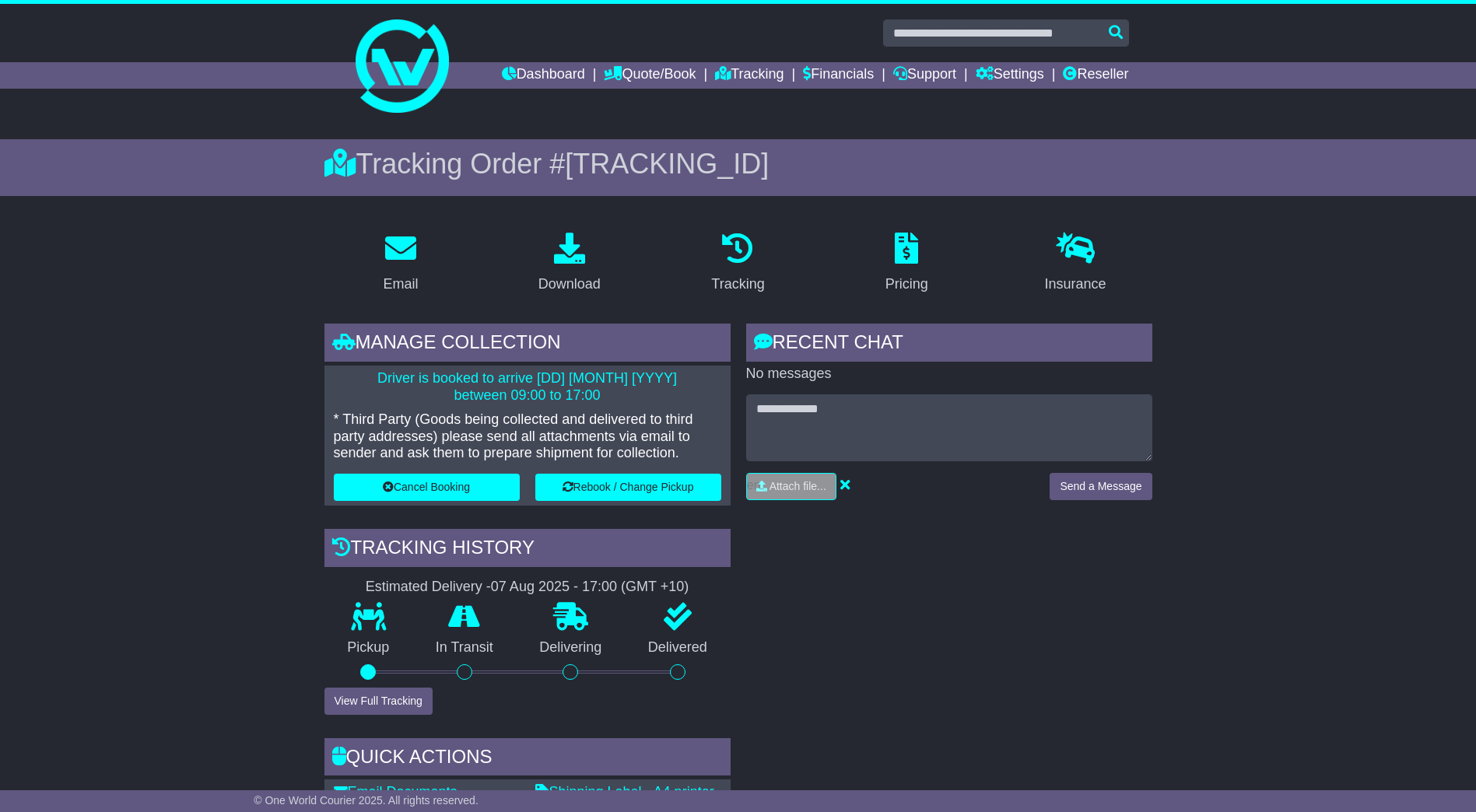 drag, startPoint x: 496, startPoint y: 385, endPoint x: 521, endPoint y: 386, distance: 25.019992 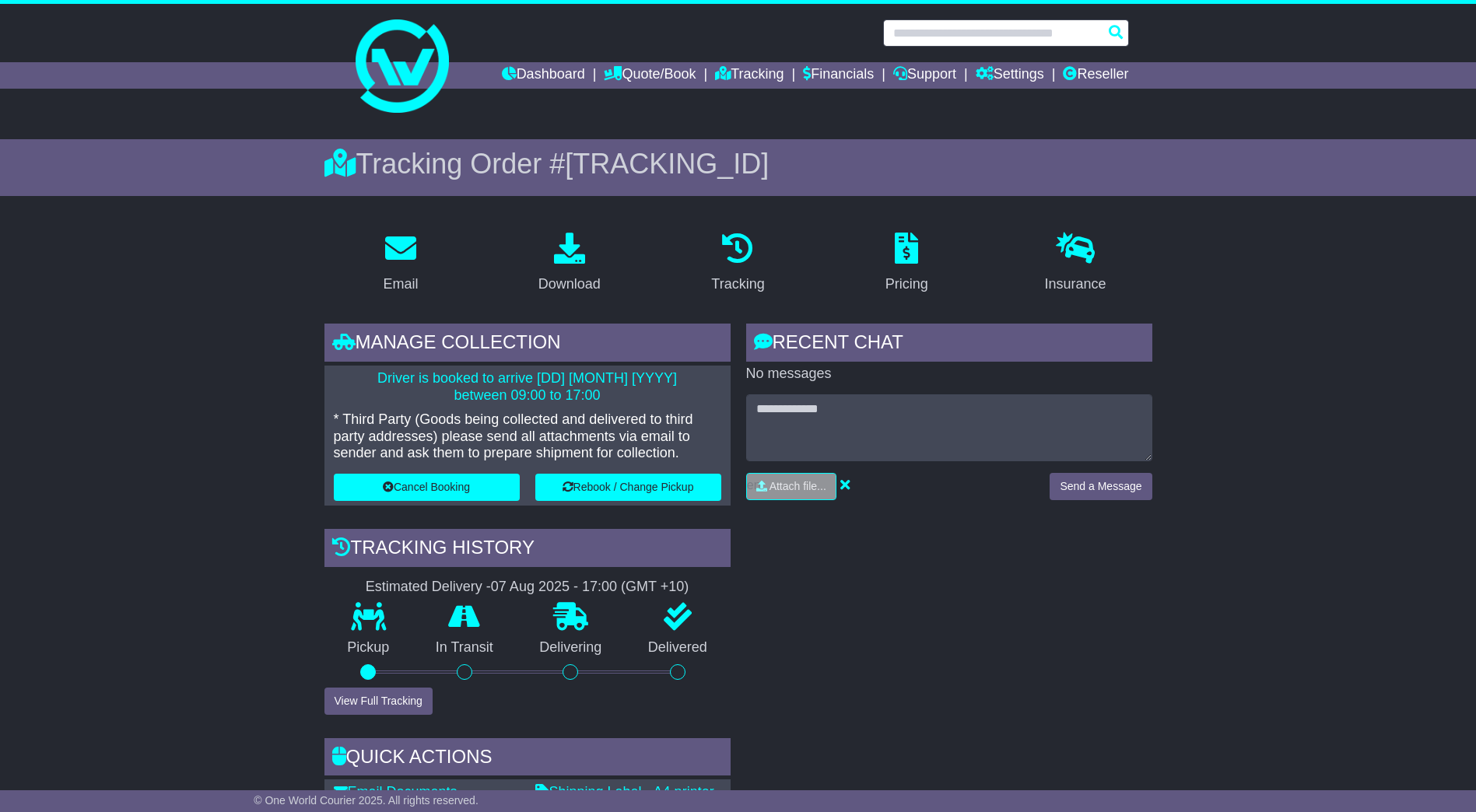 click at bounding box center [1006, 33] 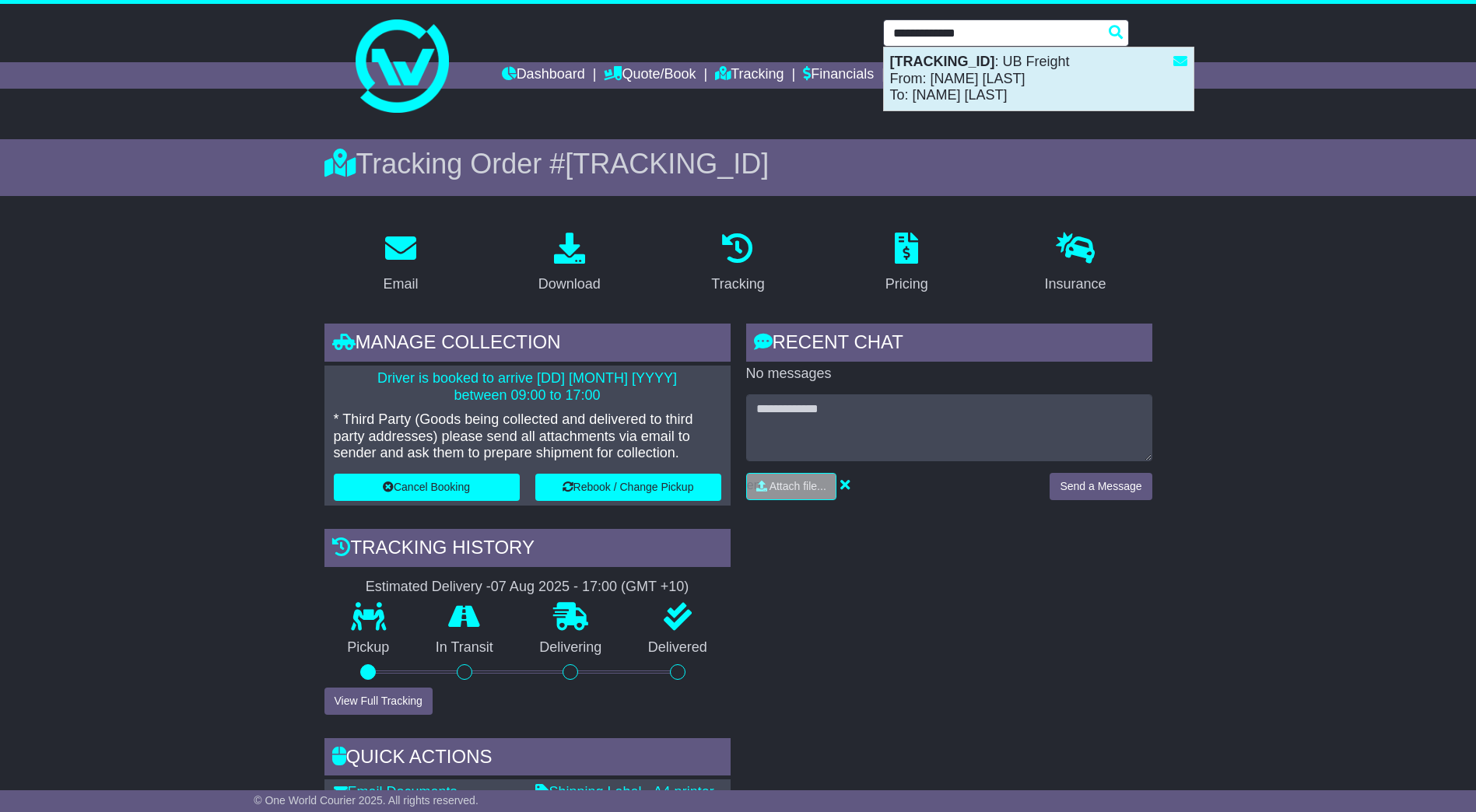 click on "OWS000626029(MISC273) : UB Freight From: STEVE WOOLLARD To: Debrah Mizzi" at bounding box center [1039, 79] 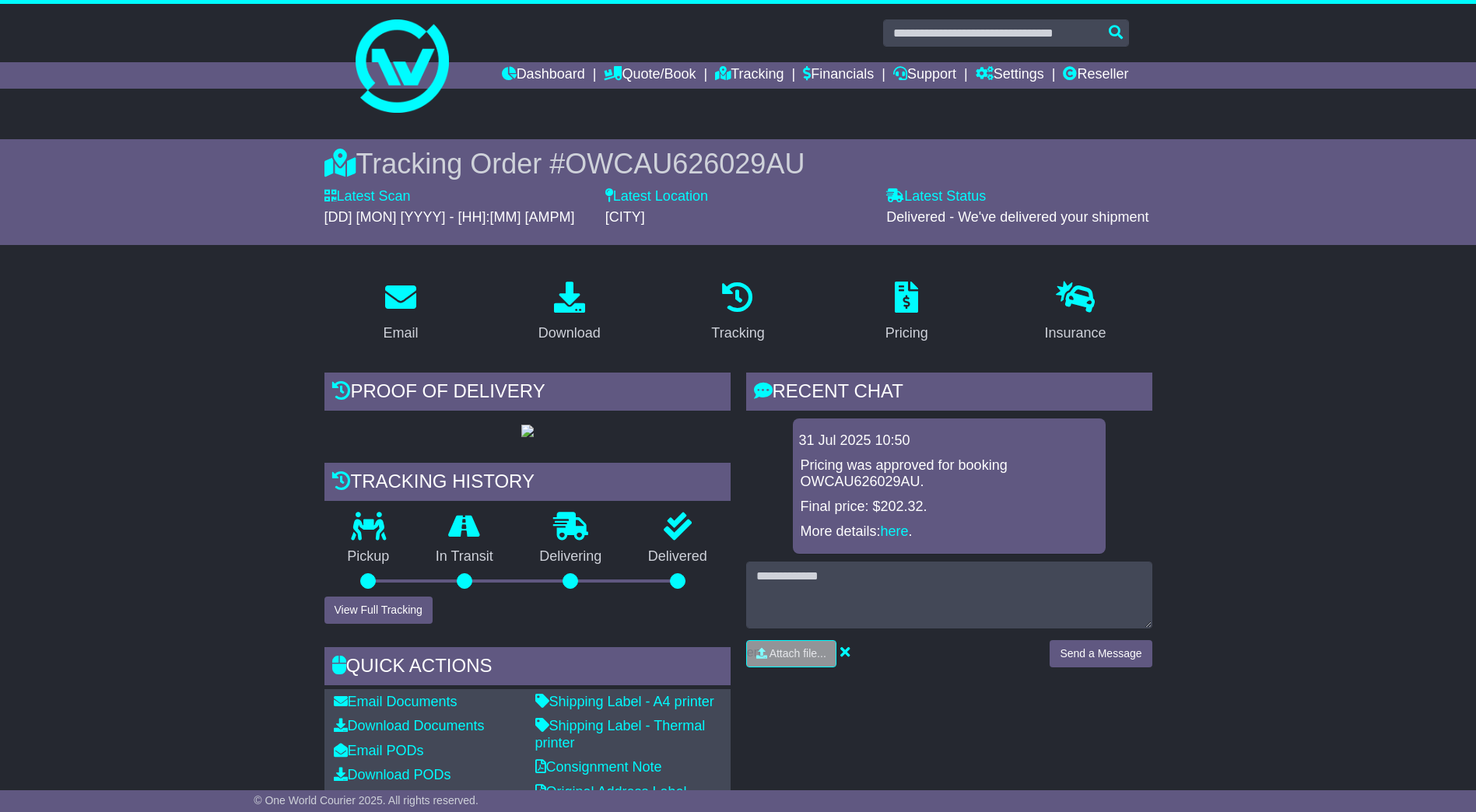 scroll, scrollTop: 0, scrollLeft: 0, axis: both 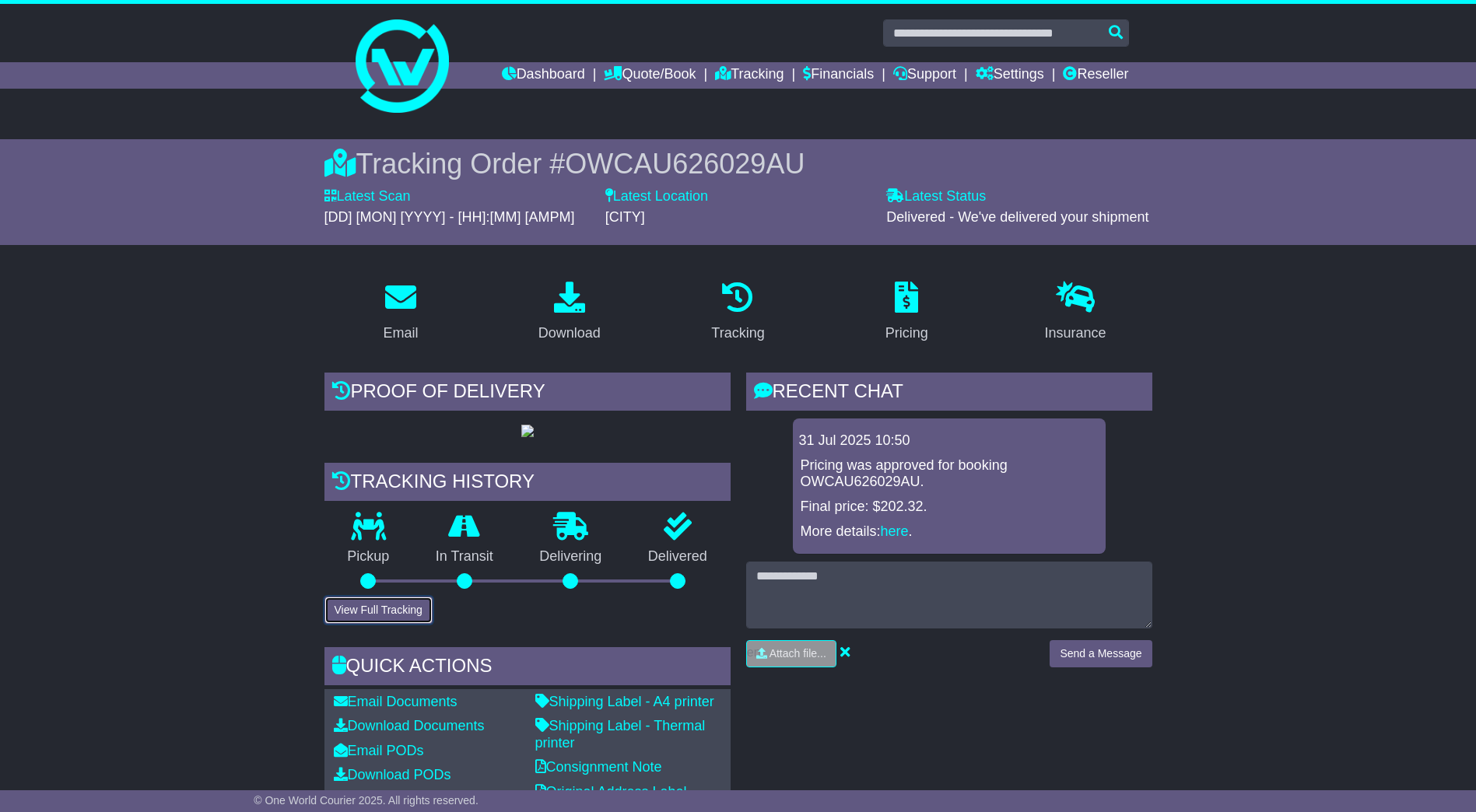 click on "View Full Tracking" at bounding box center (378, 610) 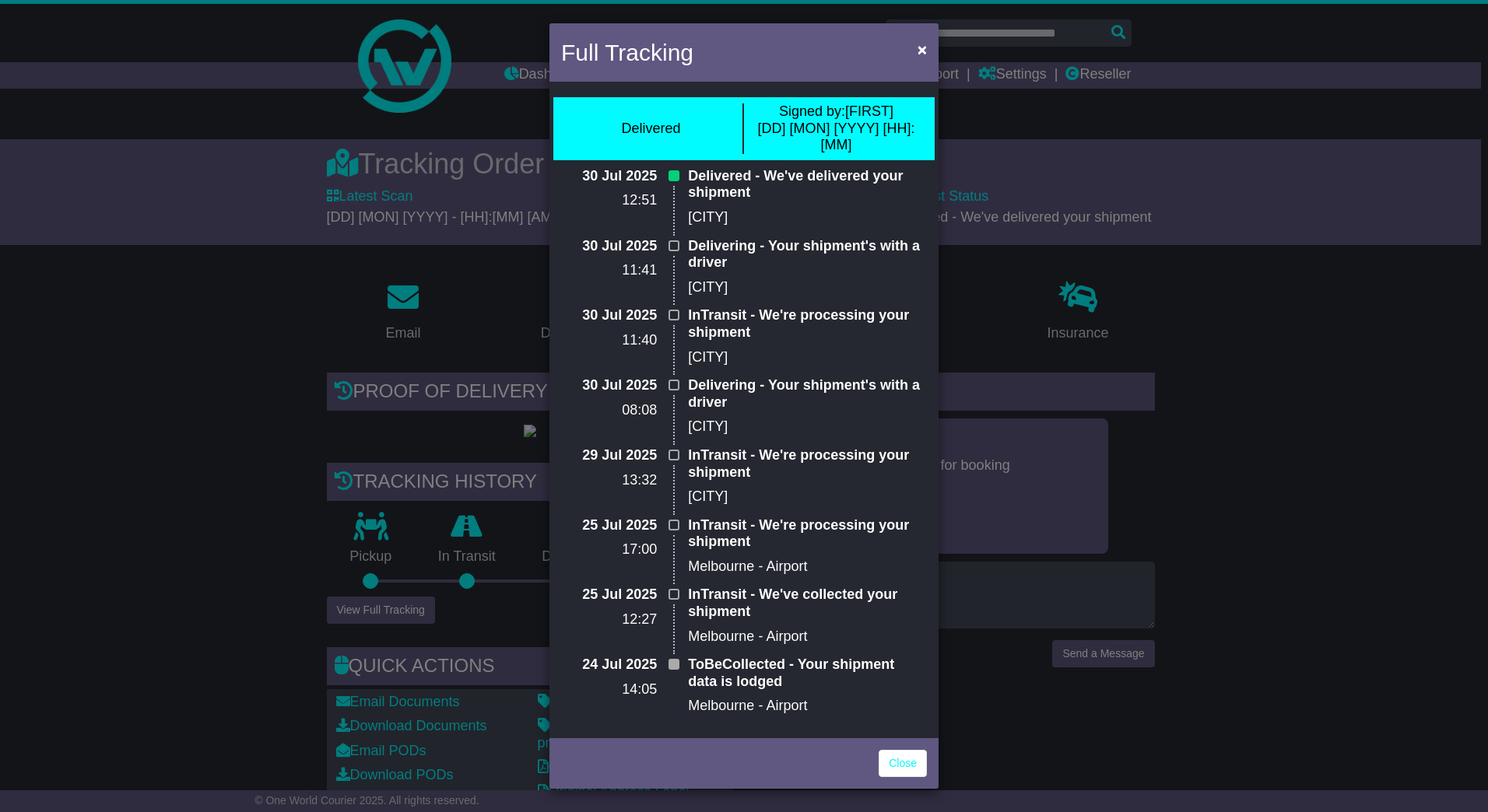 drag, startPoint x: 745, startPoint y: 201, endPoint x: 718, endPoint y: 170, distance: 41.10961 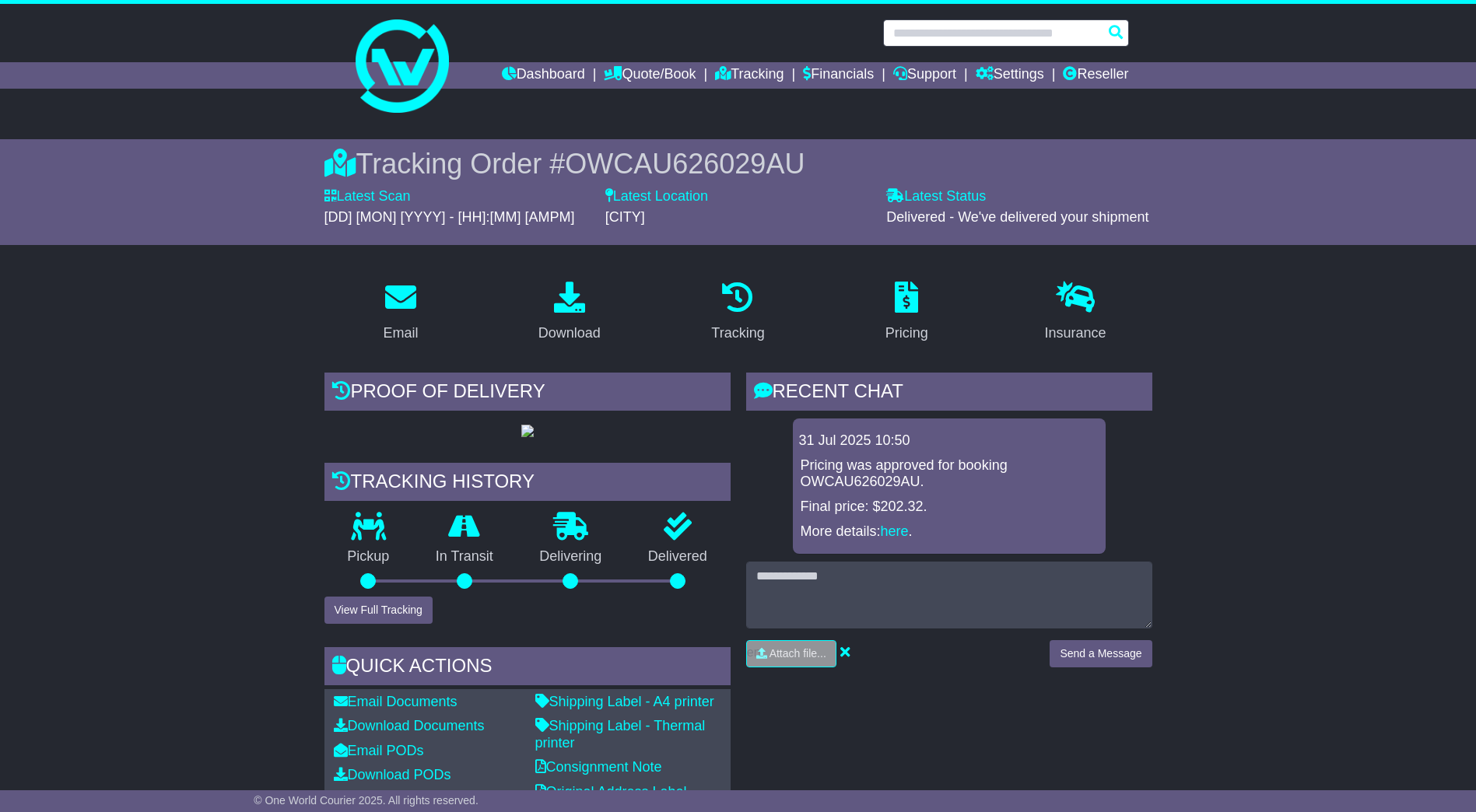 click at bounding box center (1006, 33) 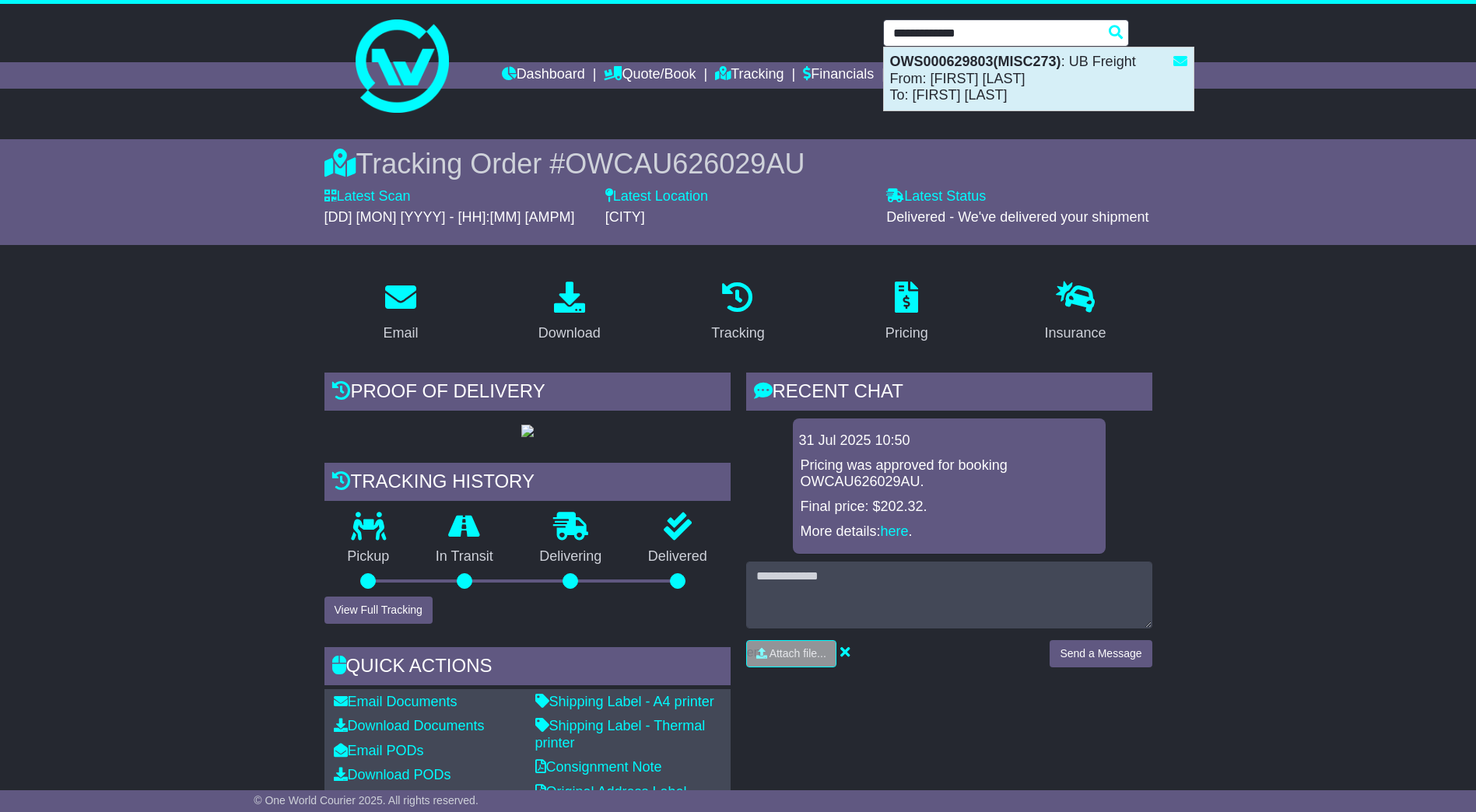 click on "OWS000629803(MISC273) : UB Freight From: Debrah Mizzi To: Shine Zin" at bounding box center [1039, 79] 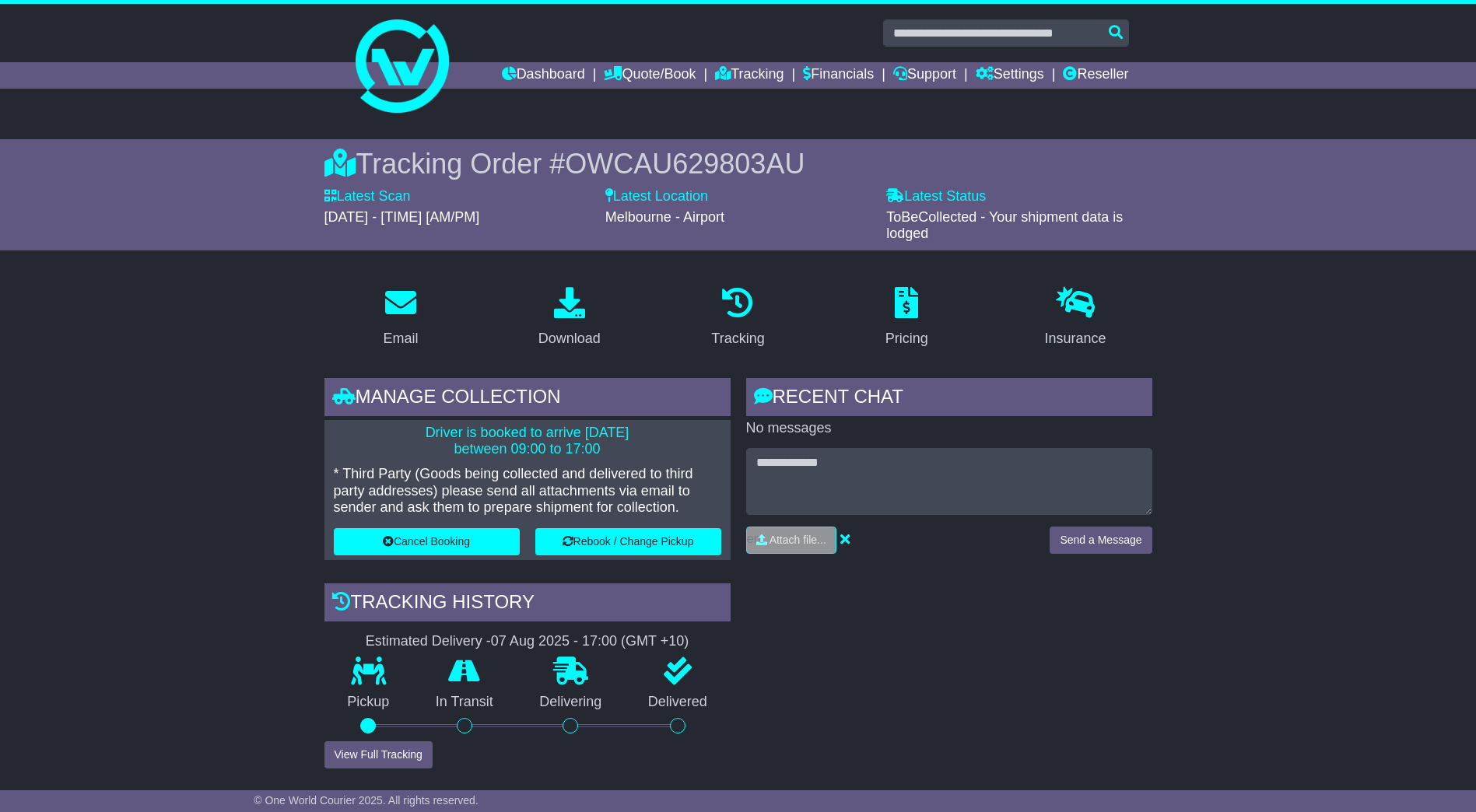 scroll, scrollTop: 0, scrollLeft: 0, axis: both 